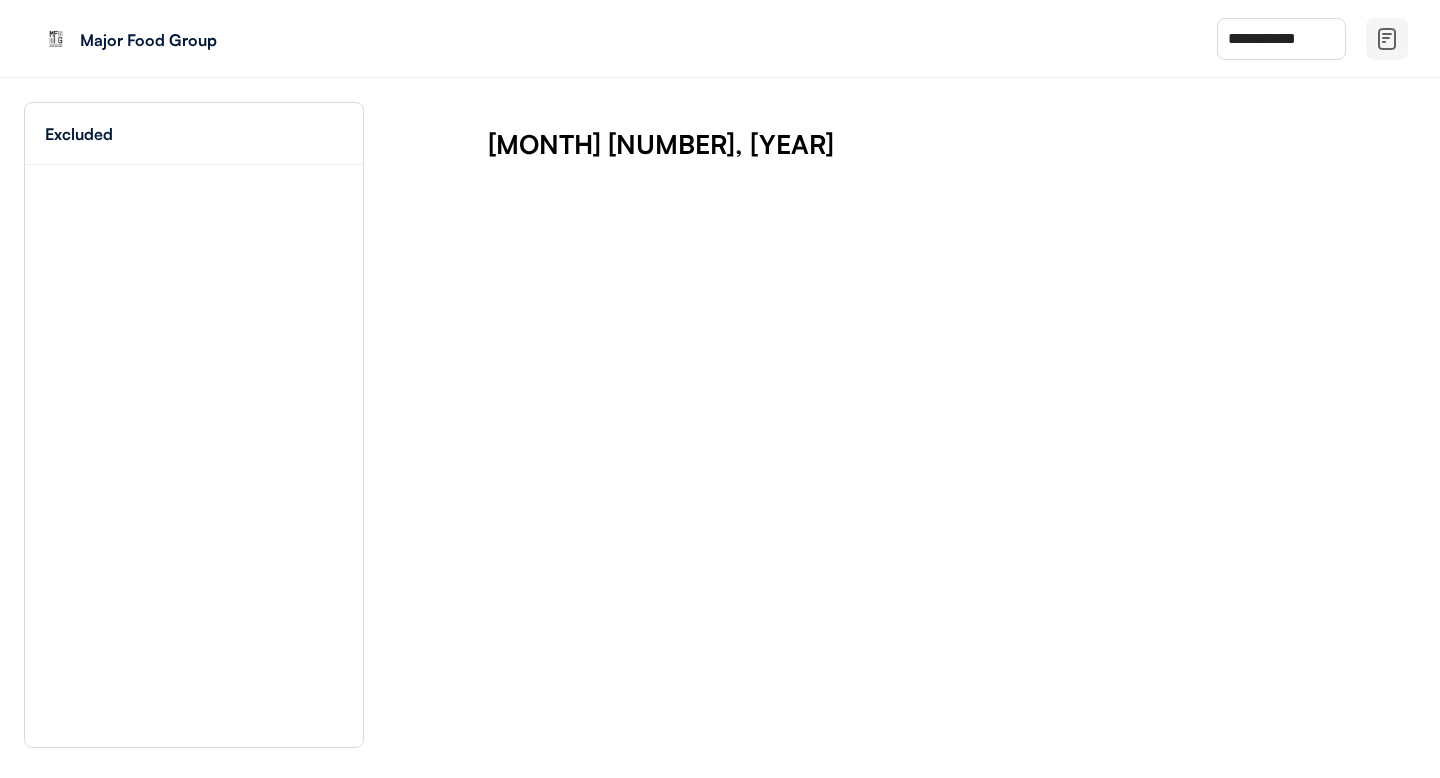 scroll, scrollTop: 0, scrollLeft: 0, axis: both 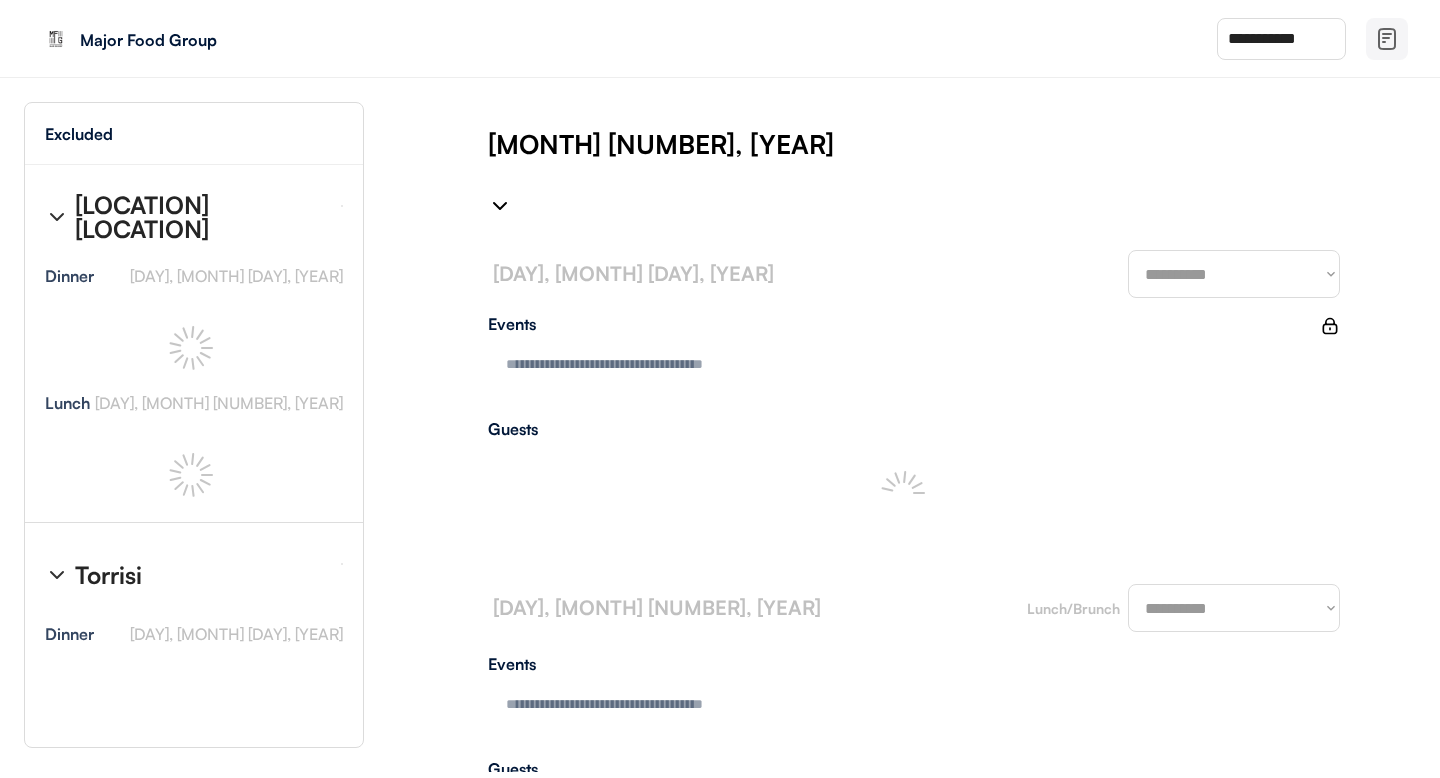type on "**********" 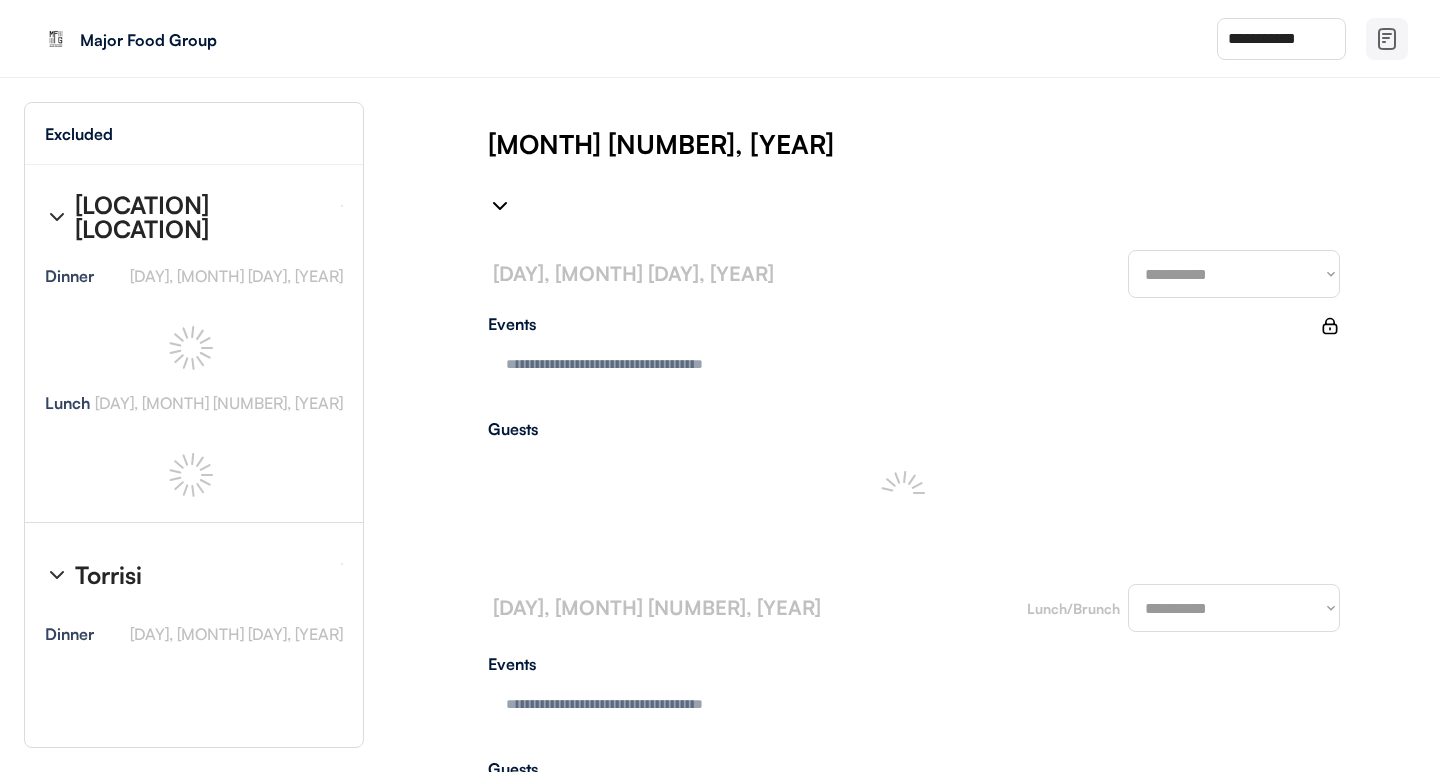 type on "**********" 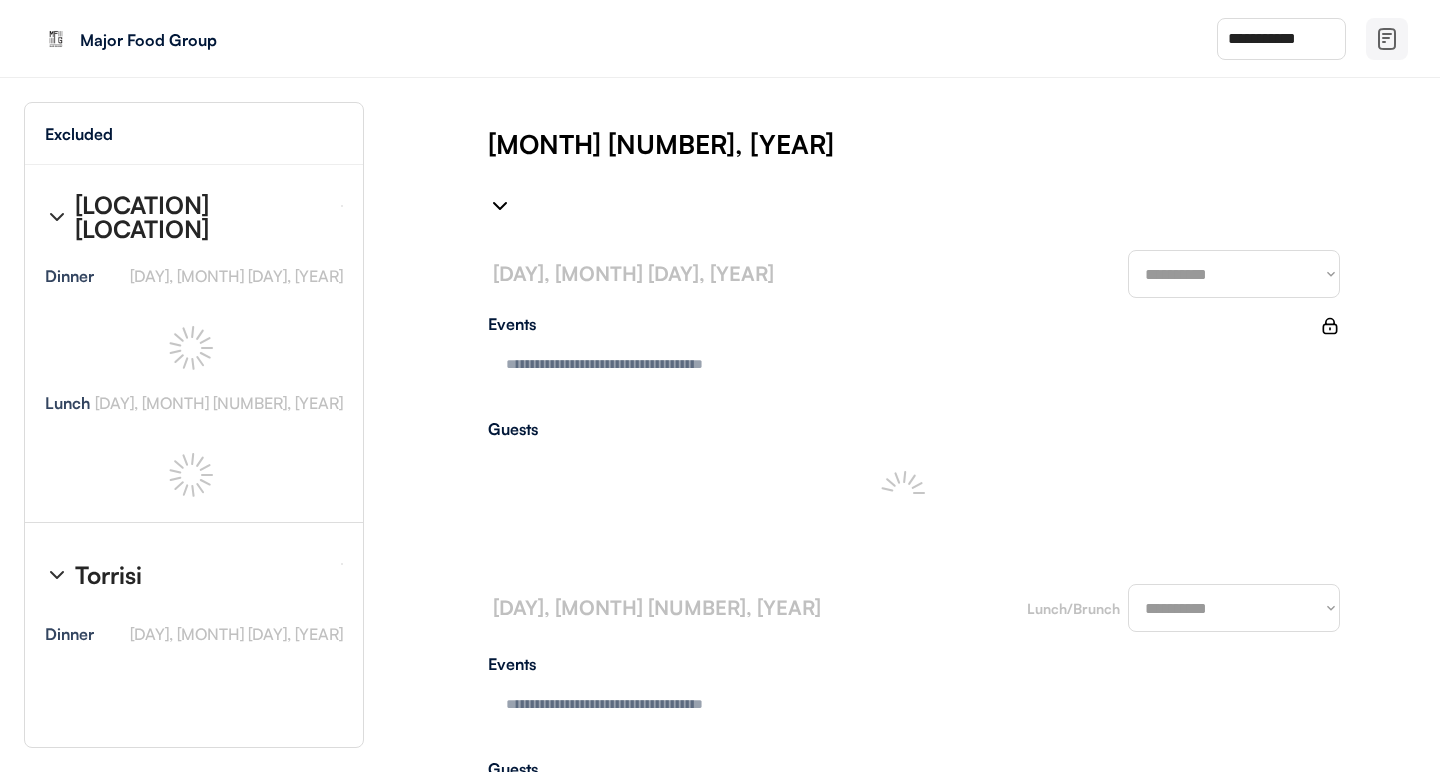 type on "**********" 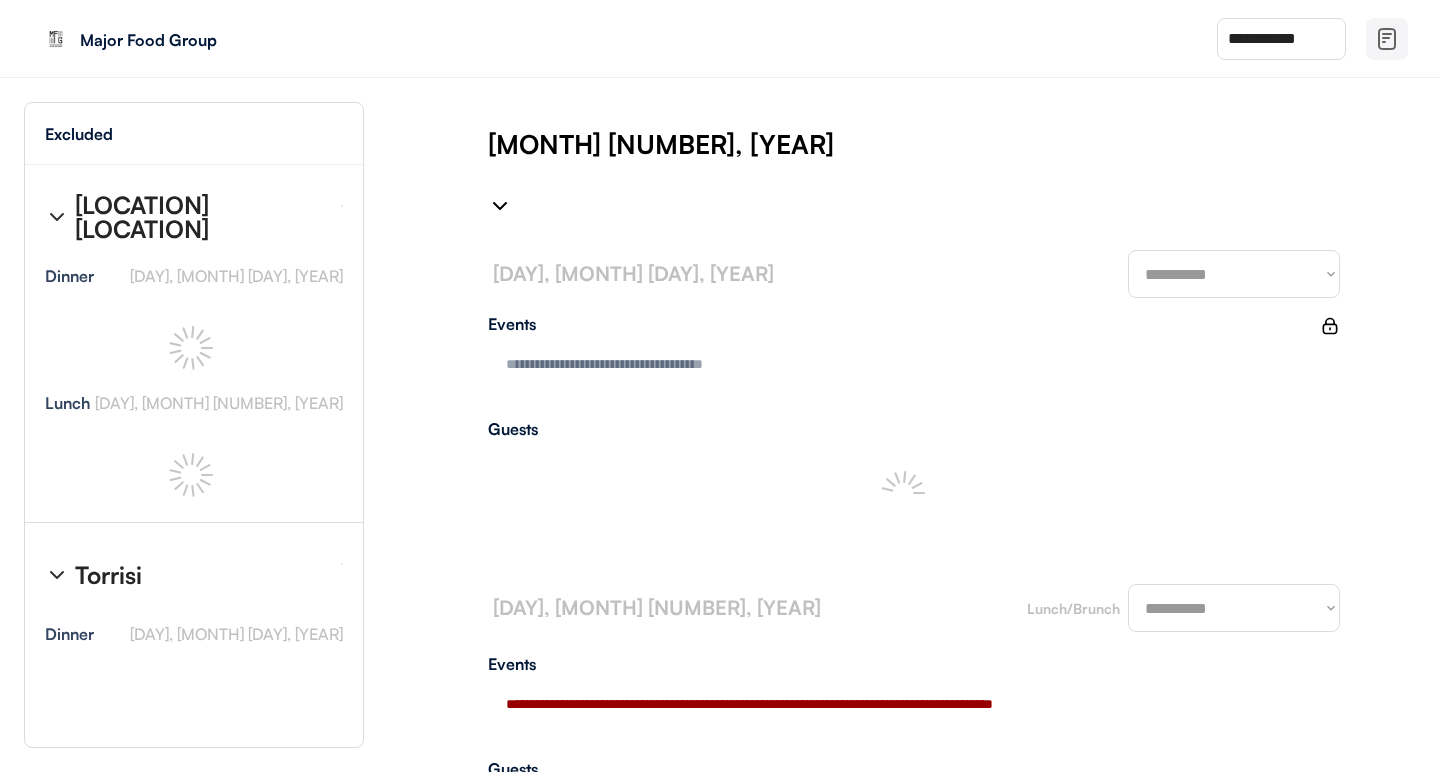 type on "**********" 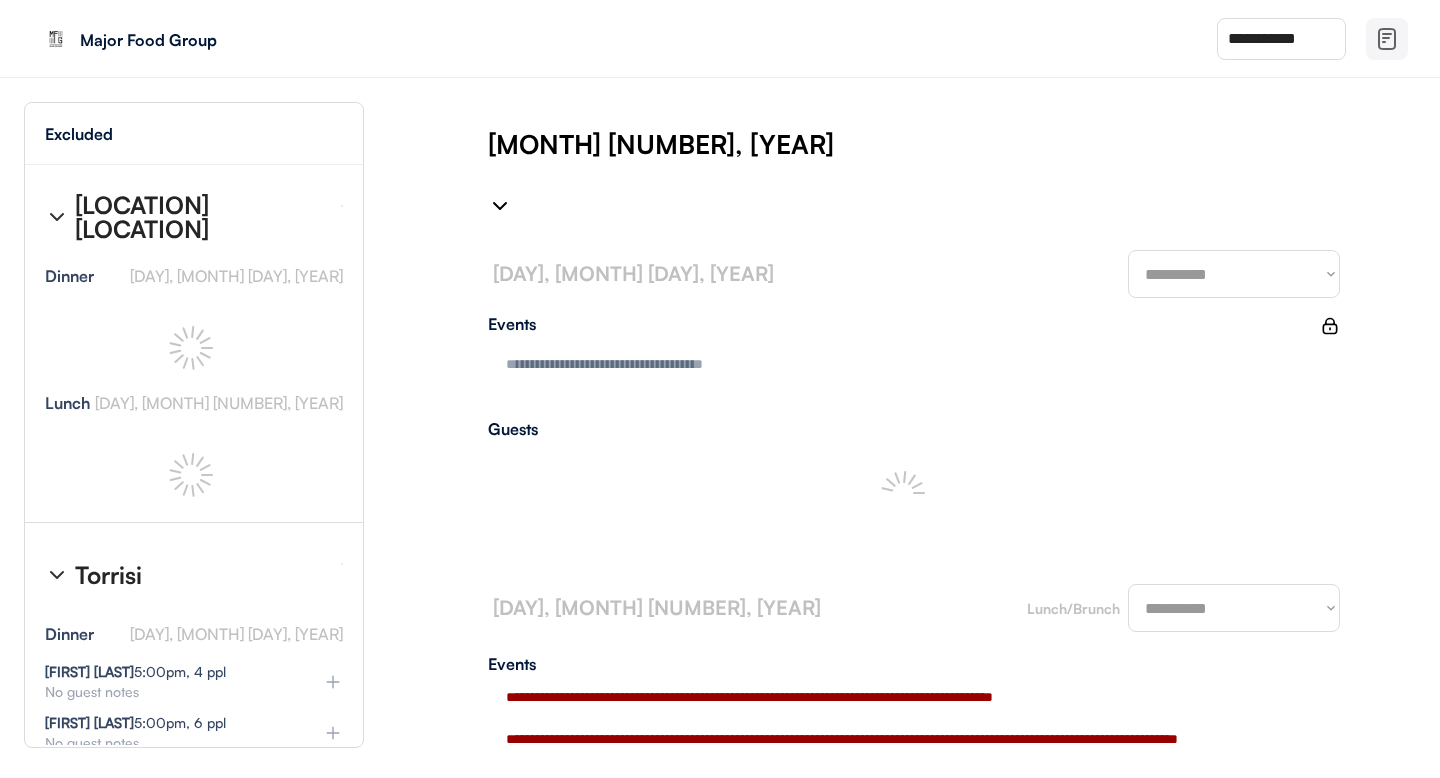 type on "**********" 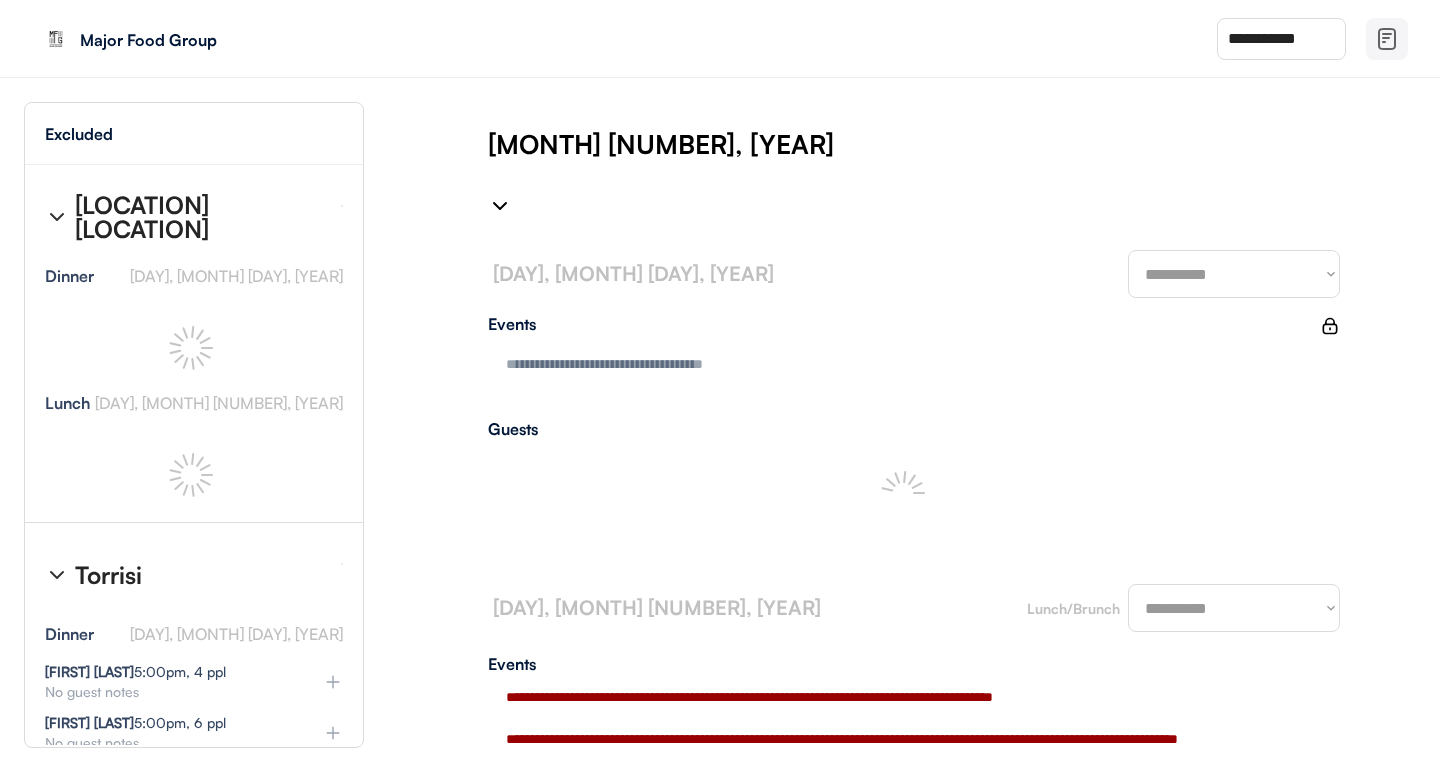 type on "**********" 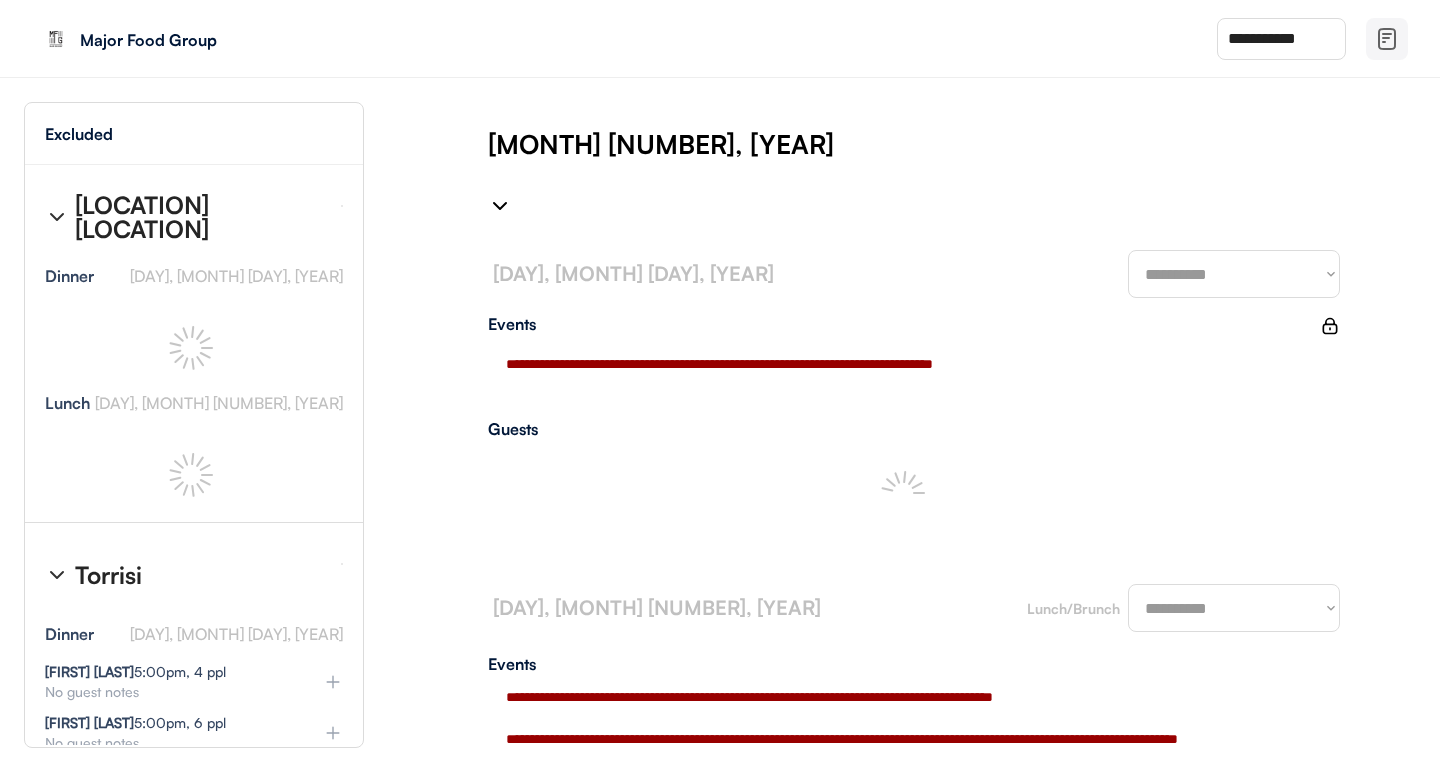 select on "*******" 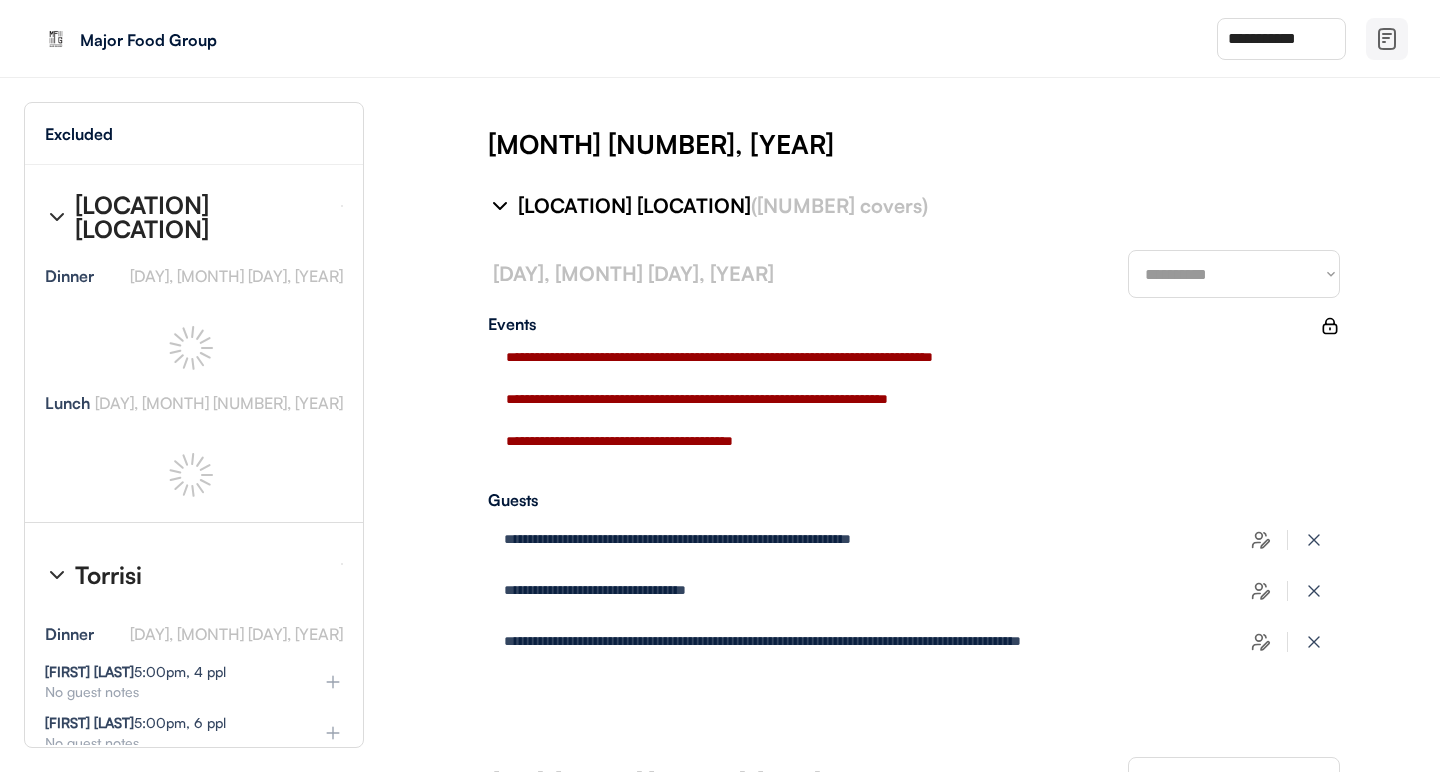type on "**********" 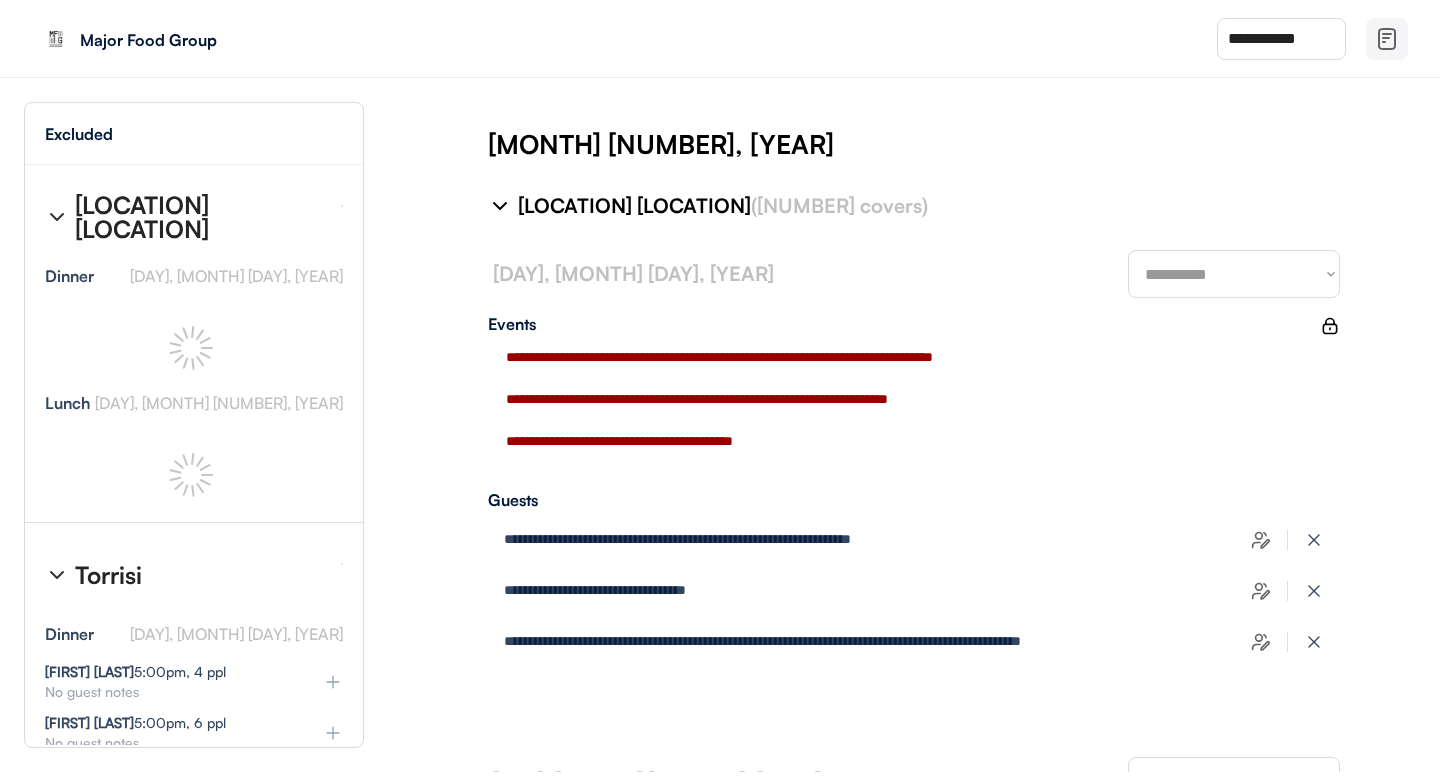 type on "**********" 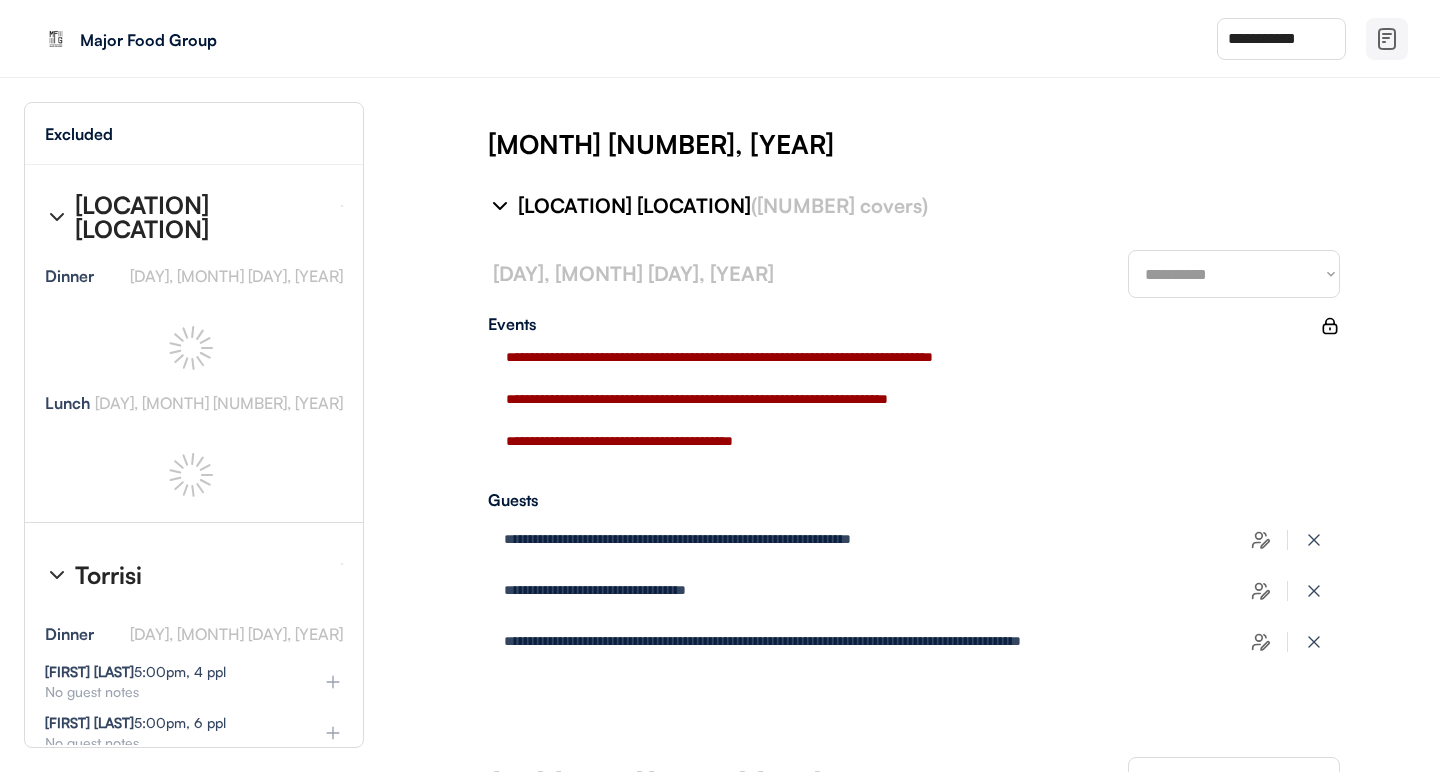 select on "********" 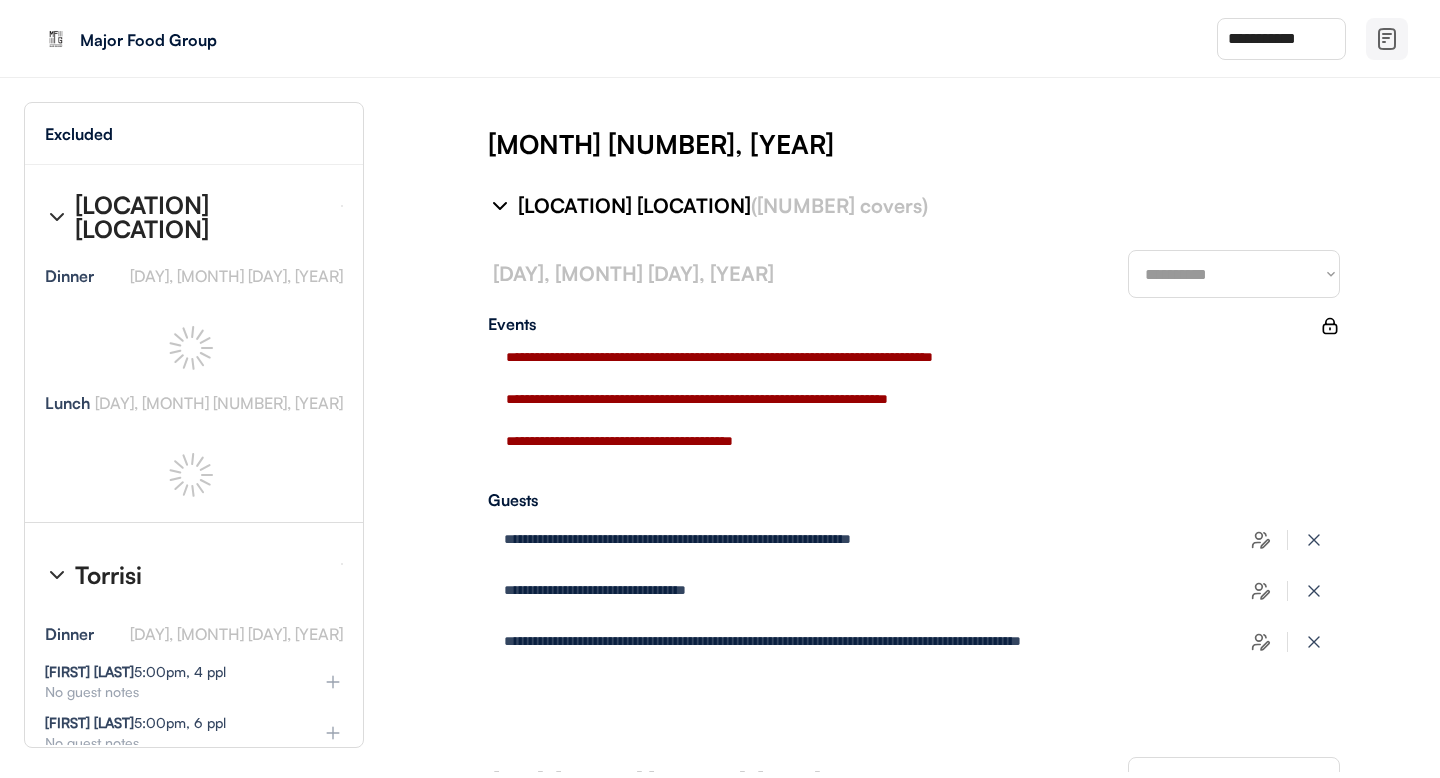 select on "********" 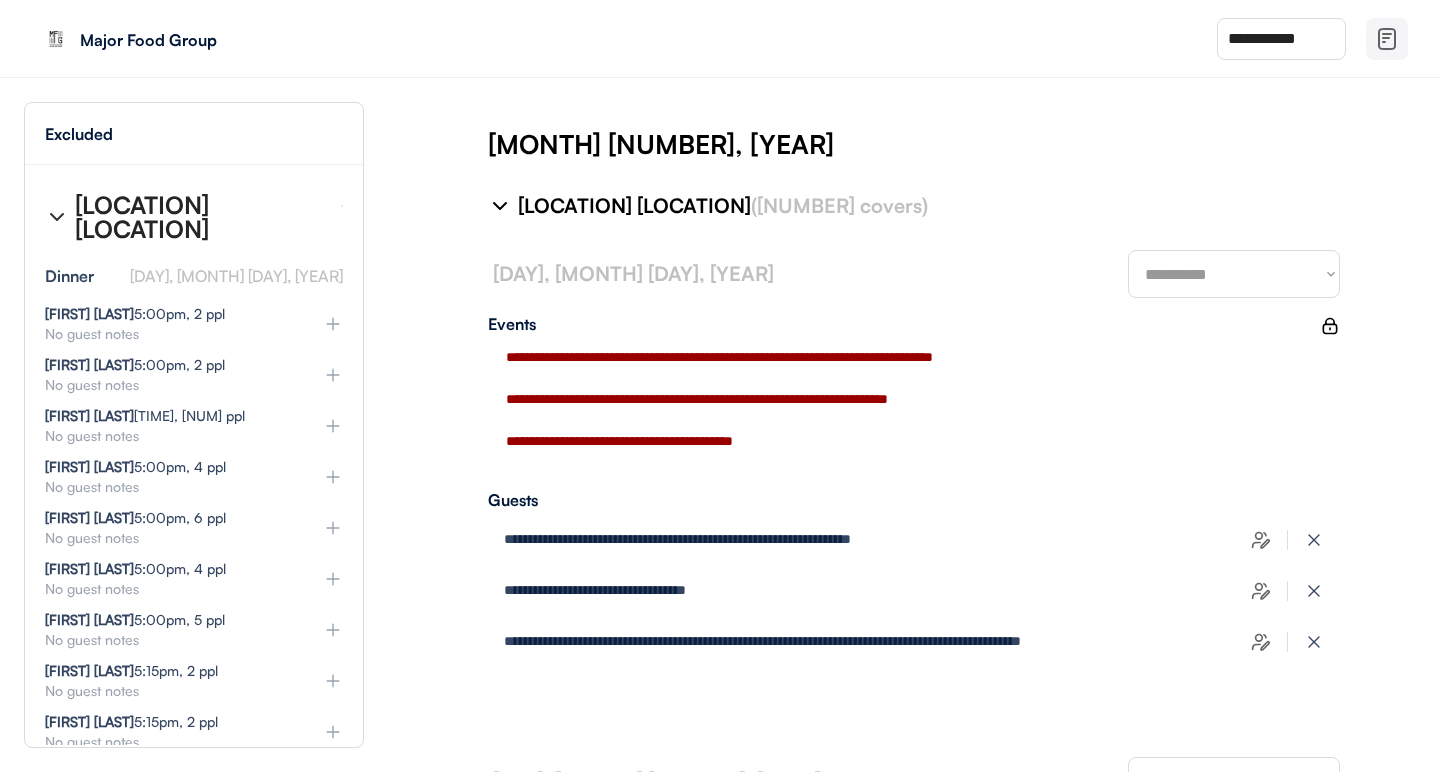 select on "********" 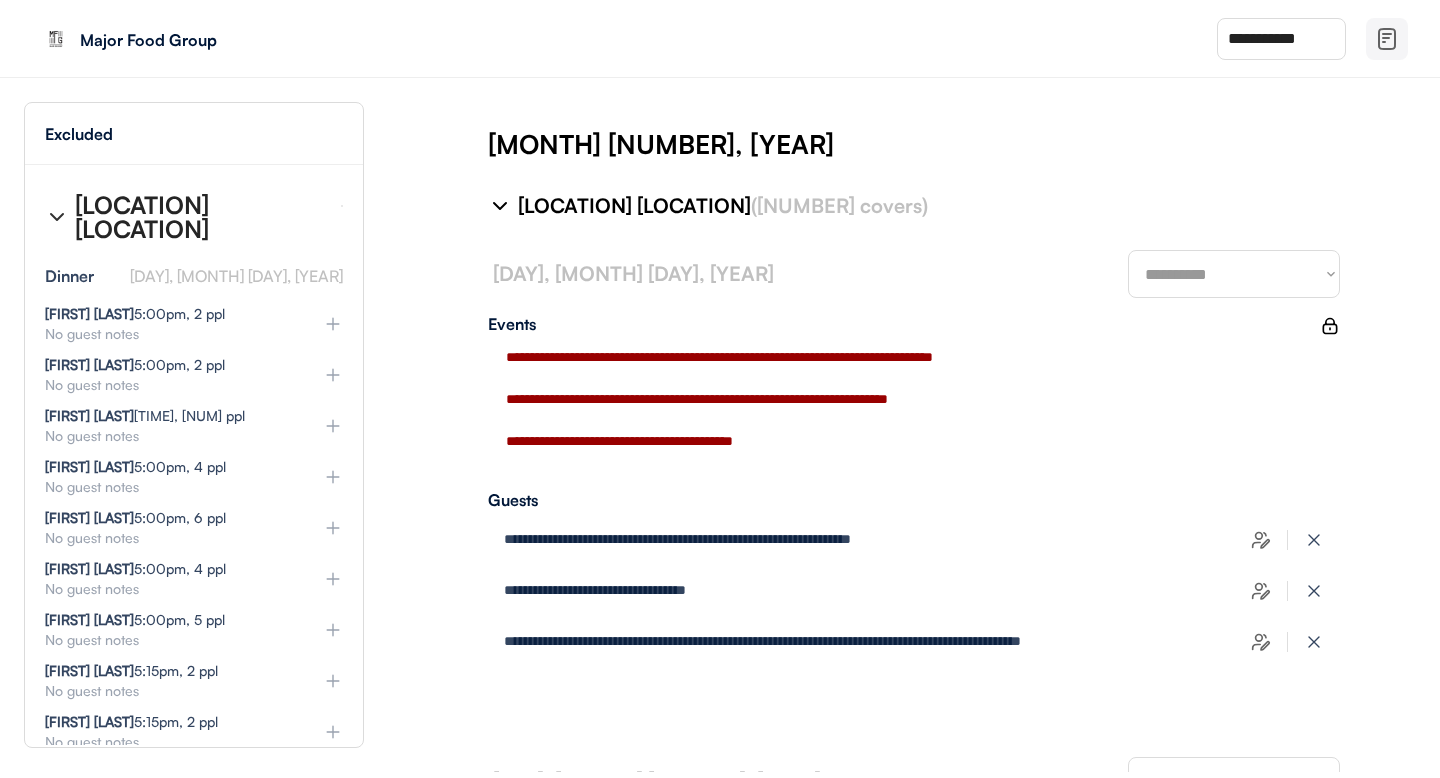 select on "********" 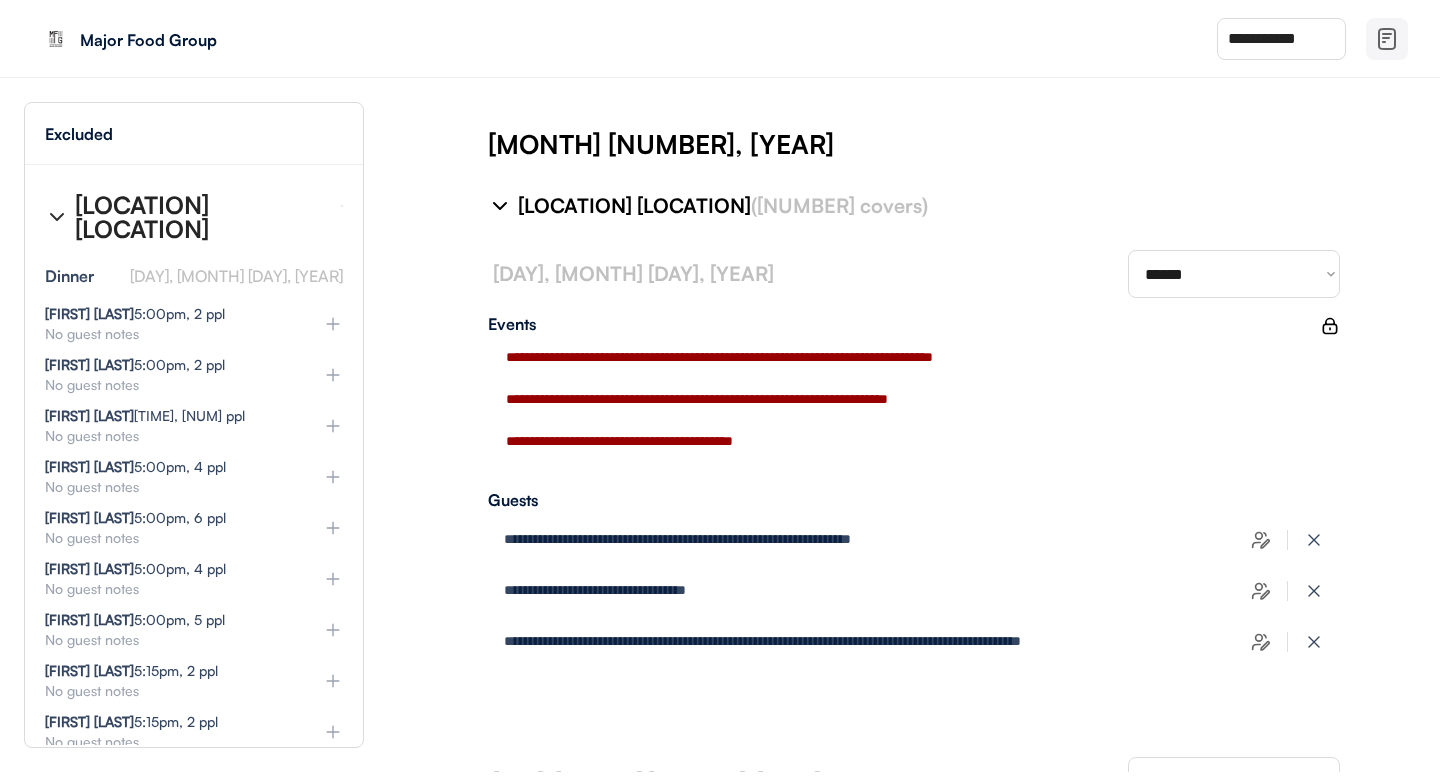 select on "********" 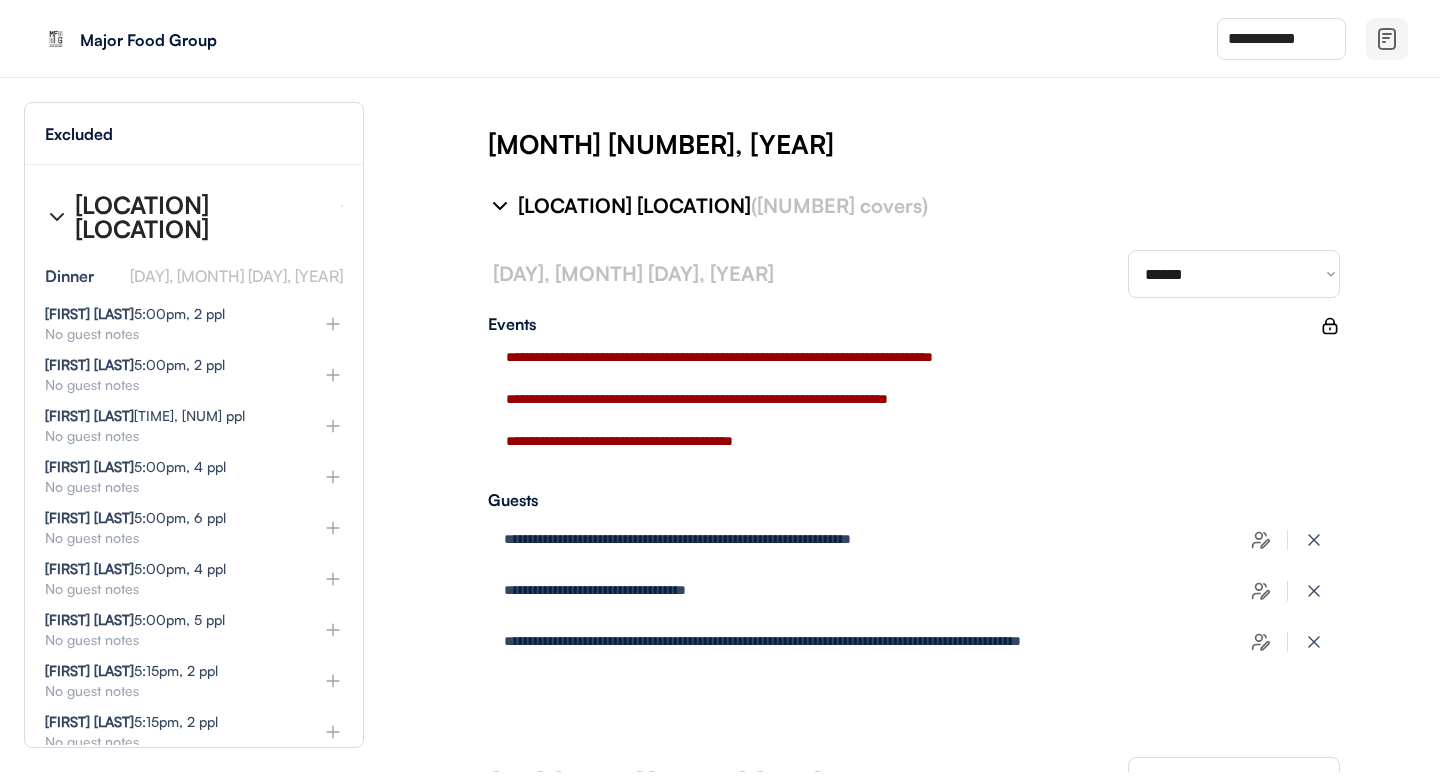 click on "**********" at bounding box center (914, 467) 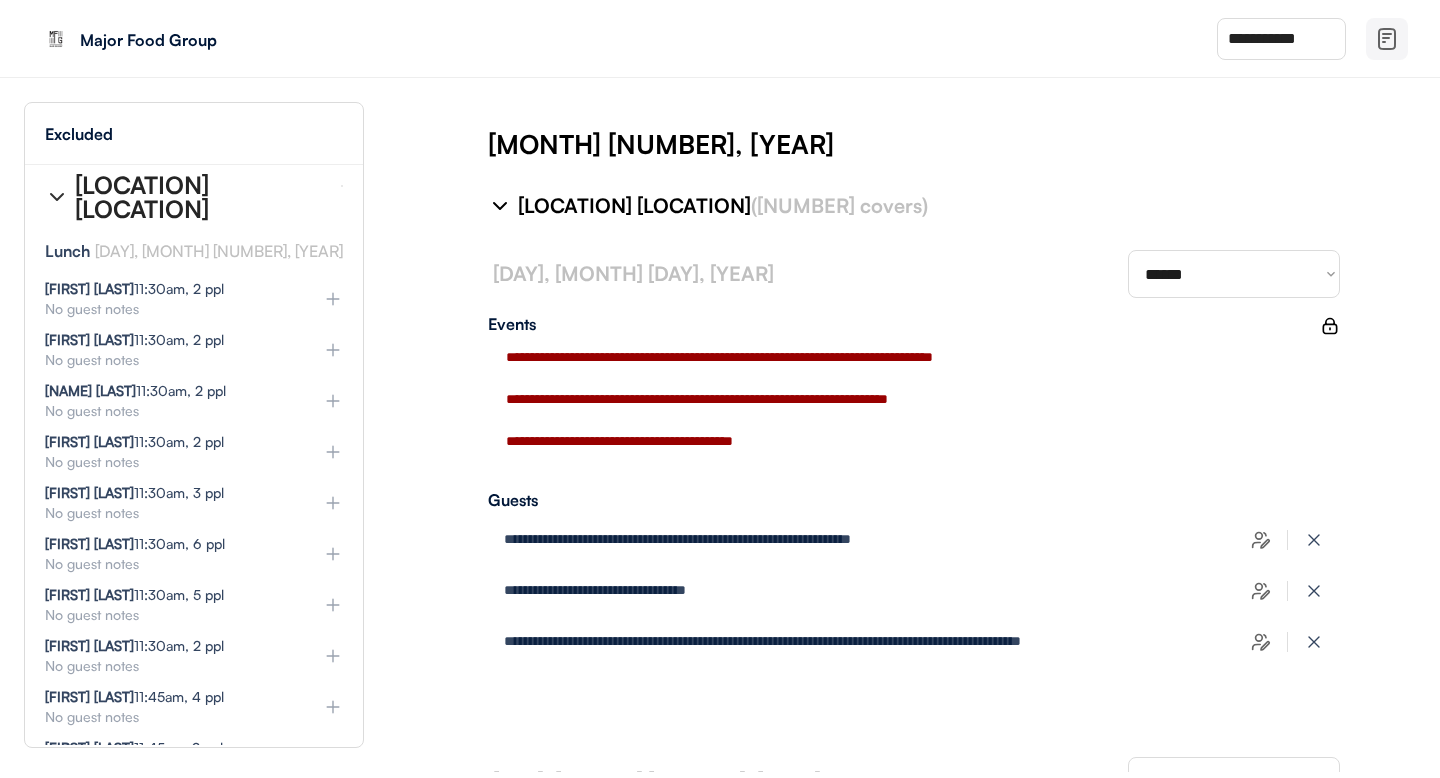 scroll, scrollTop: 3651, scrollLeft: 0, axis: vertical 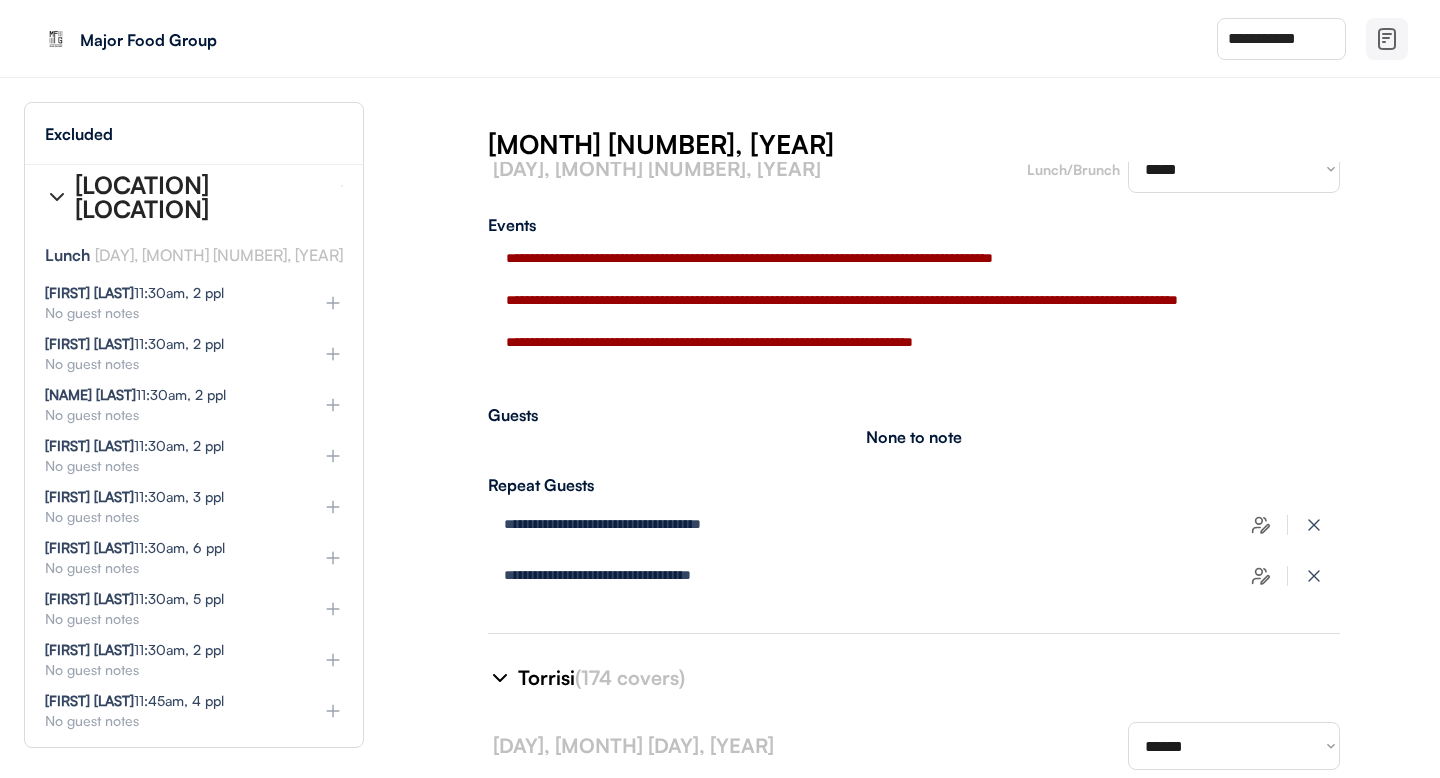 click on "**********" at bounding box center (914, 467) 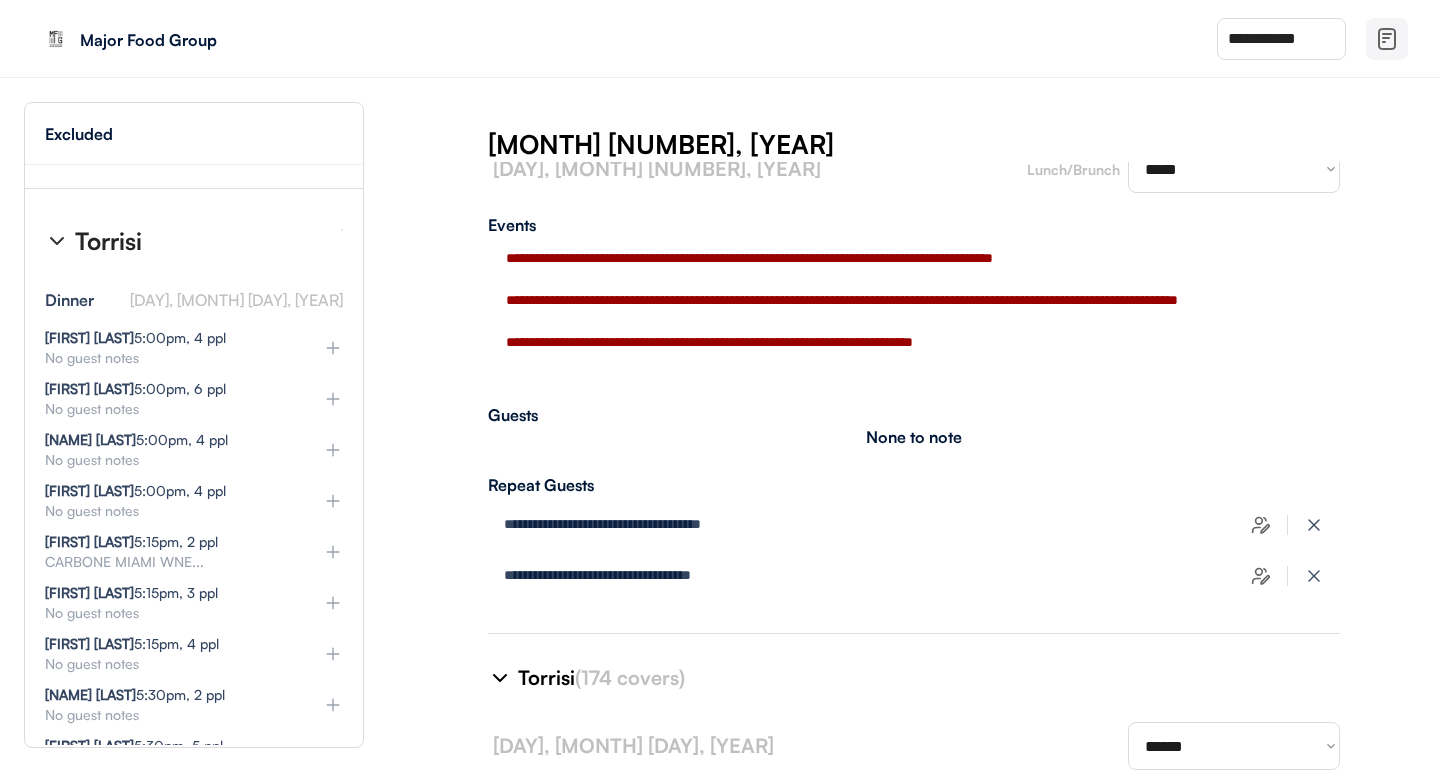 scroll, scrollTop: 6133, scrollLeft: 0, axis: vertical 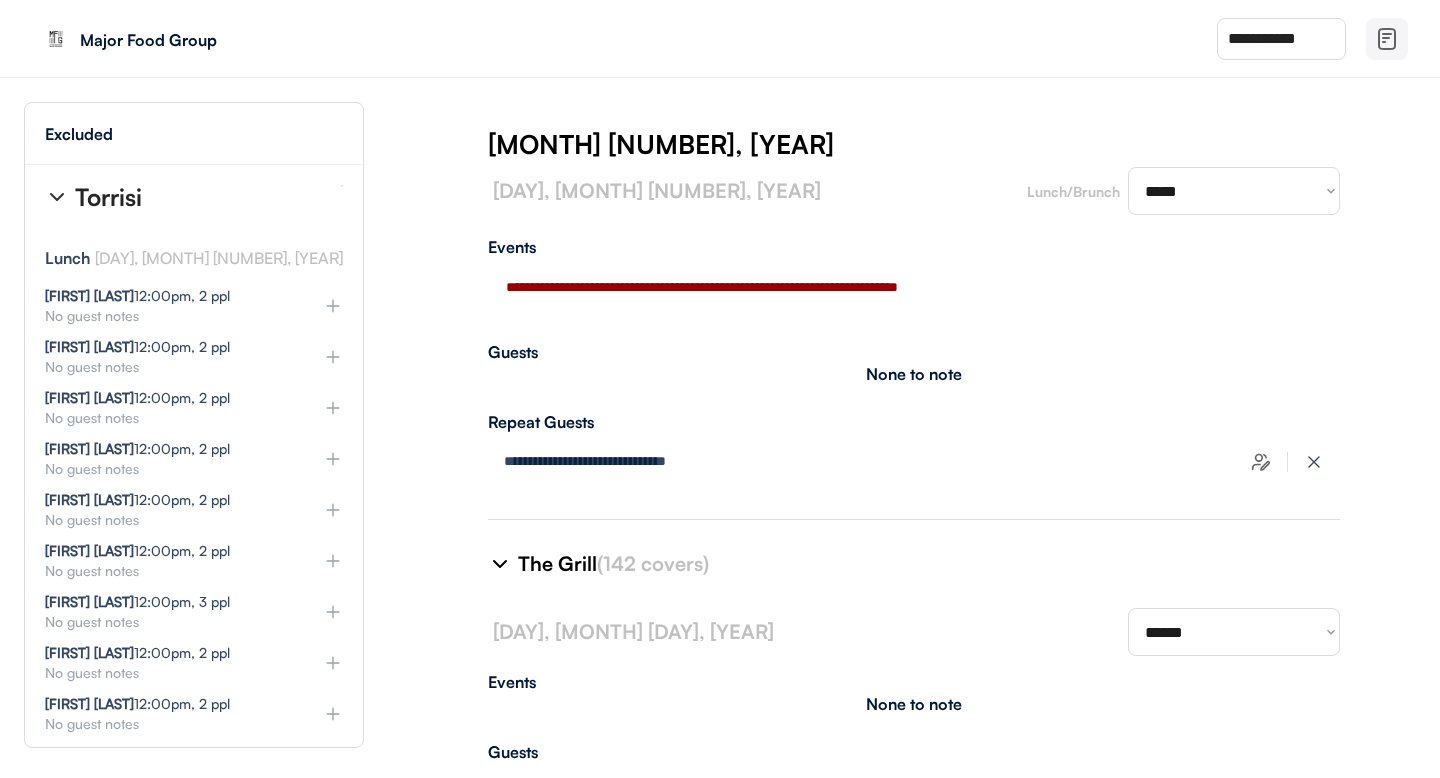 type on "**********" 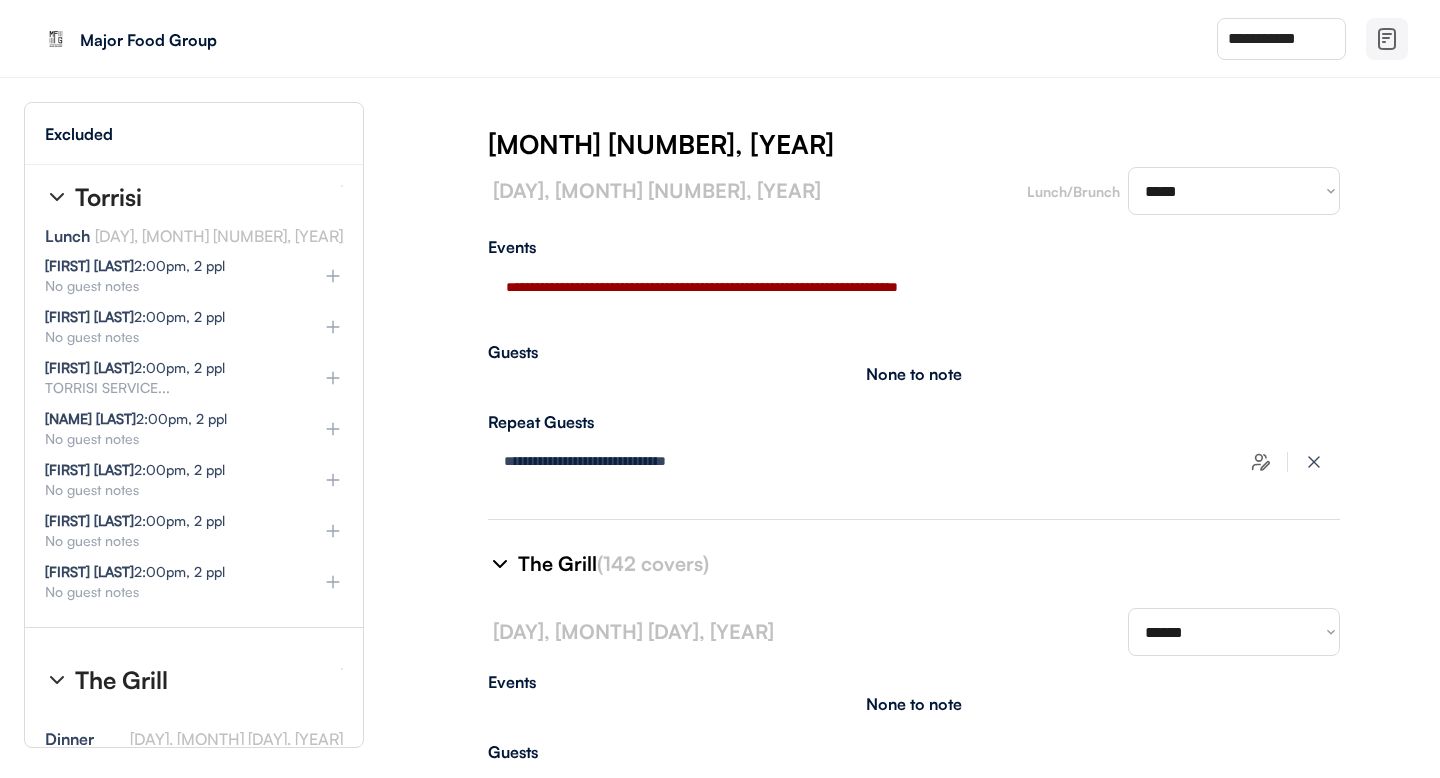 scroll, scrollTop: 9501, scrollLeft: 0, axis: vertical 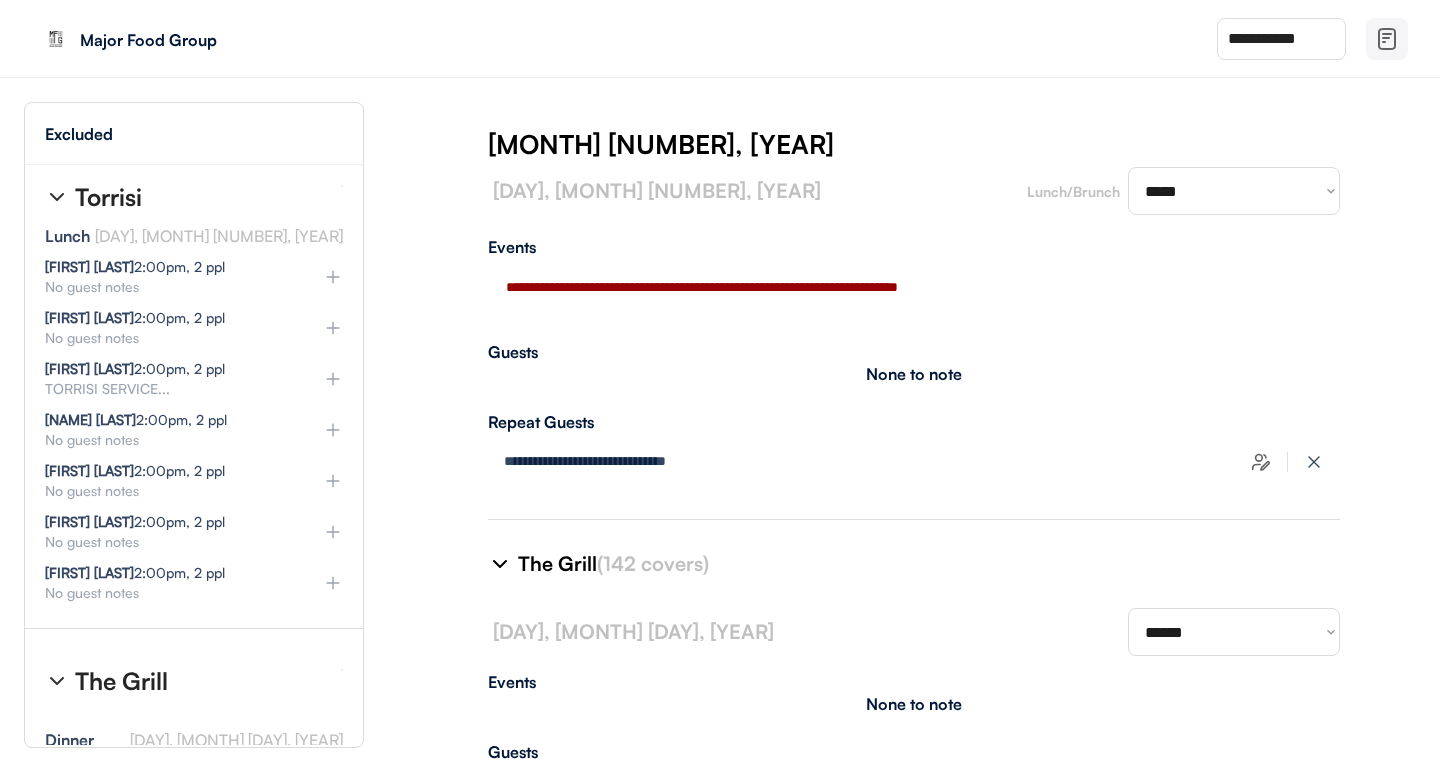 click 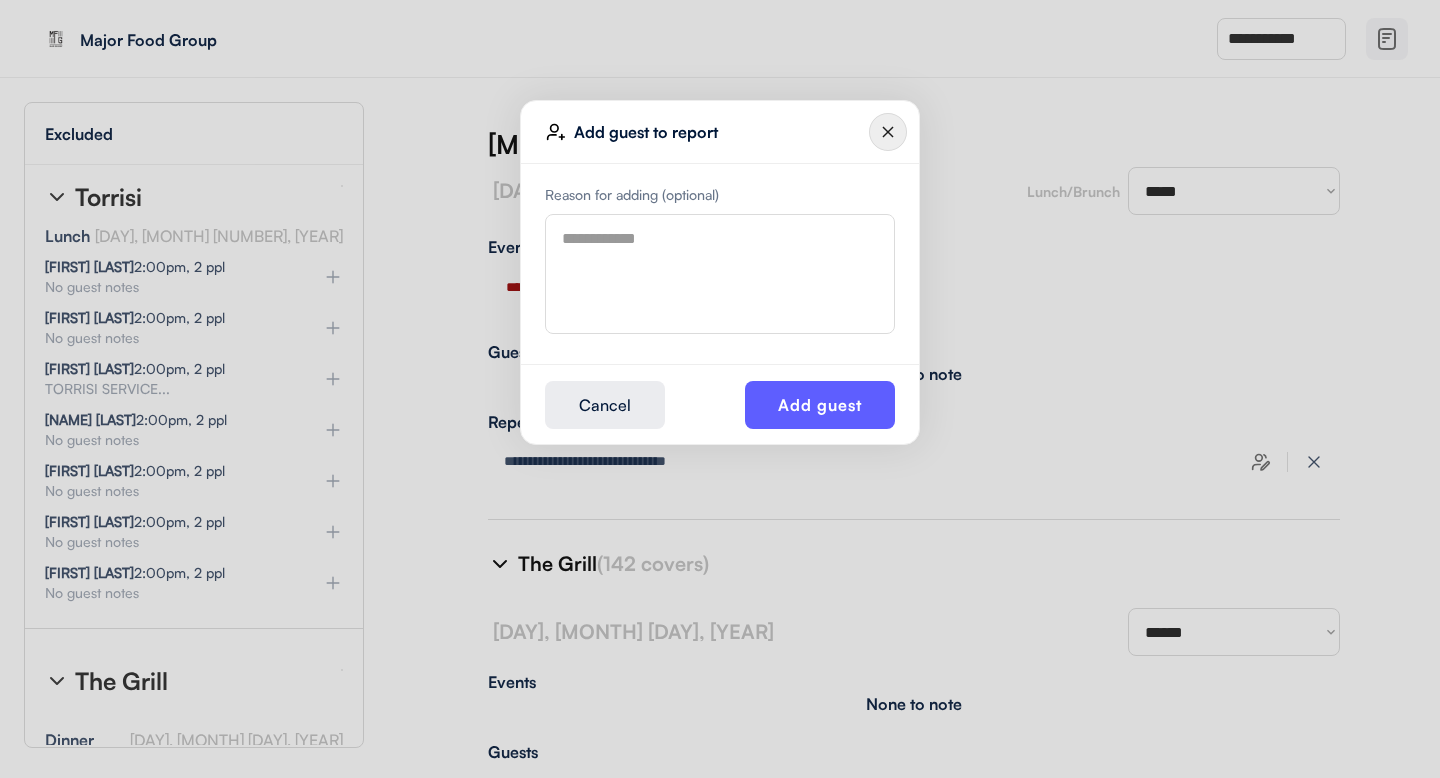 click at bounding box center (720, 274) 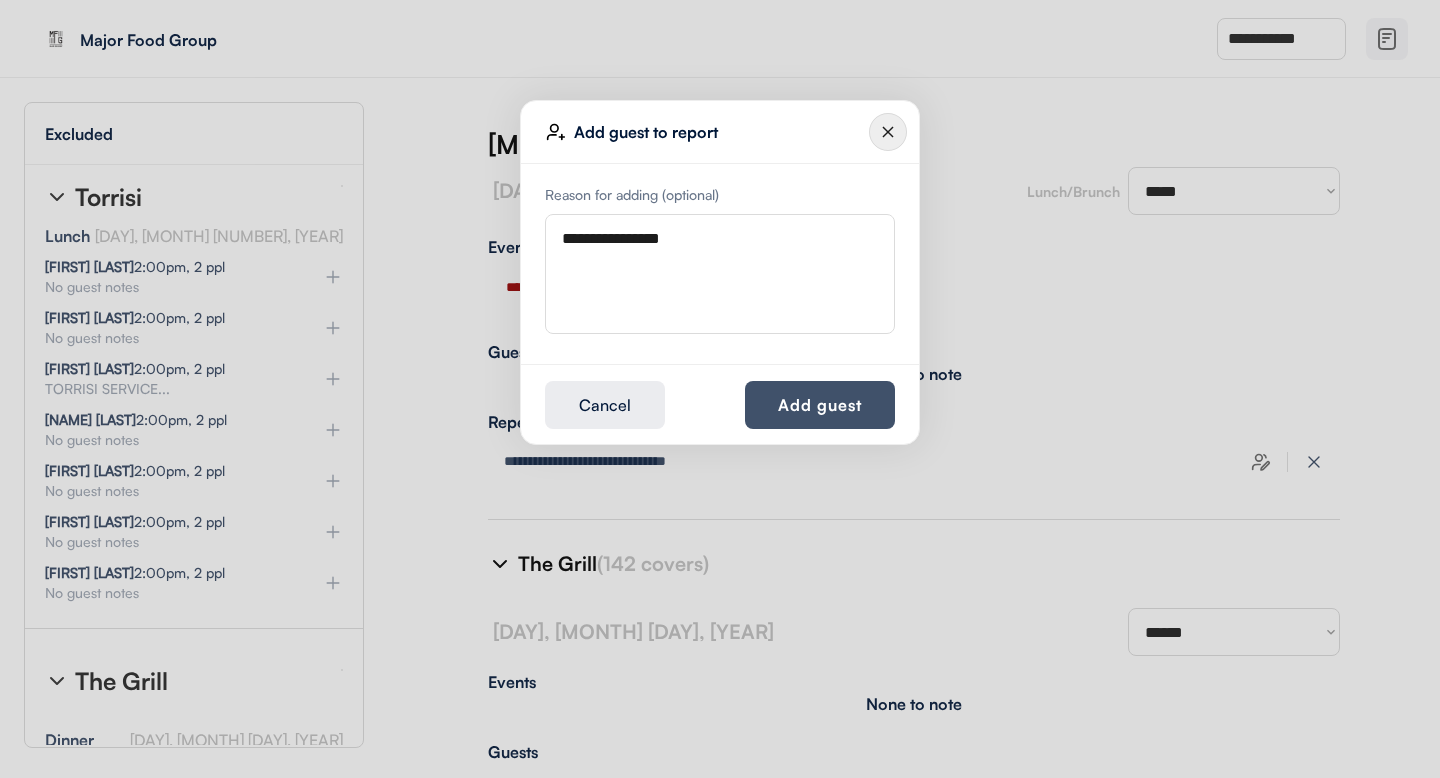 type on "**********" 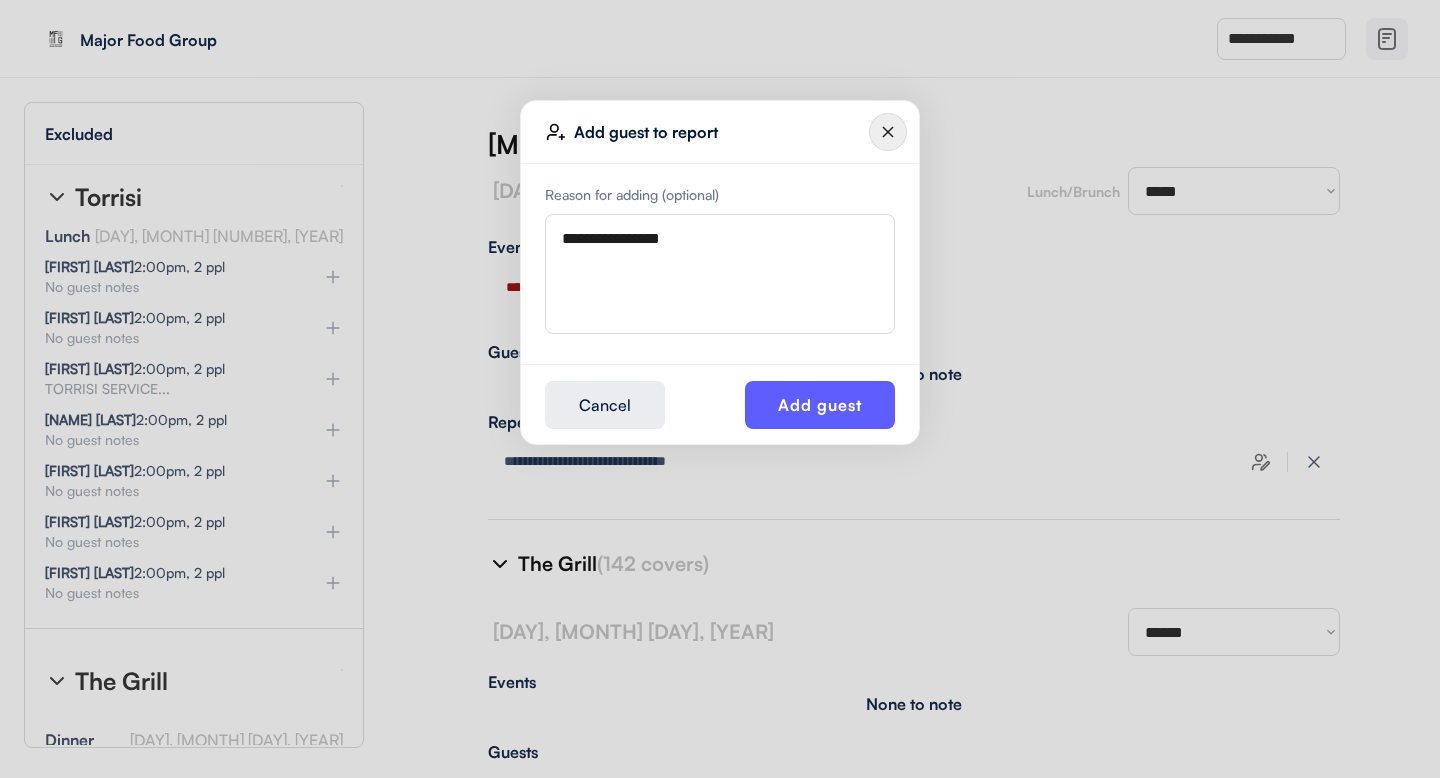 type 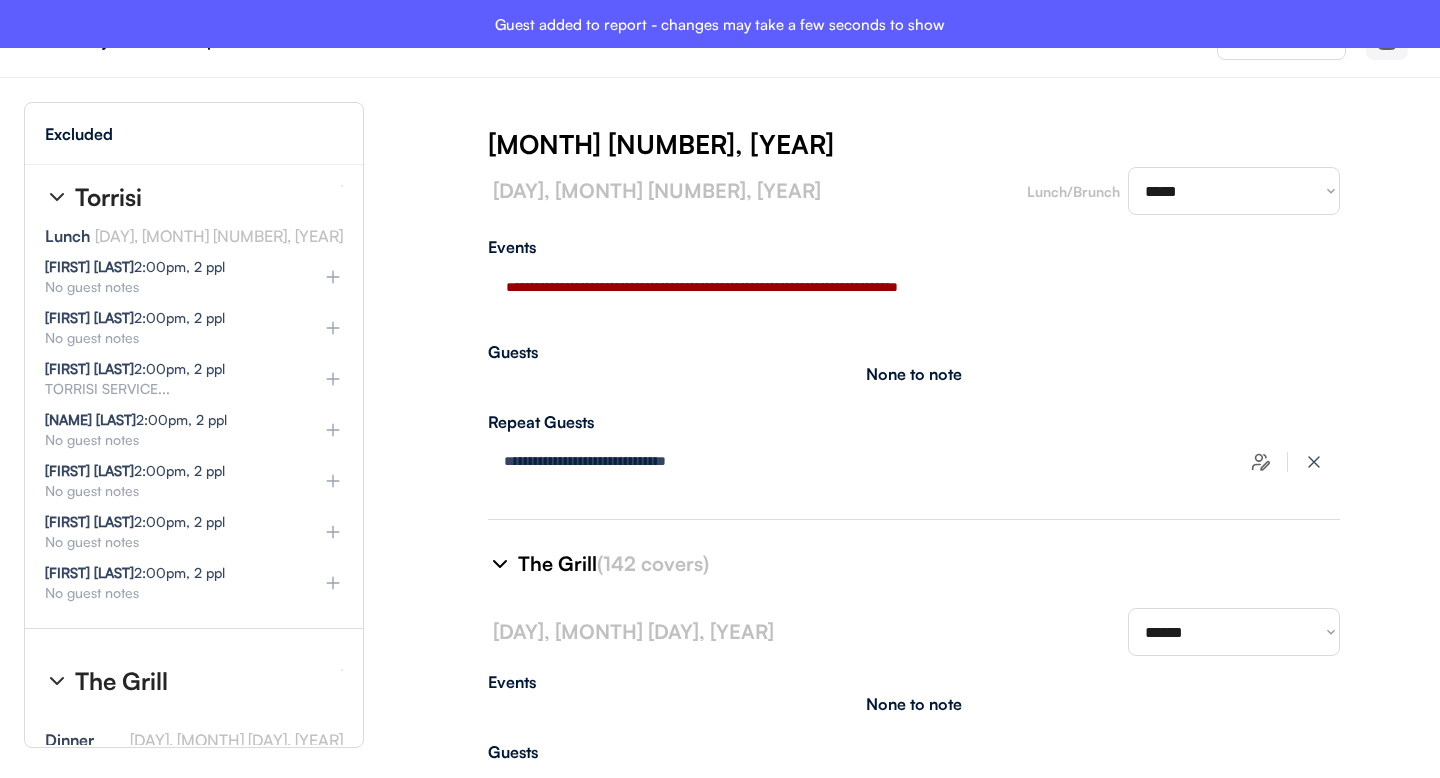 type on "**********" 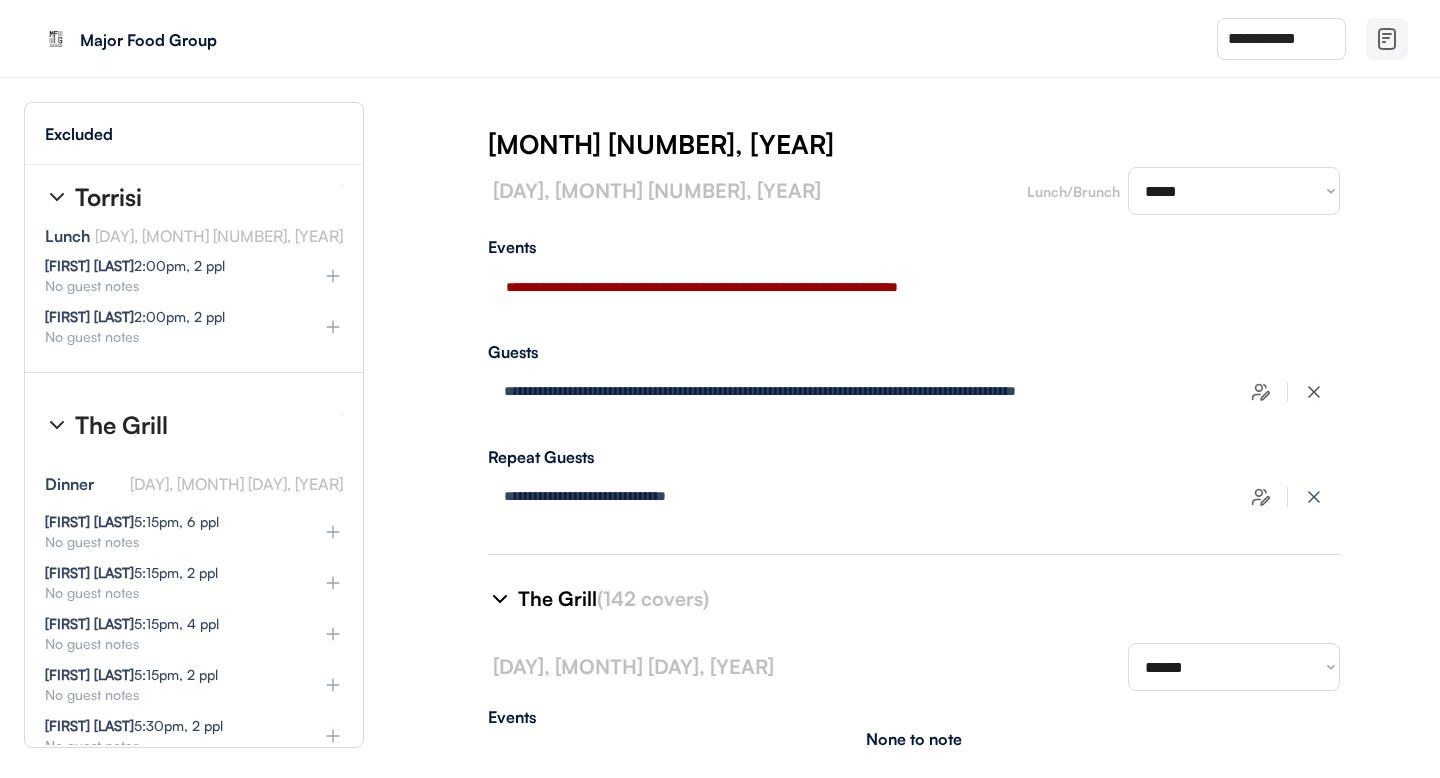 scroll, scrollTop: 9891, scrollLeft: 0, axis: vertical 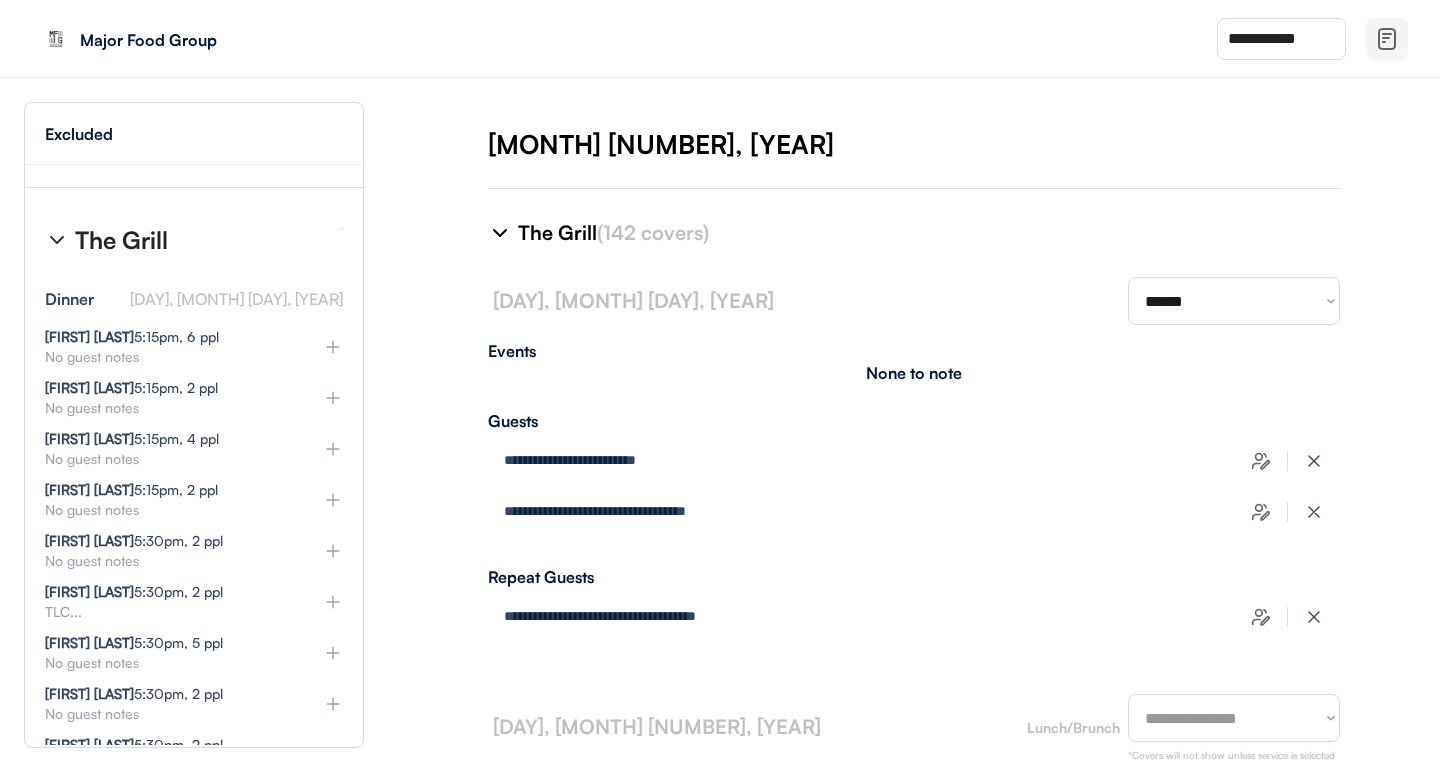 click on "**********" at bounding box center [914, 467] 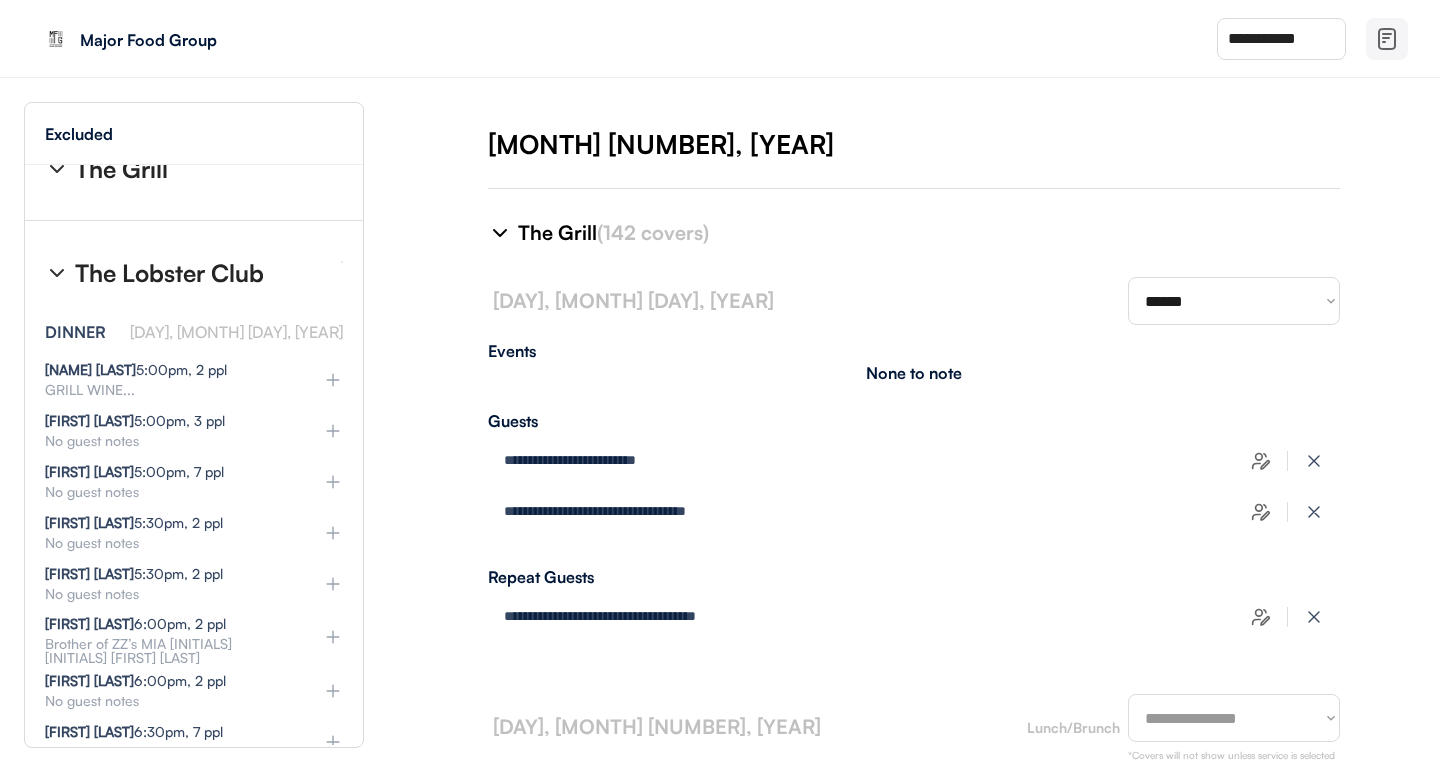 scroll, scrollTop: 12428, scrollLeft: 0, axis: vertical 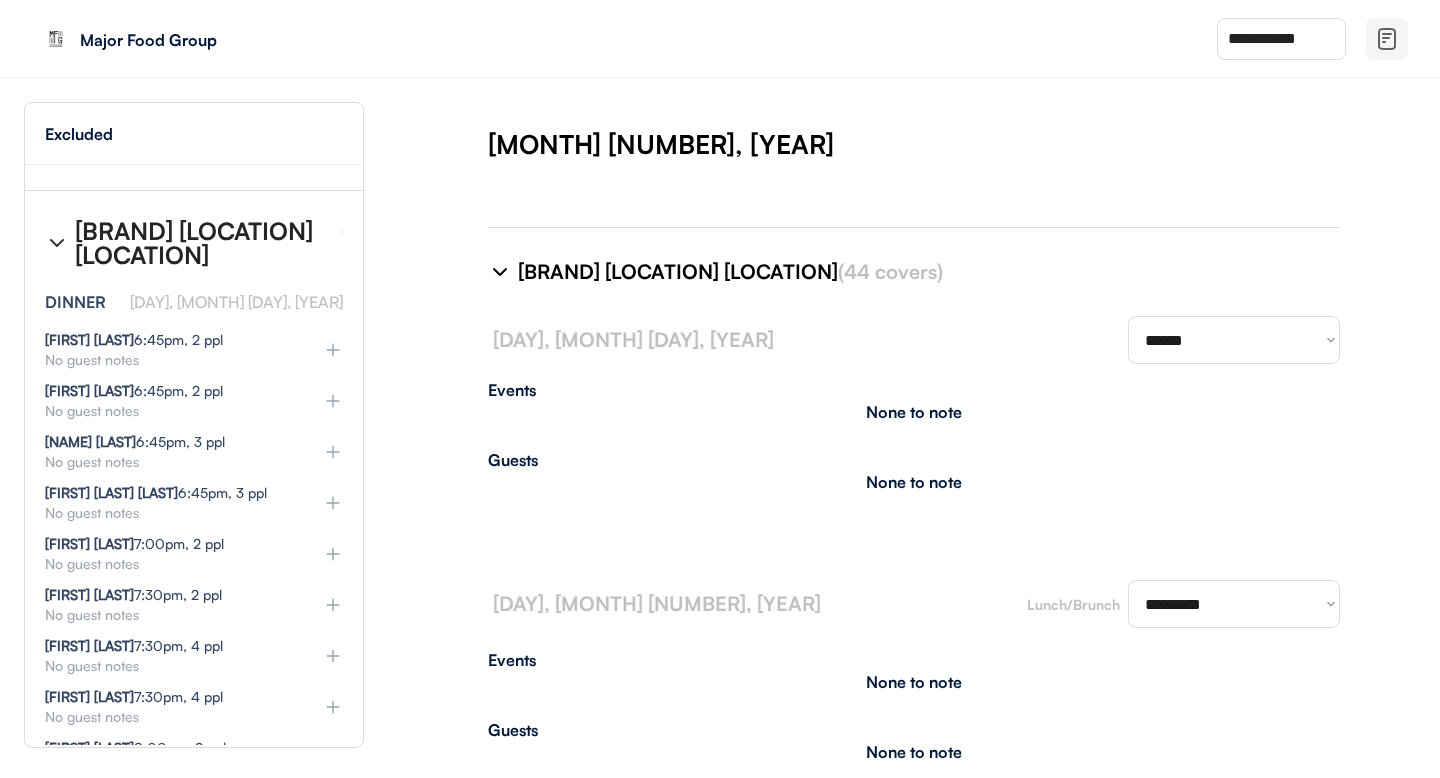 click on "**********" at bounding box center [914, 467] 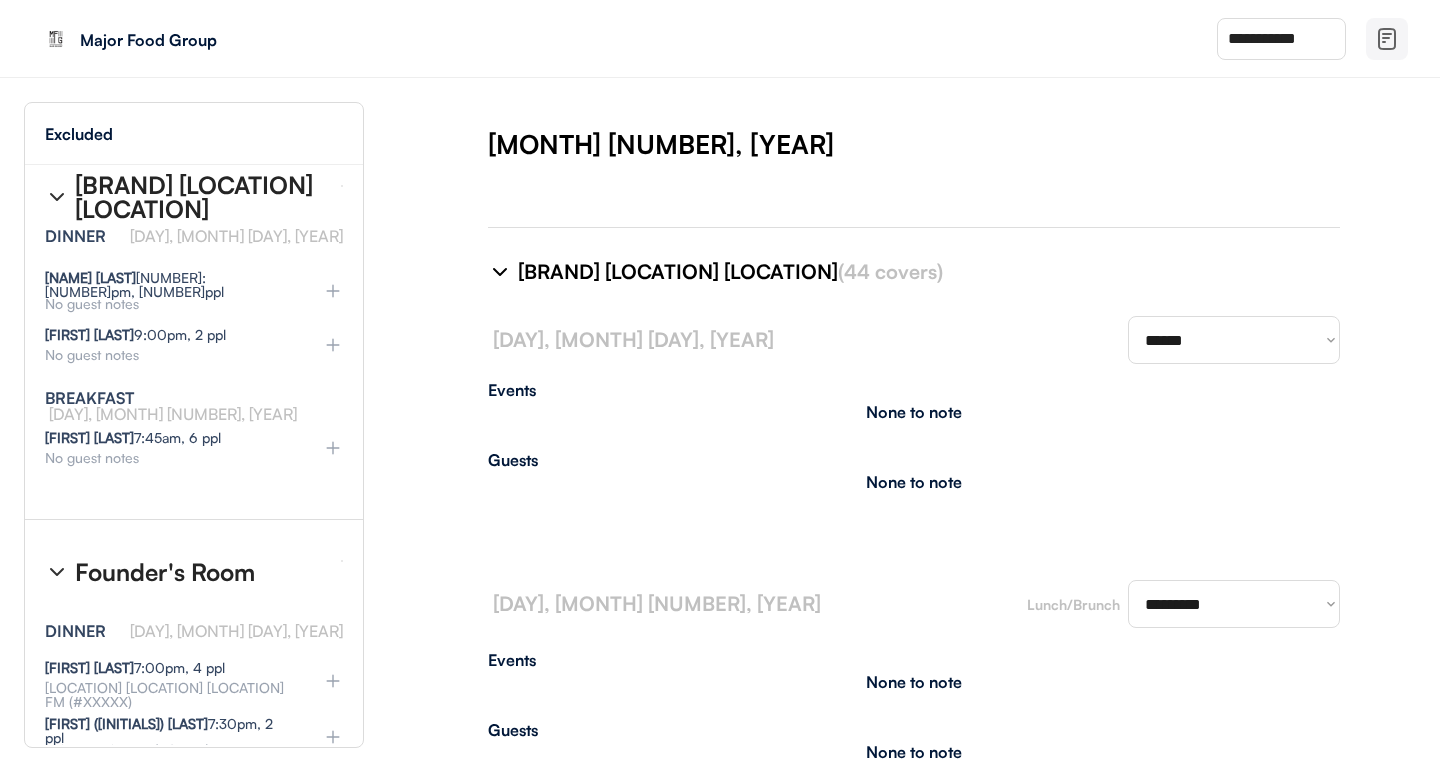 scroll, scrollTop: 14749, scrollLeft: 0, axis: vertical 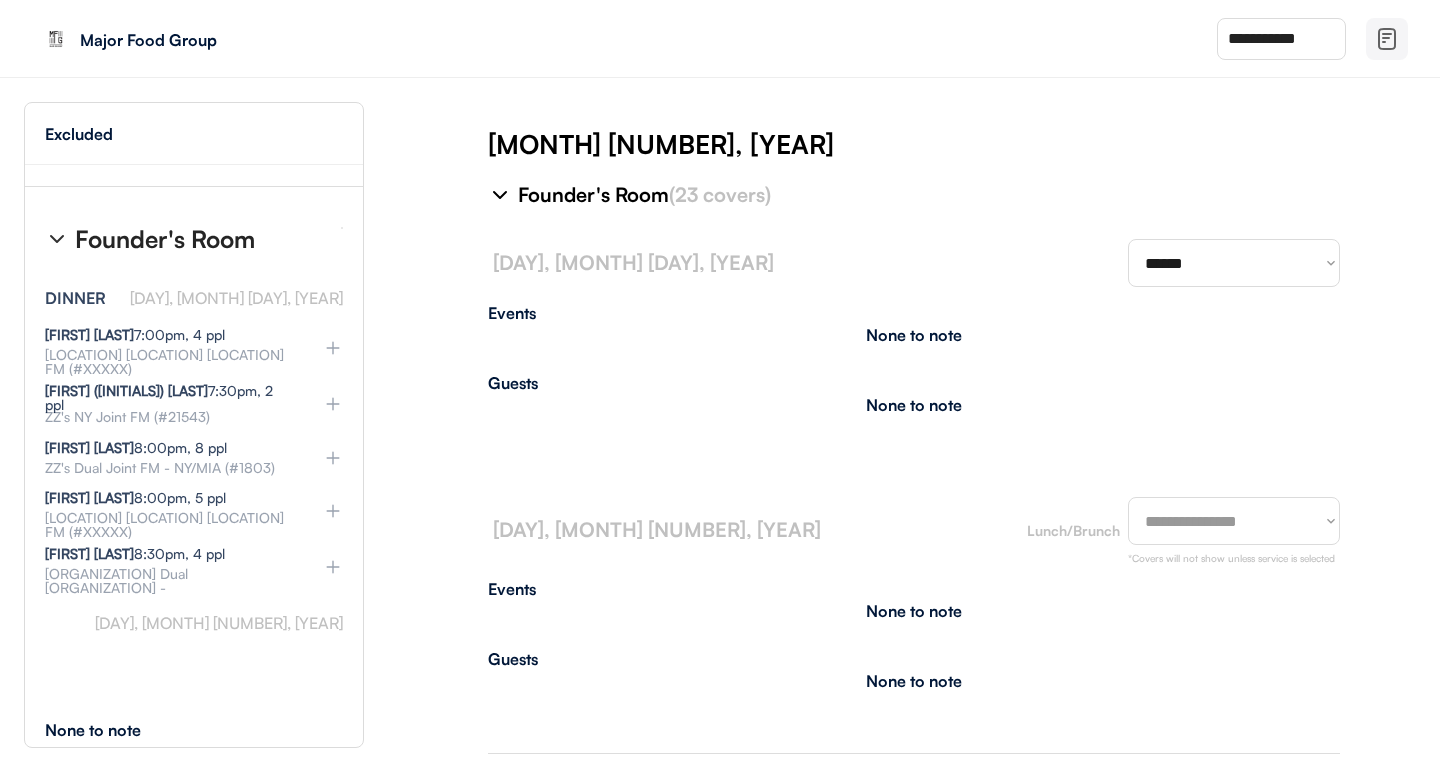 select on "********" 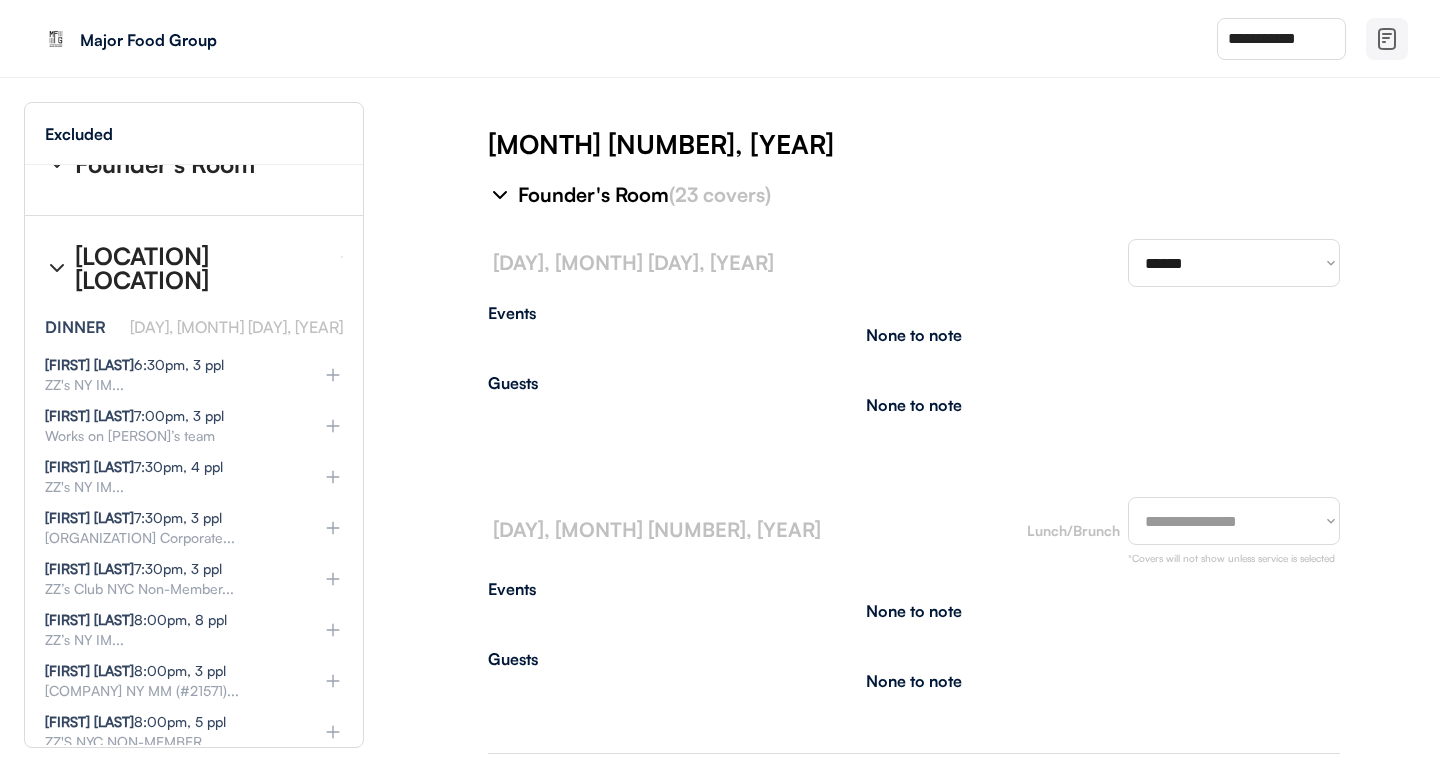 scroll, scrollTop: 15586, scrollLeft: 0, axis: vertical 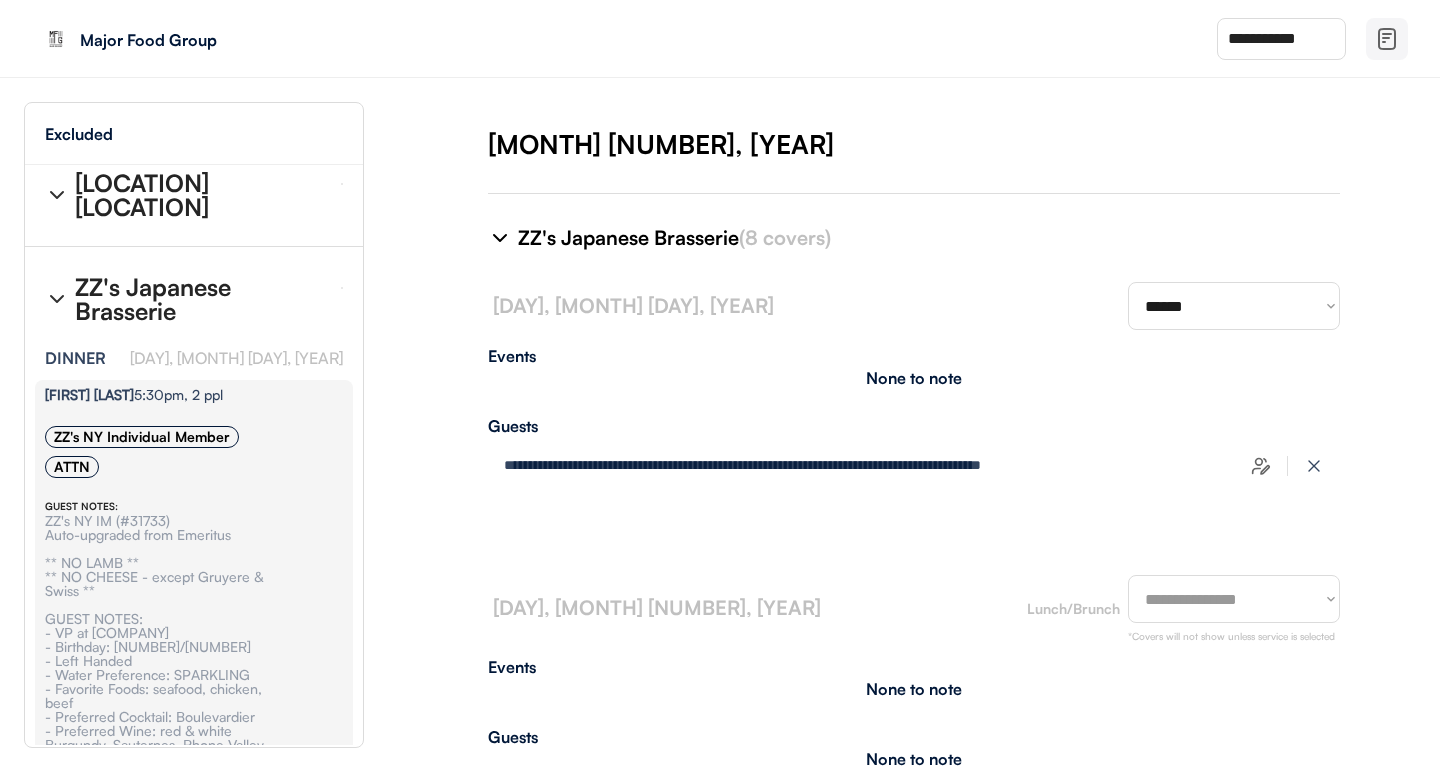 type on "**********" 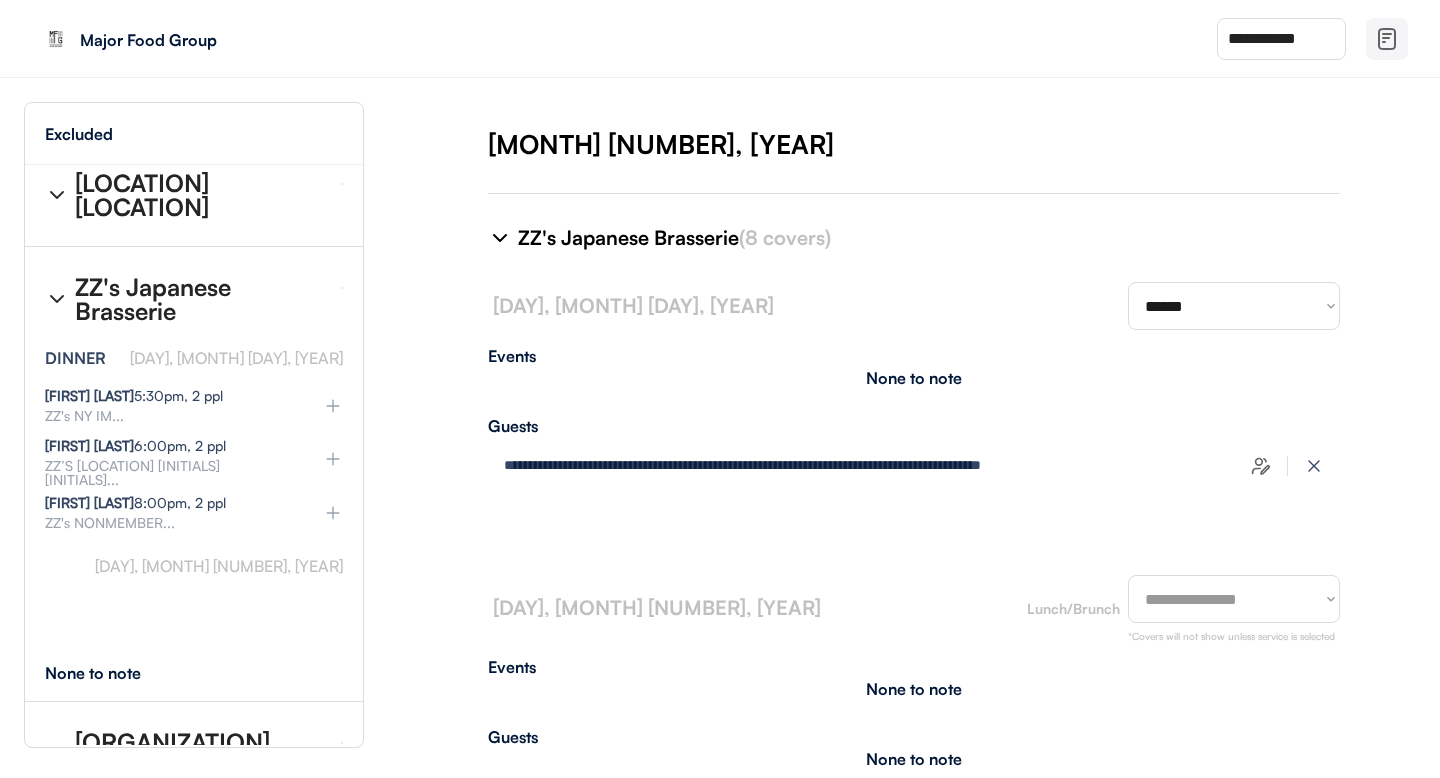 select on "********" 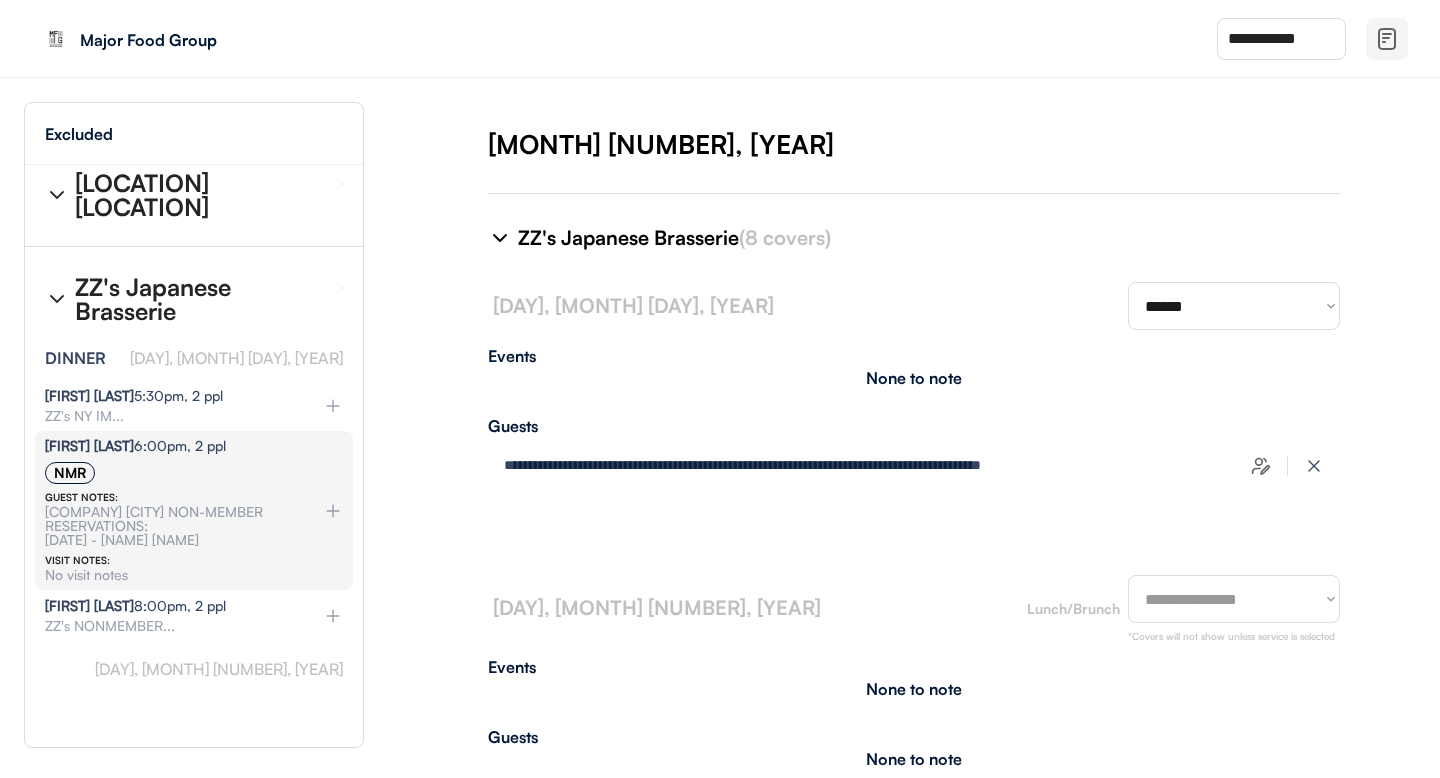 type on "**********" 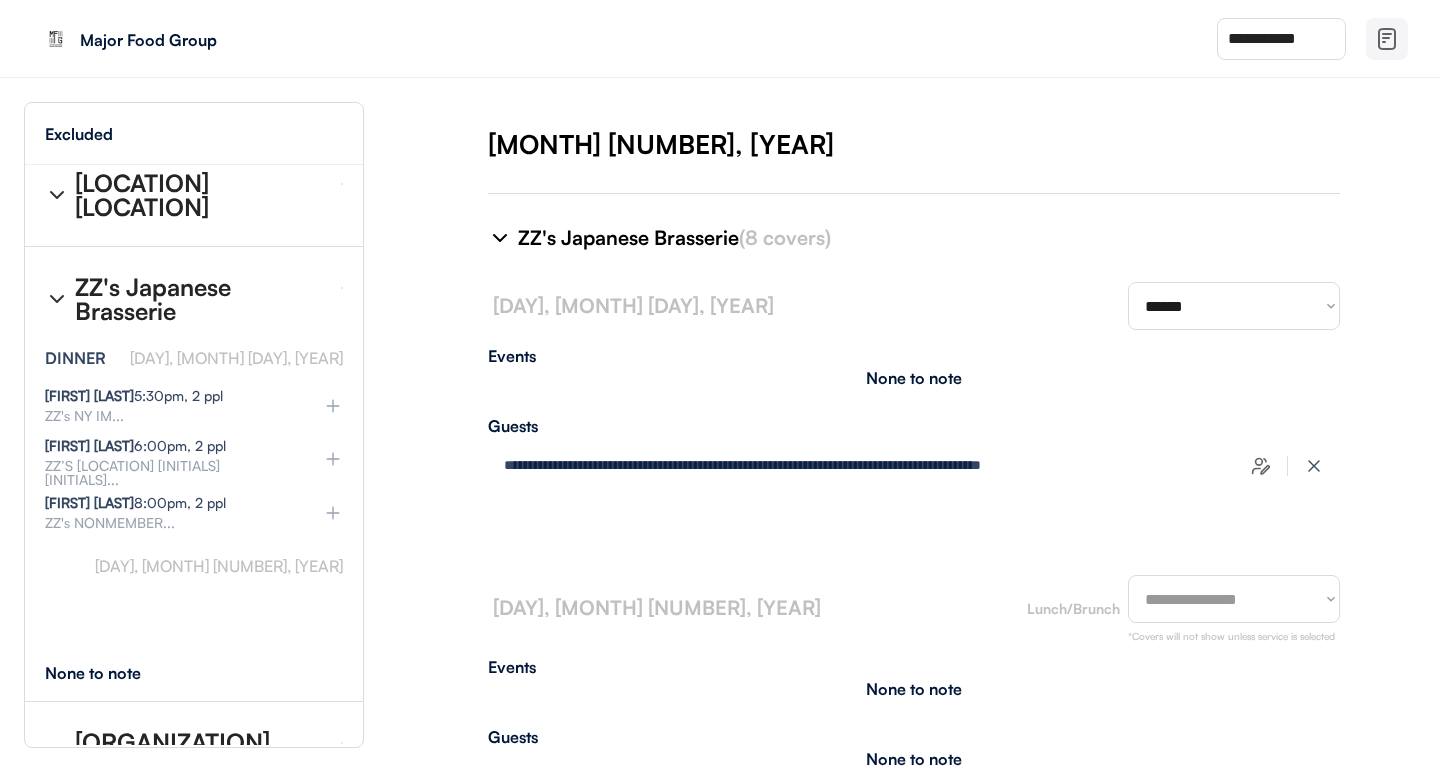 select on "********" 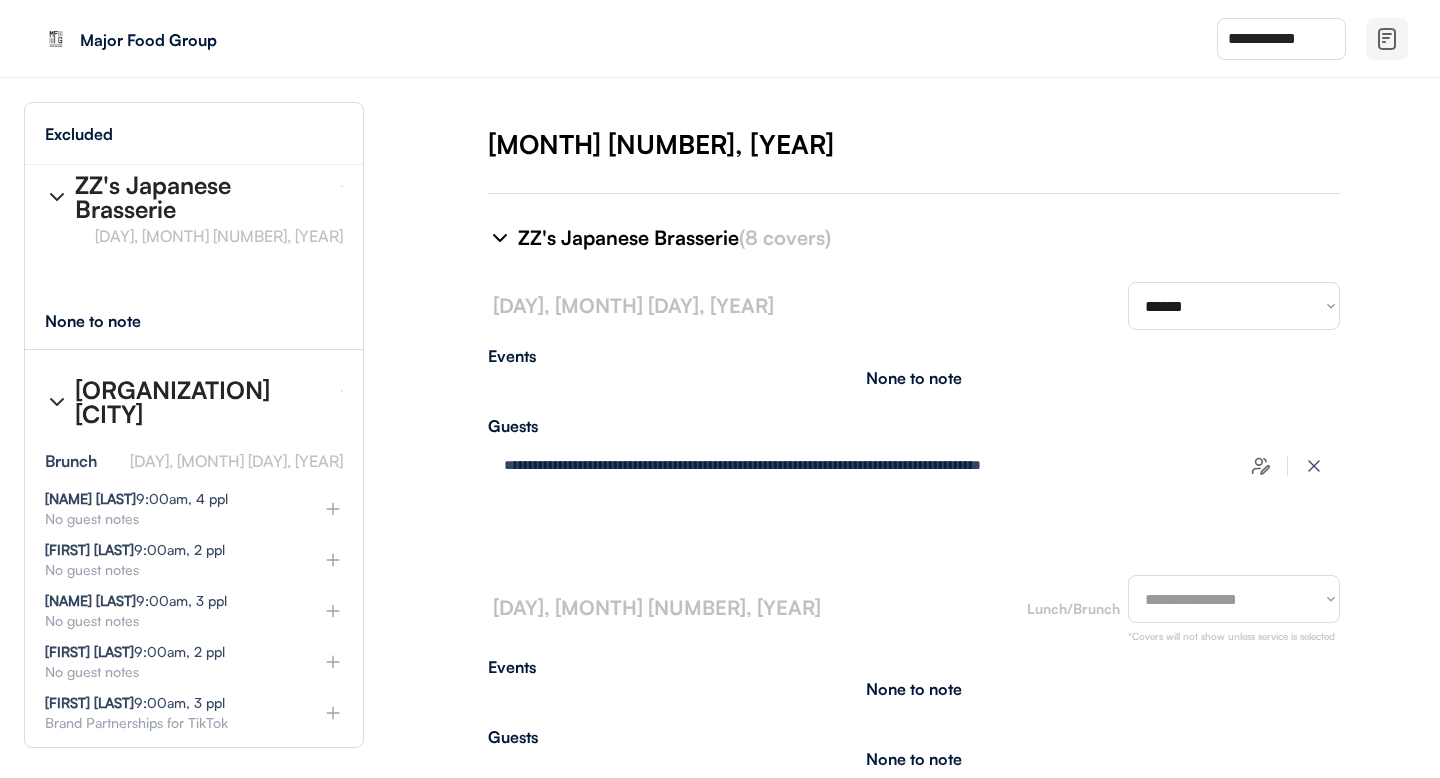 select on "********" 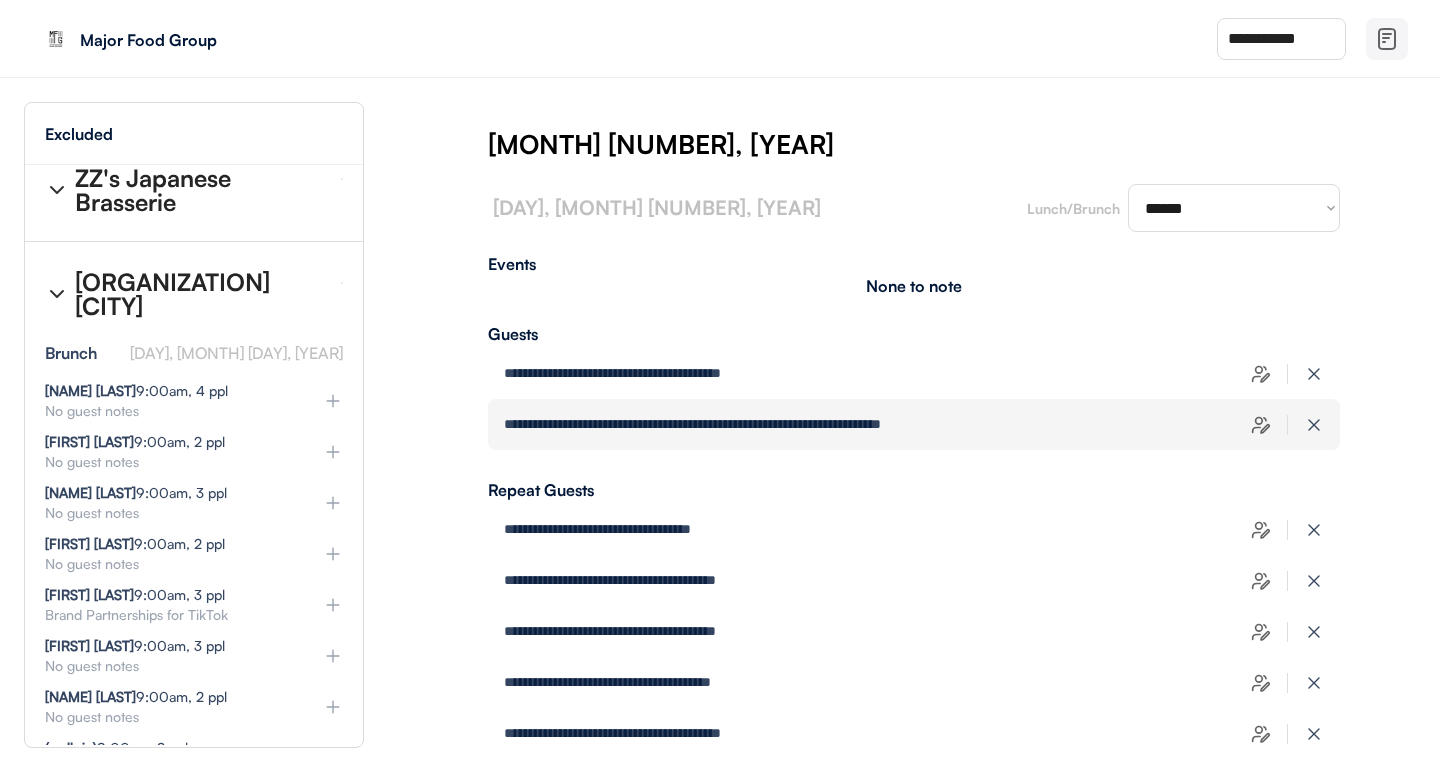 scroll, scrollTop: 7076, scrollLeft: 0, axis: vertical 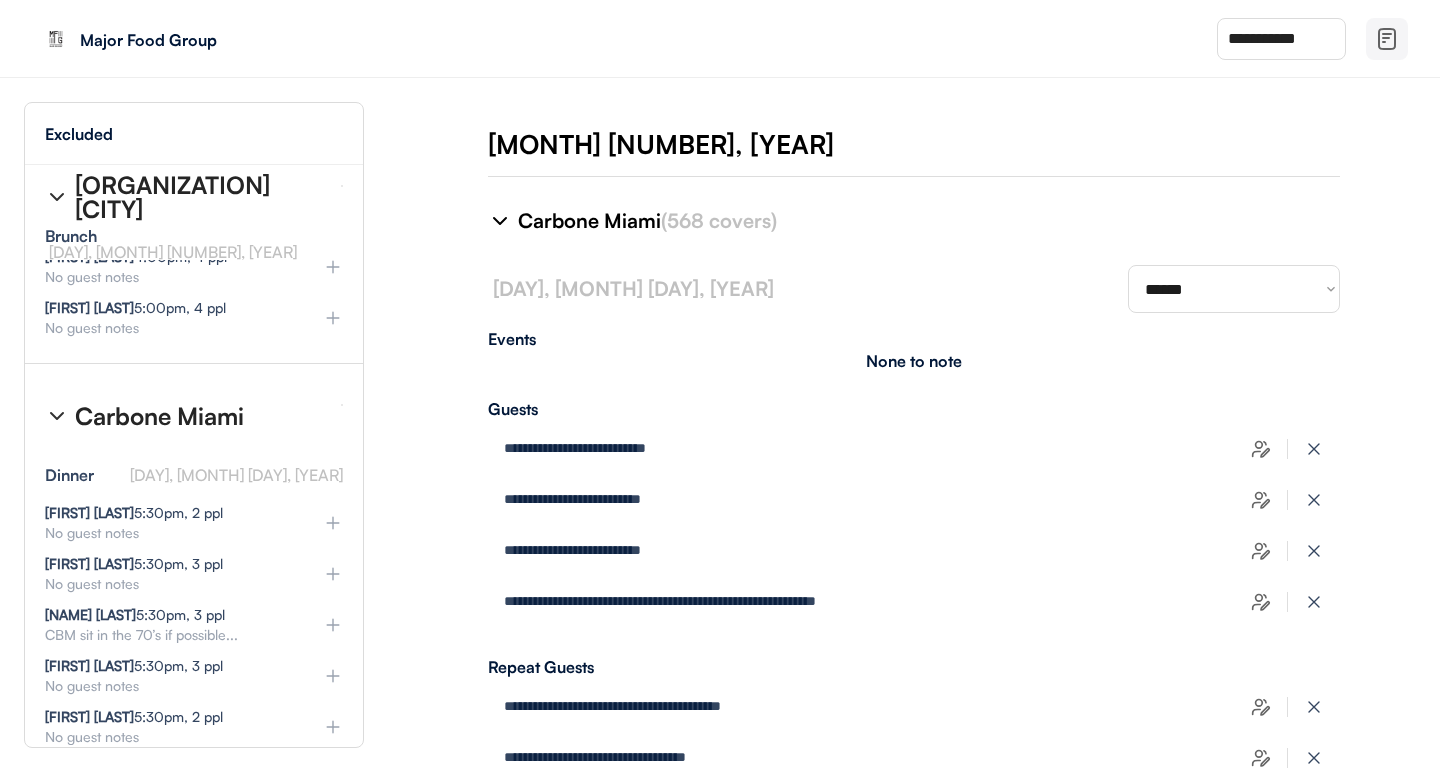 drag, startPoint x: 408, startPoint y: 427, endPoint x: 373, endPoint y: 388, distance: 52.40229 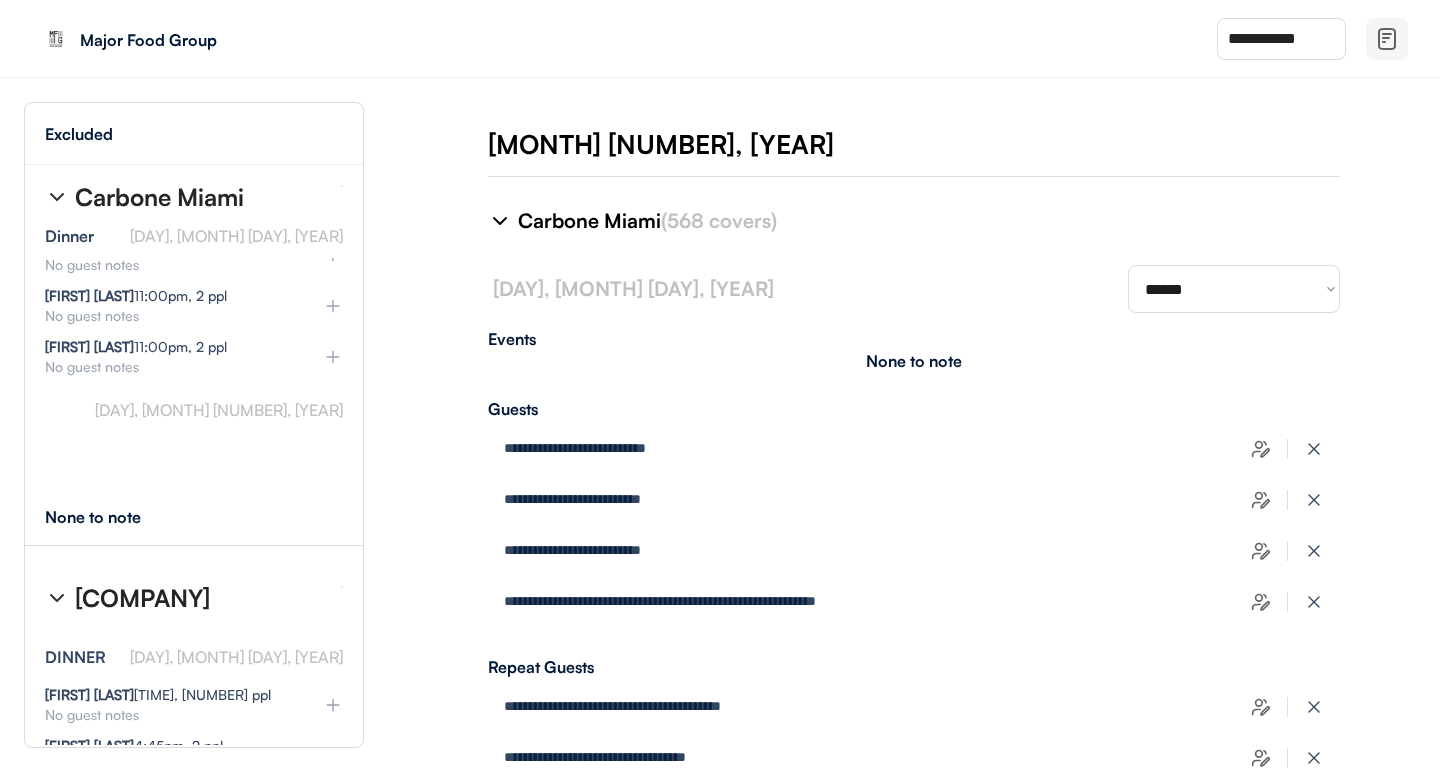 scroll, scrollTop: 43042, scrollLeft: 0, axis: vertical 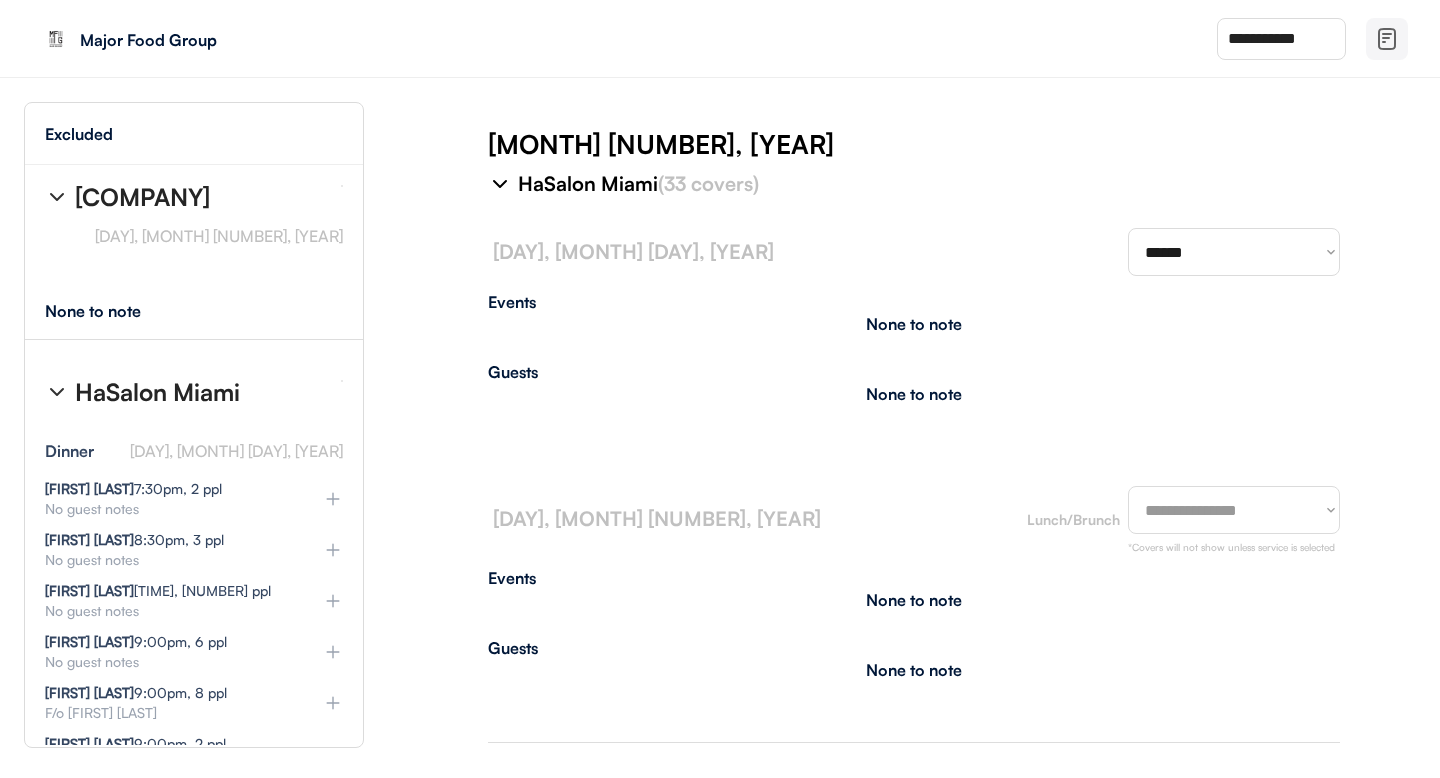 select on "********" 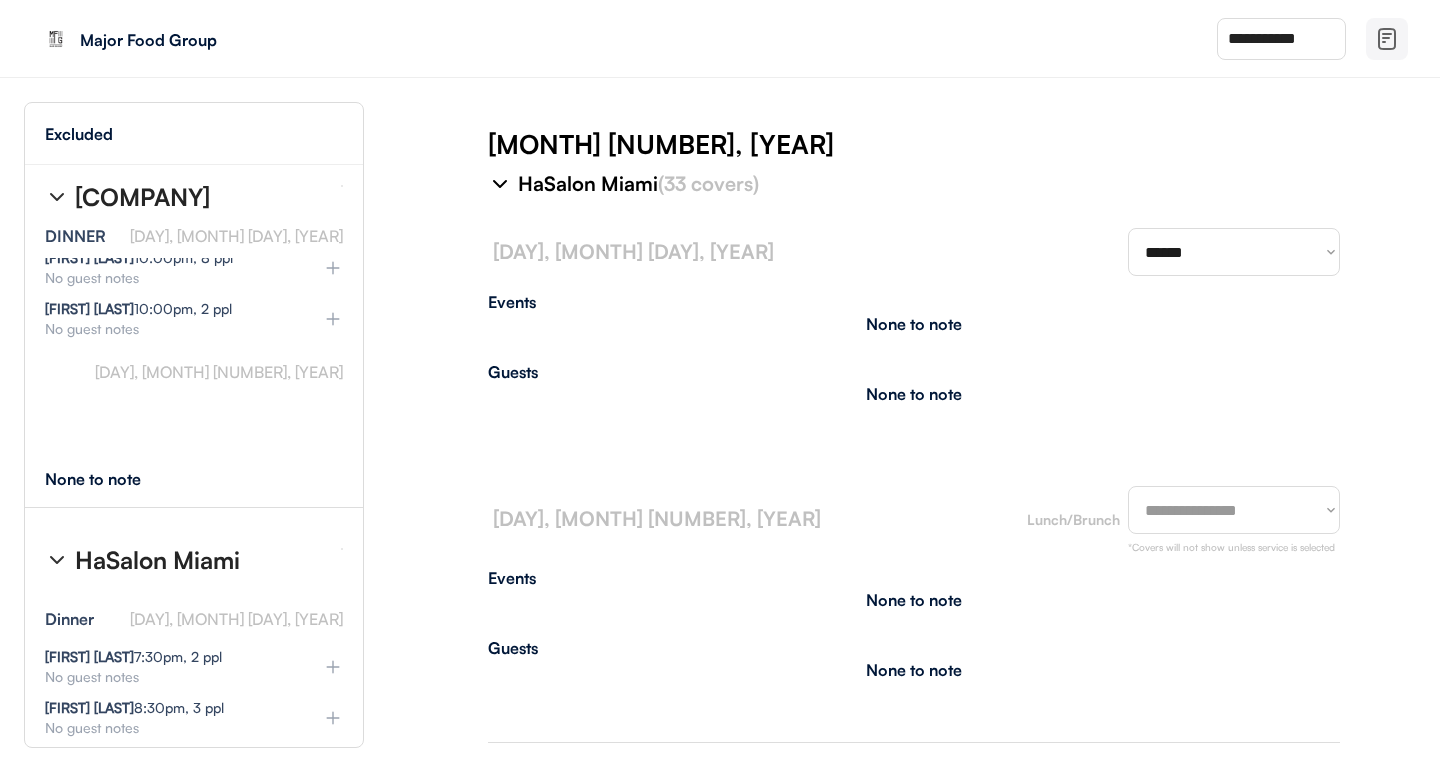 type on "**********" 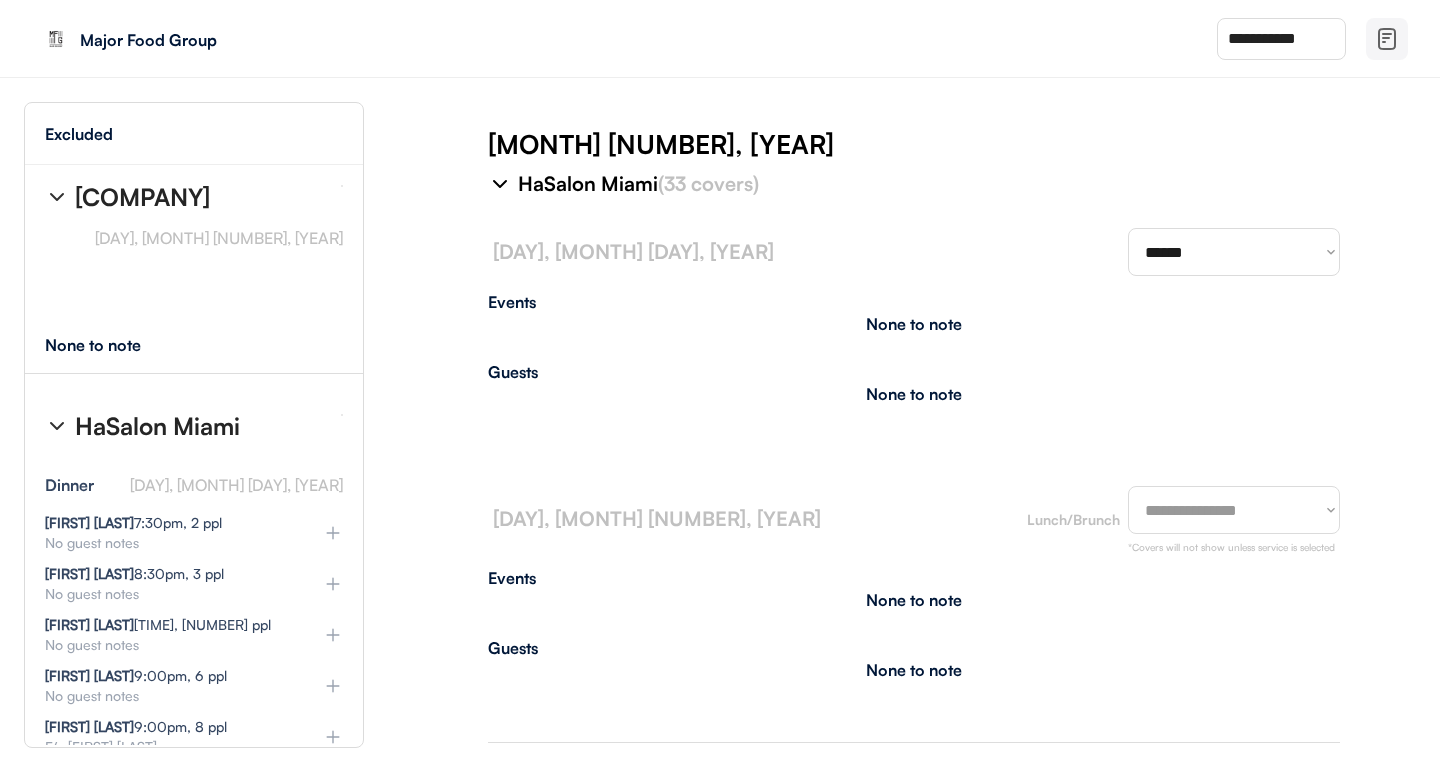 type on "**********" 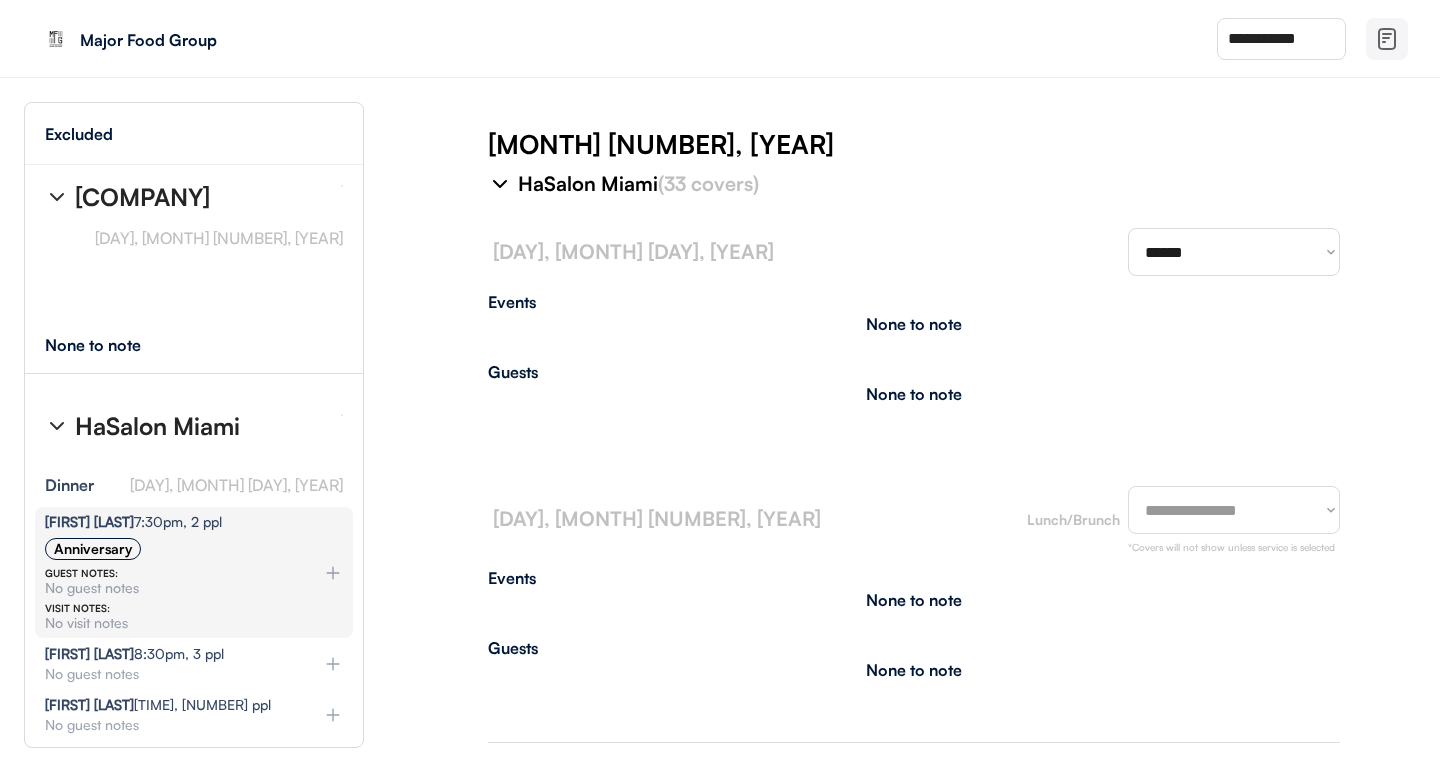 select on "********" 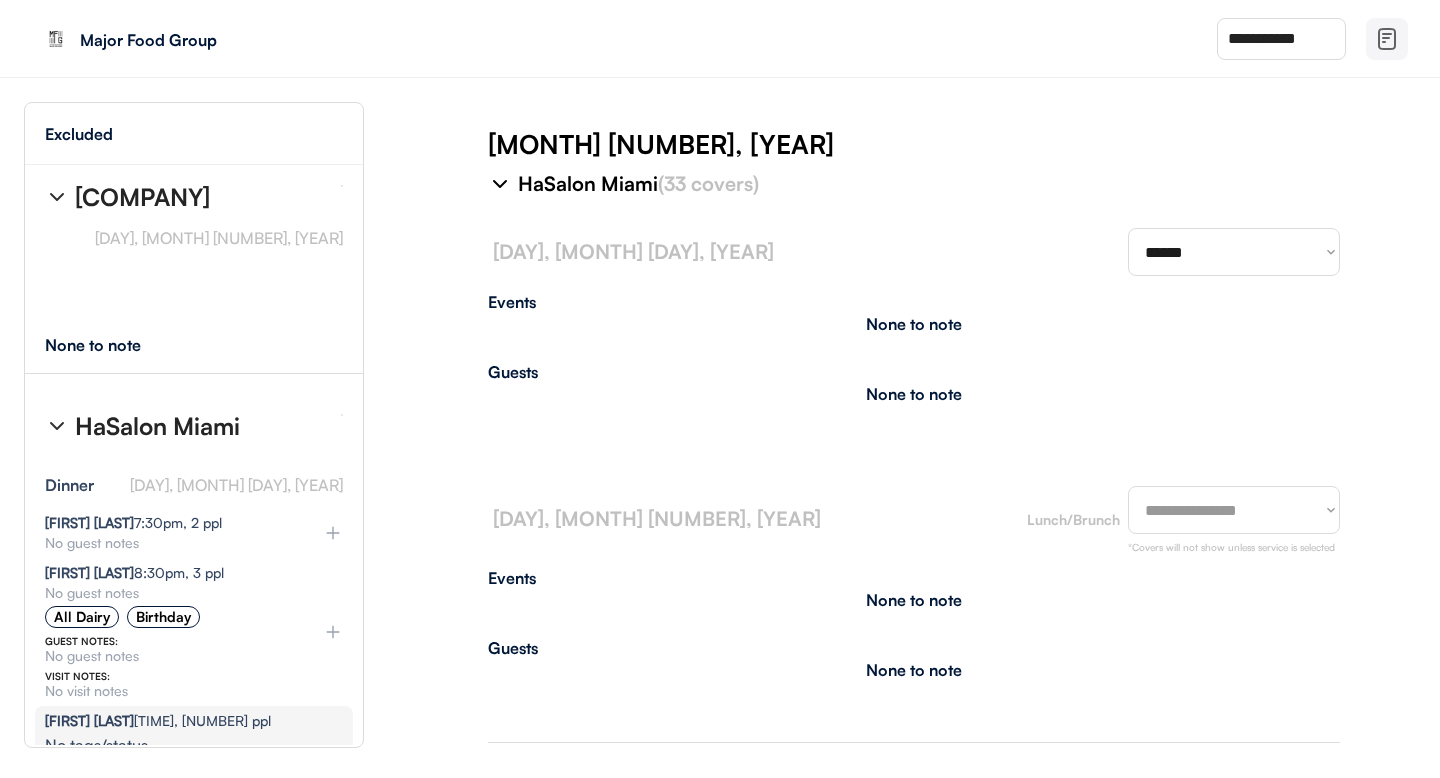select on "********" 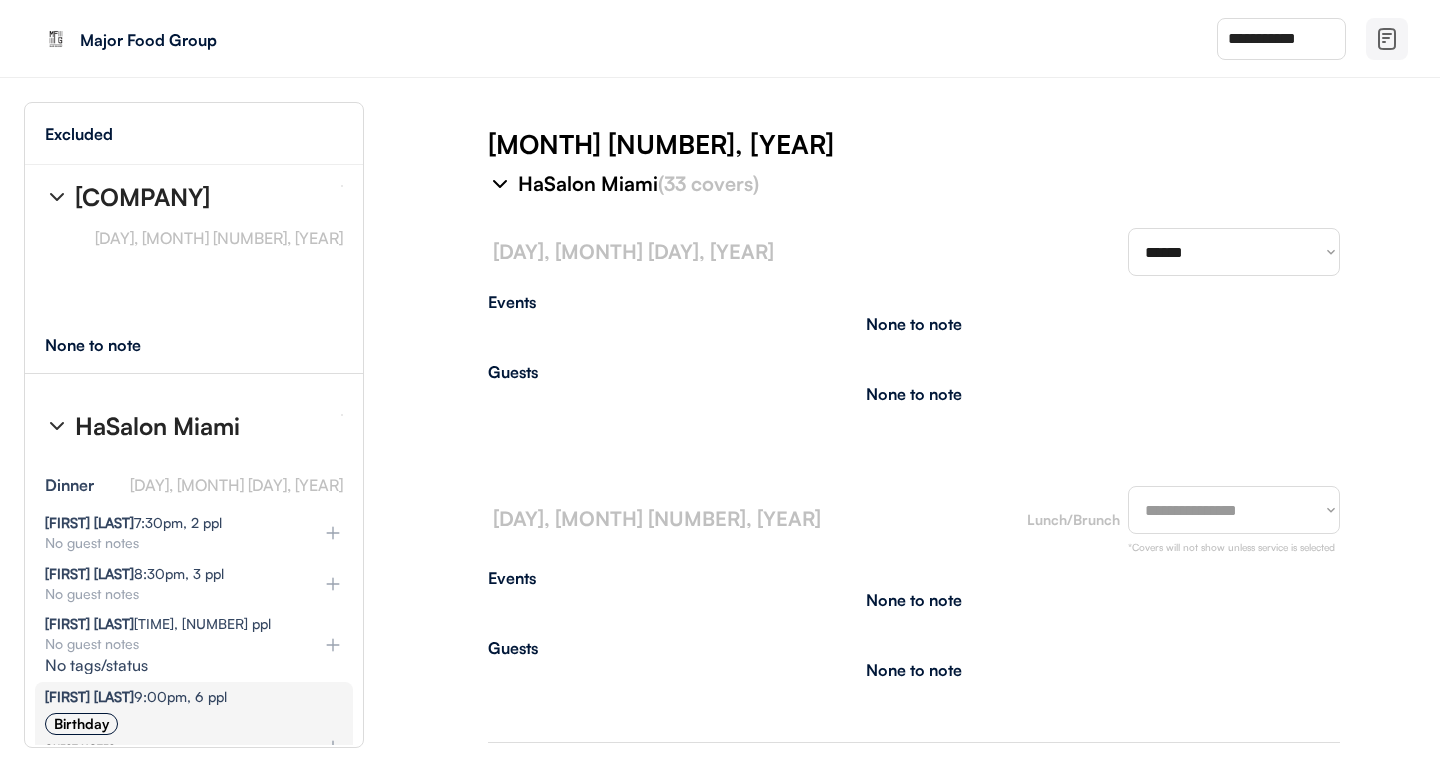 select on "********" 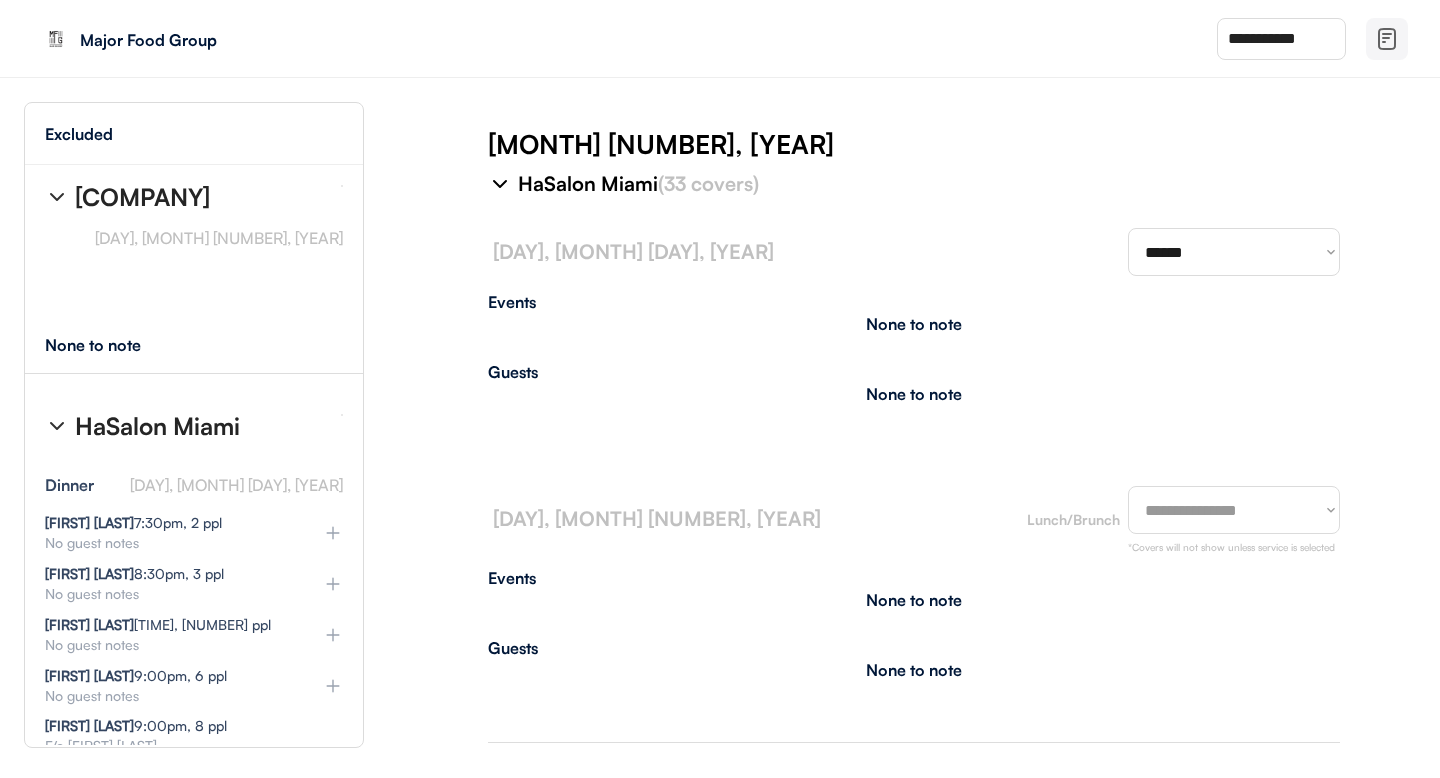 select on "********" 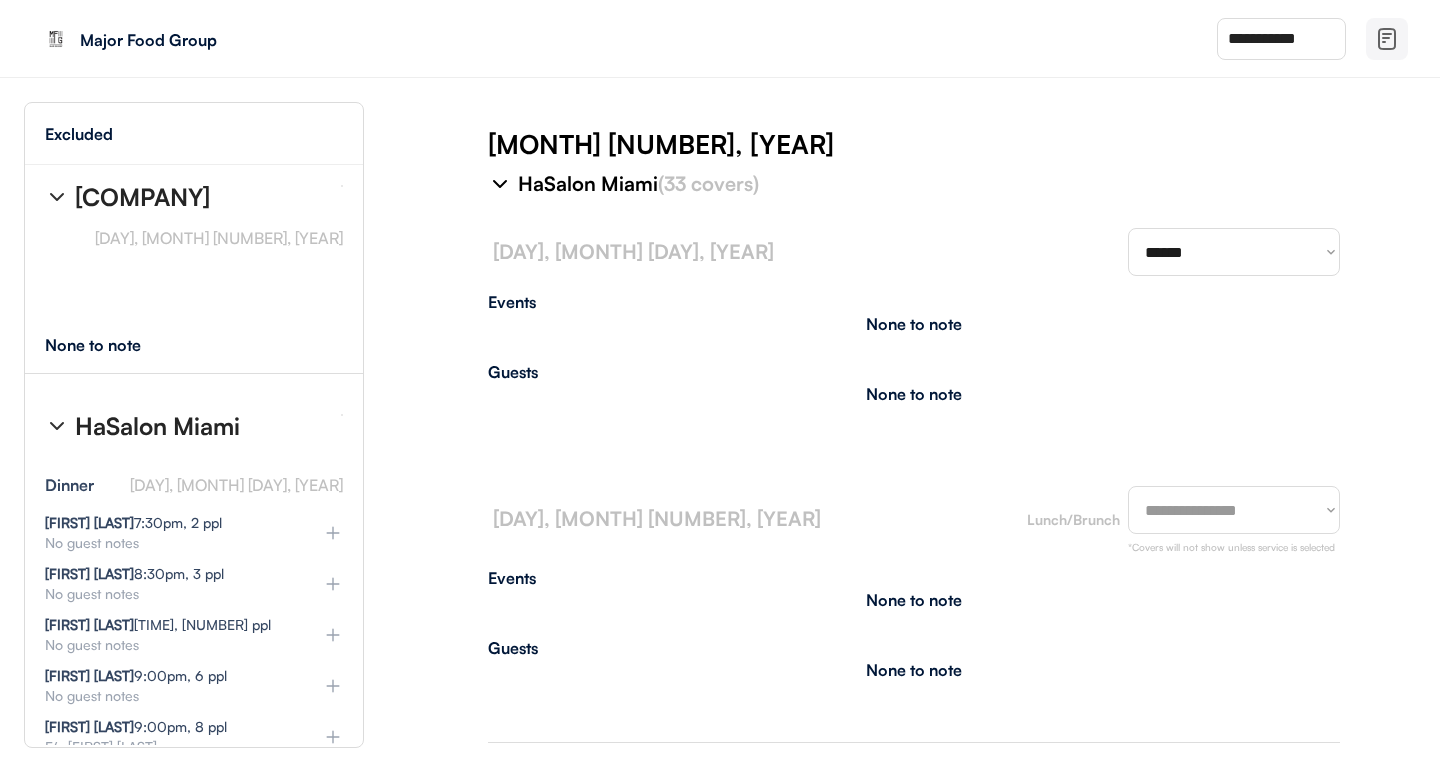 select on "********" 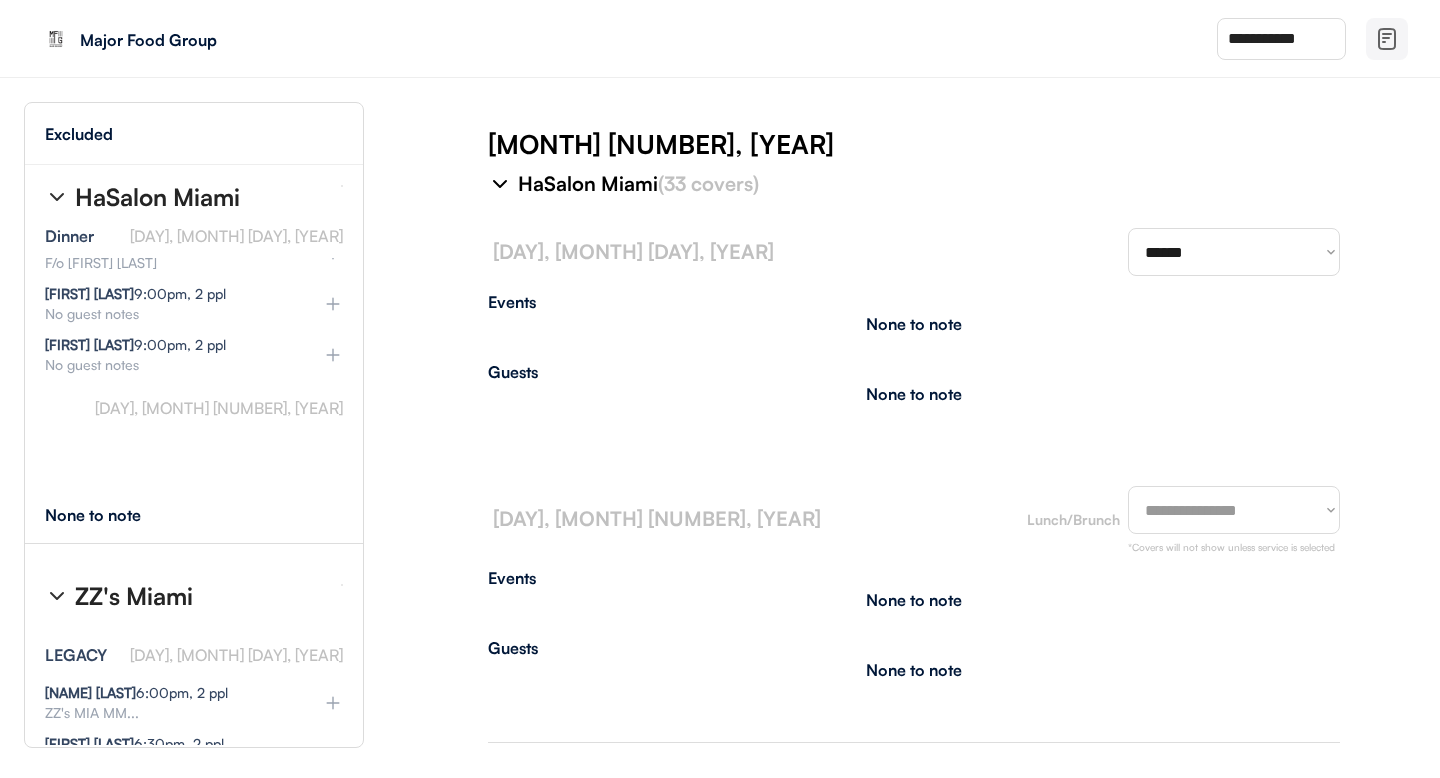 select on "********" 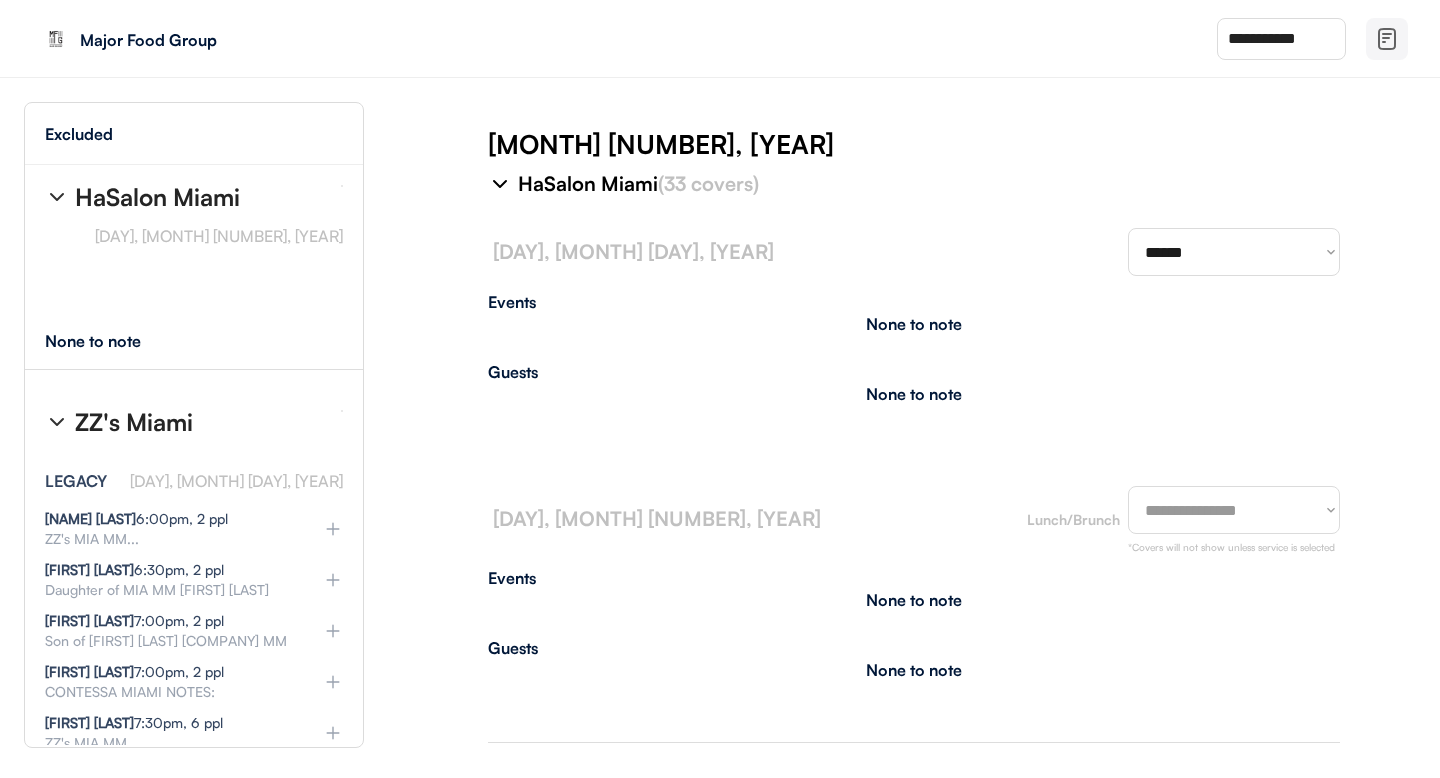 scroll, scrollTop: 48190, scrollLeft: 0, axis: vertical 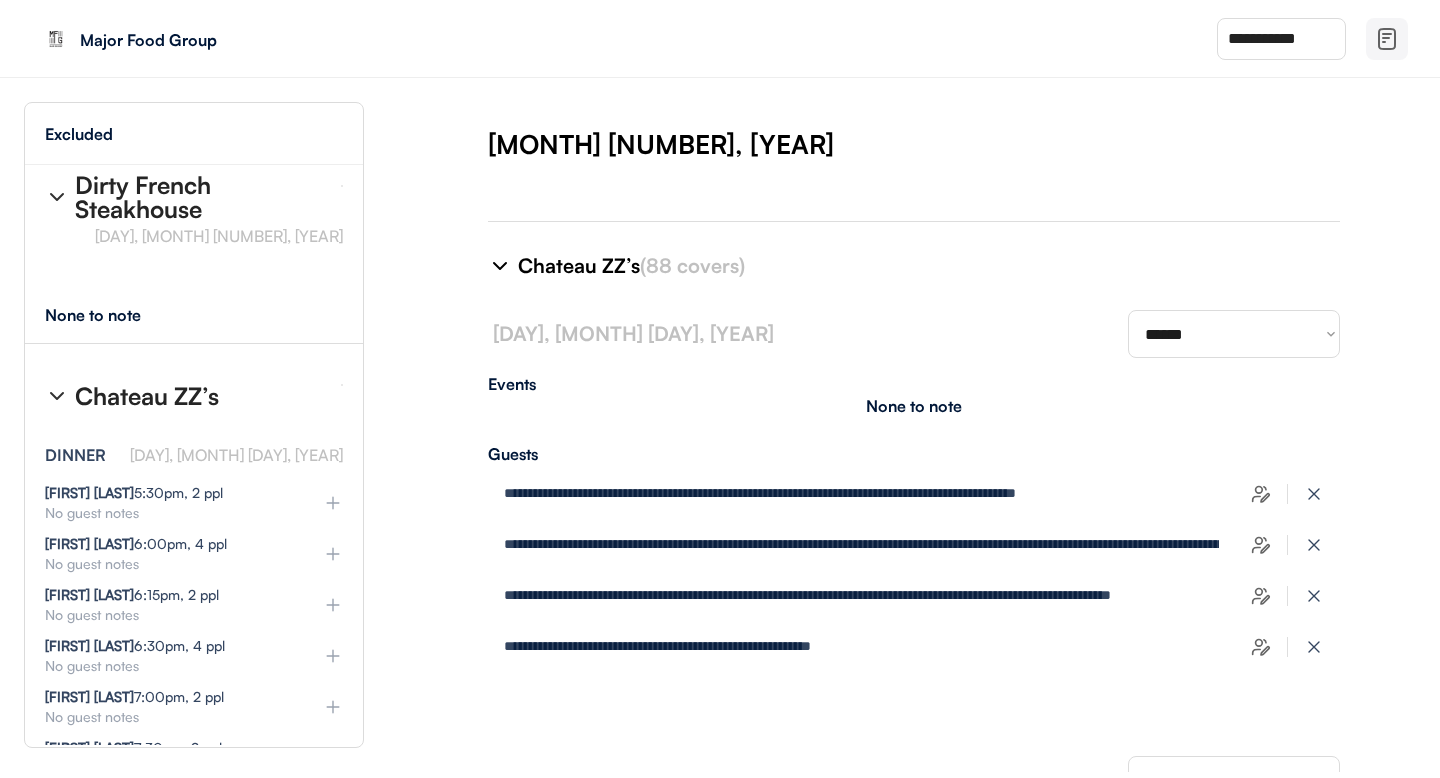 click on "**********" at bounding box center [914, 467] 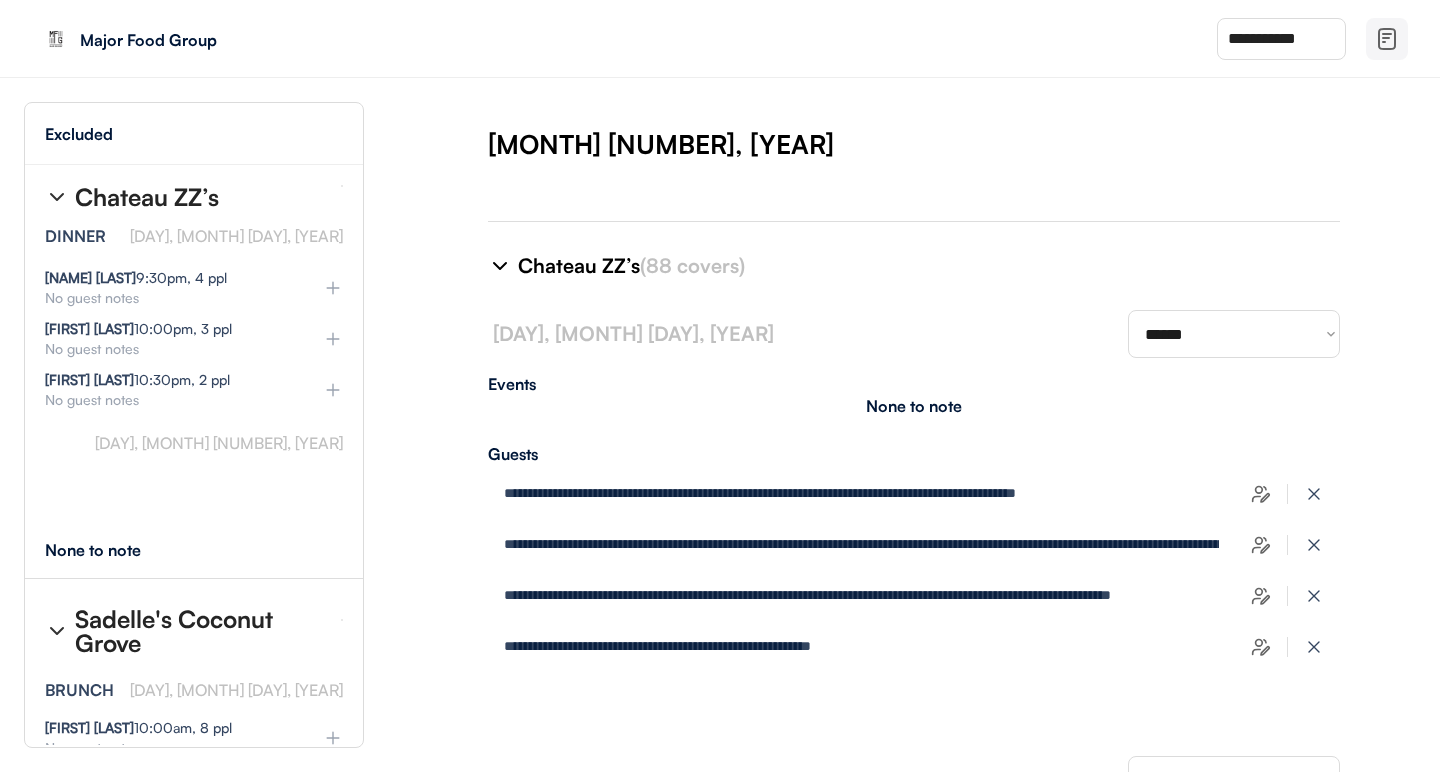 scroll, scrollTop: 53336, scrollLeft: 0, axis: vertical 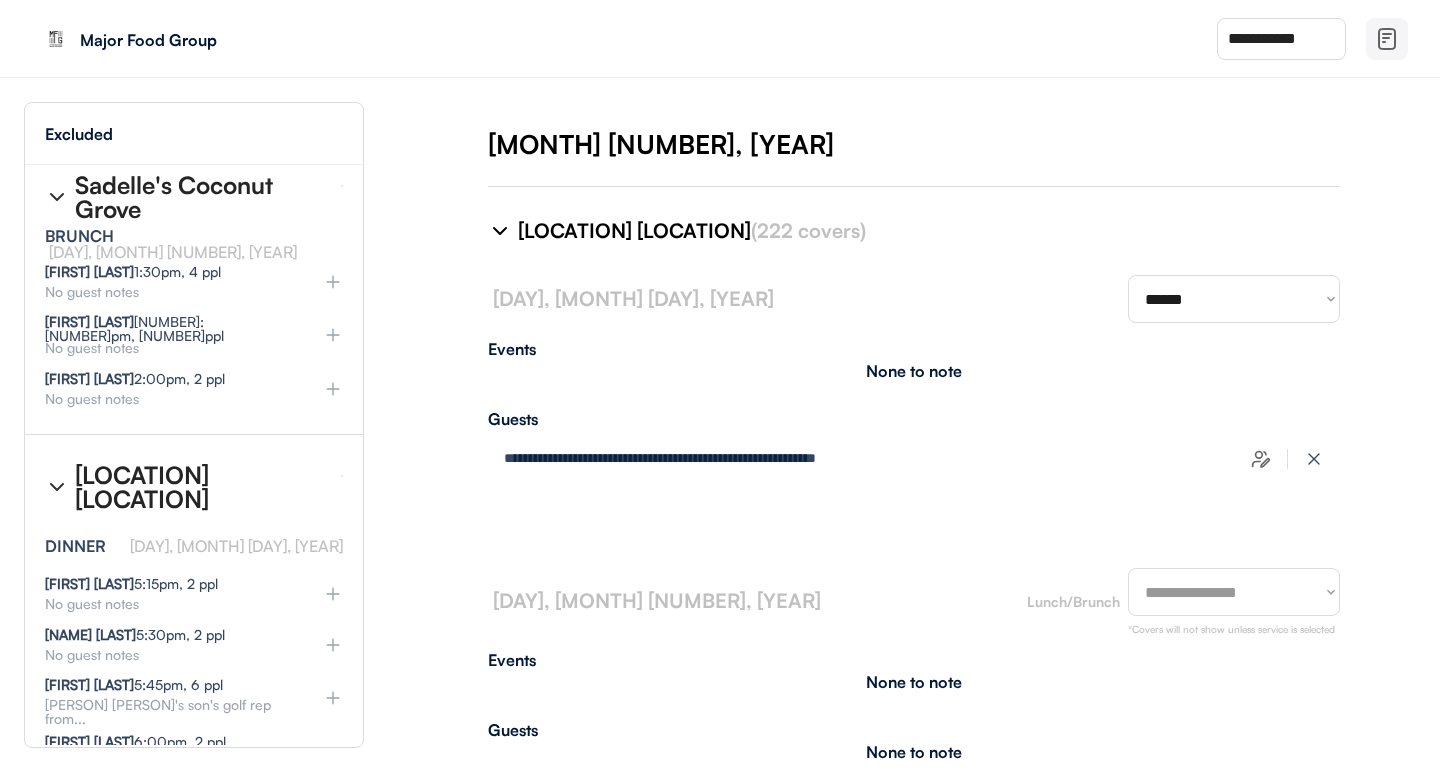 click on "**********" at bounding box center (914, 467) 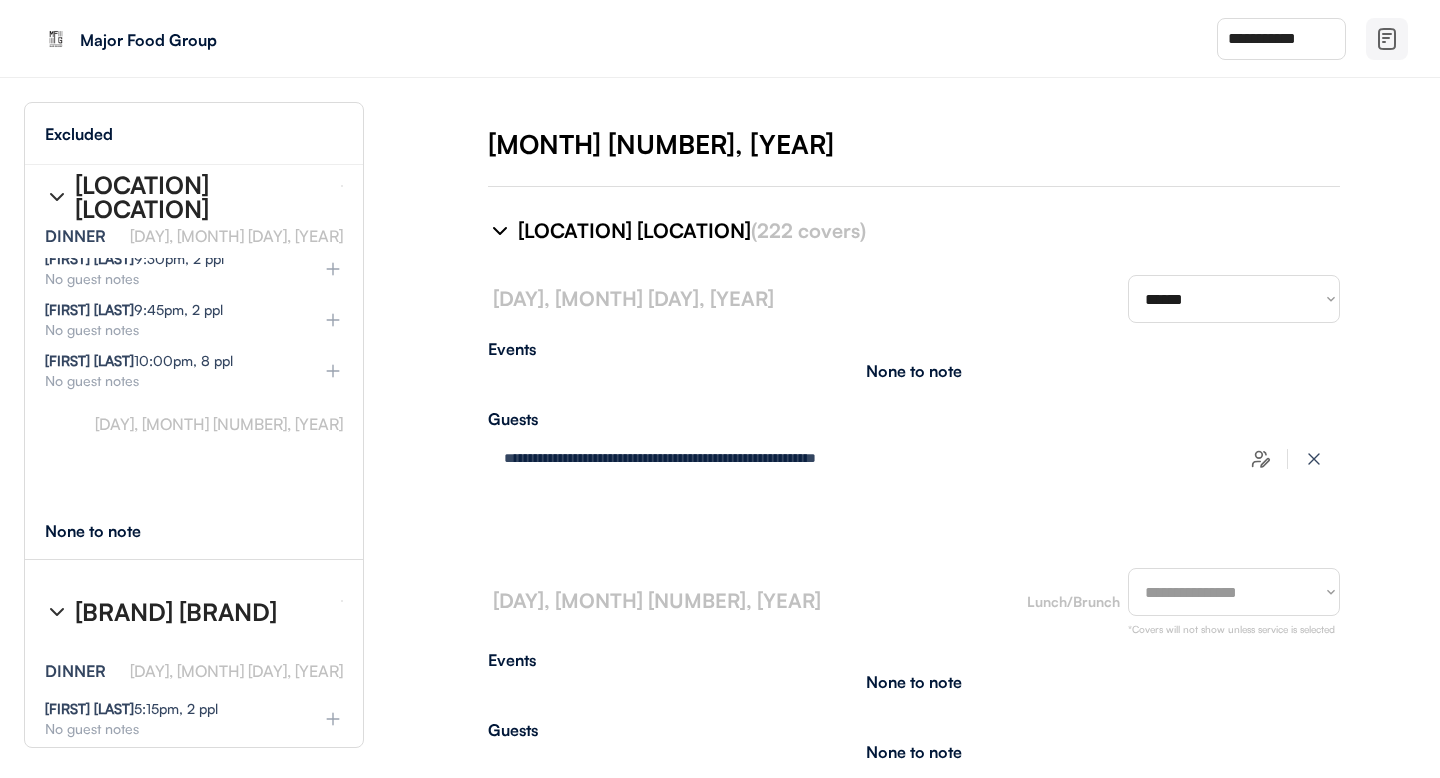 scroll, scrollTop: 60547, scrollLeft: 0, axis: vertical 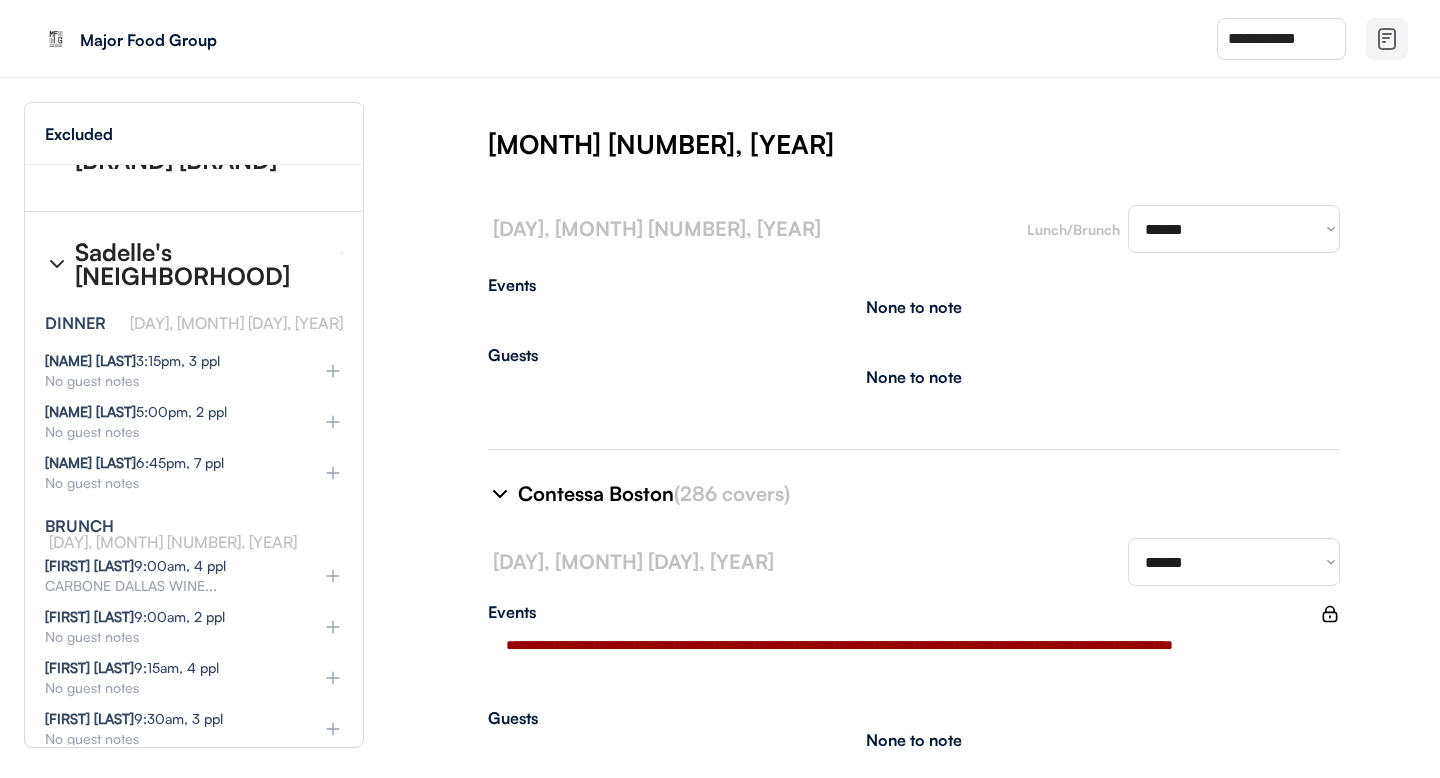click on "**********" at bounding box center (914, 467) 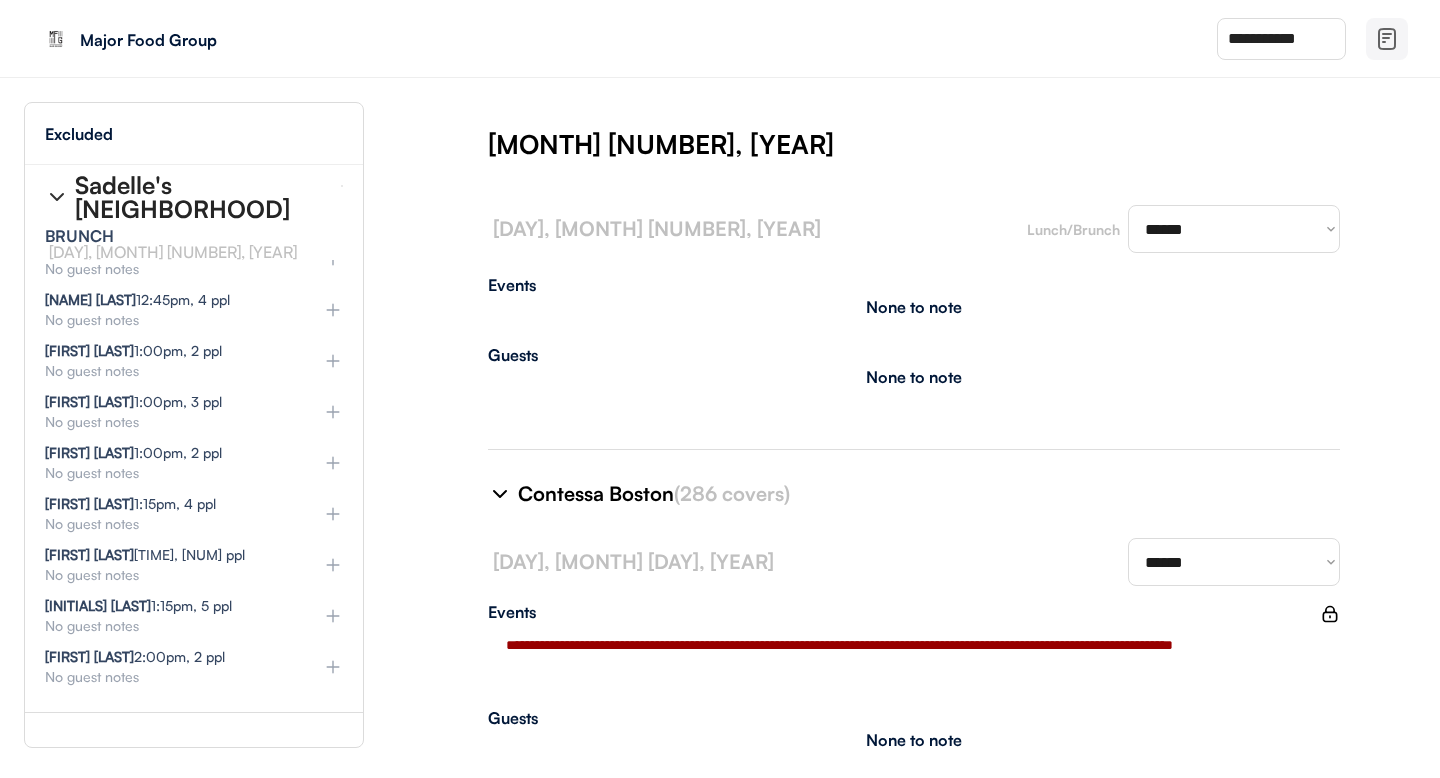 scroll, scrollTop: 65796, scrollLeft: 0, axis: vertical 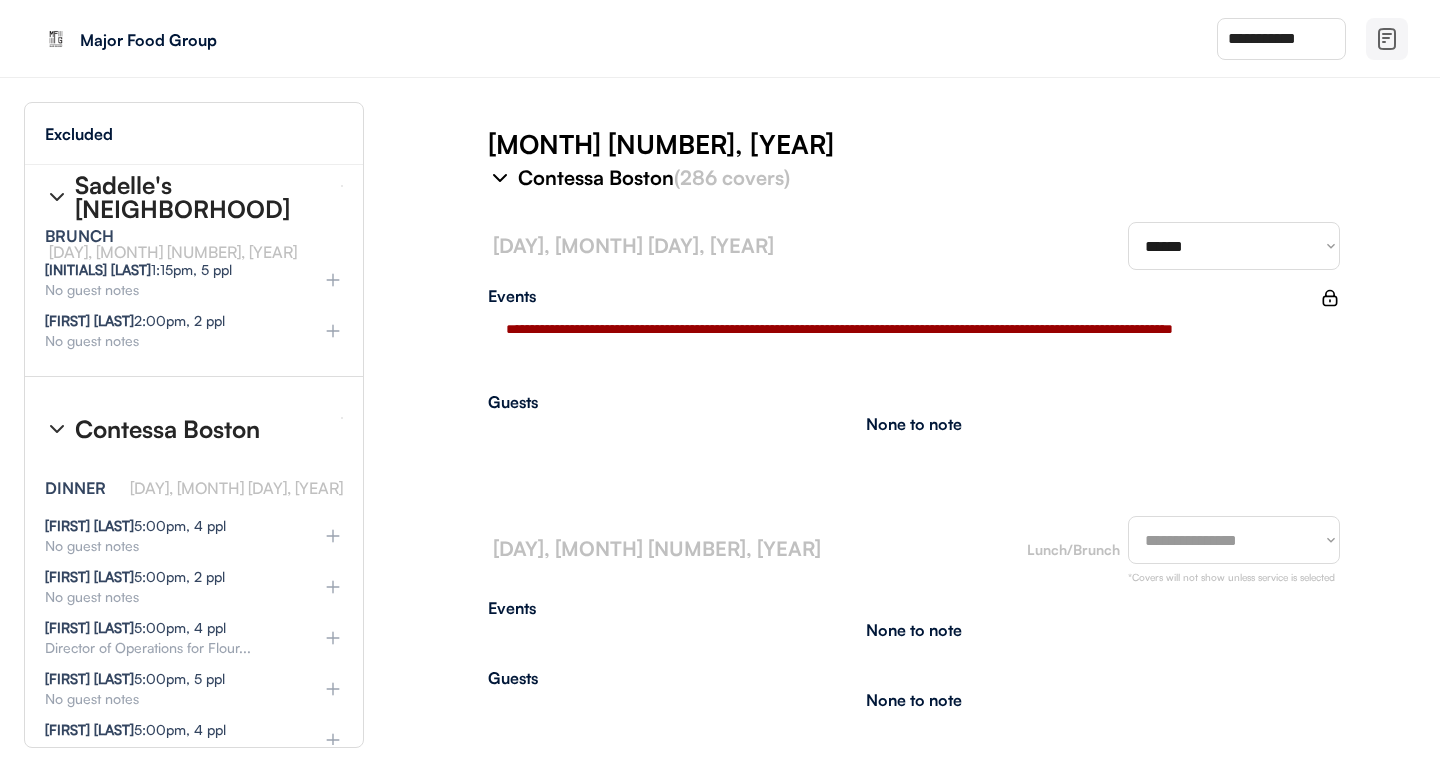 click on "**********" at bounding box center [914, 467] 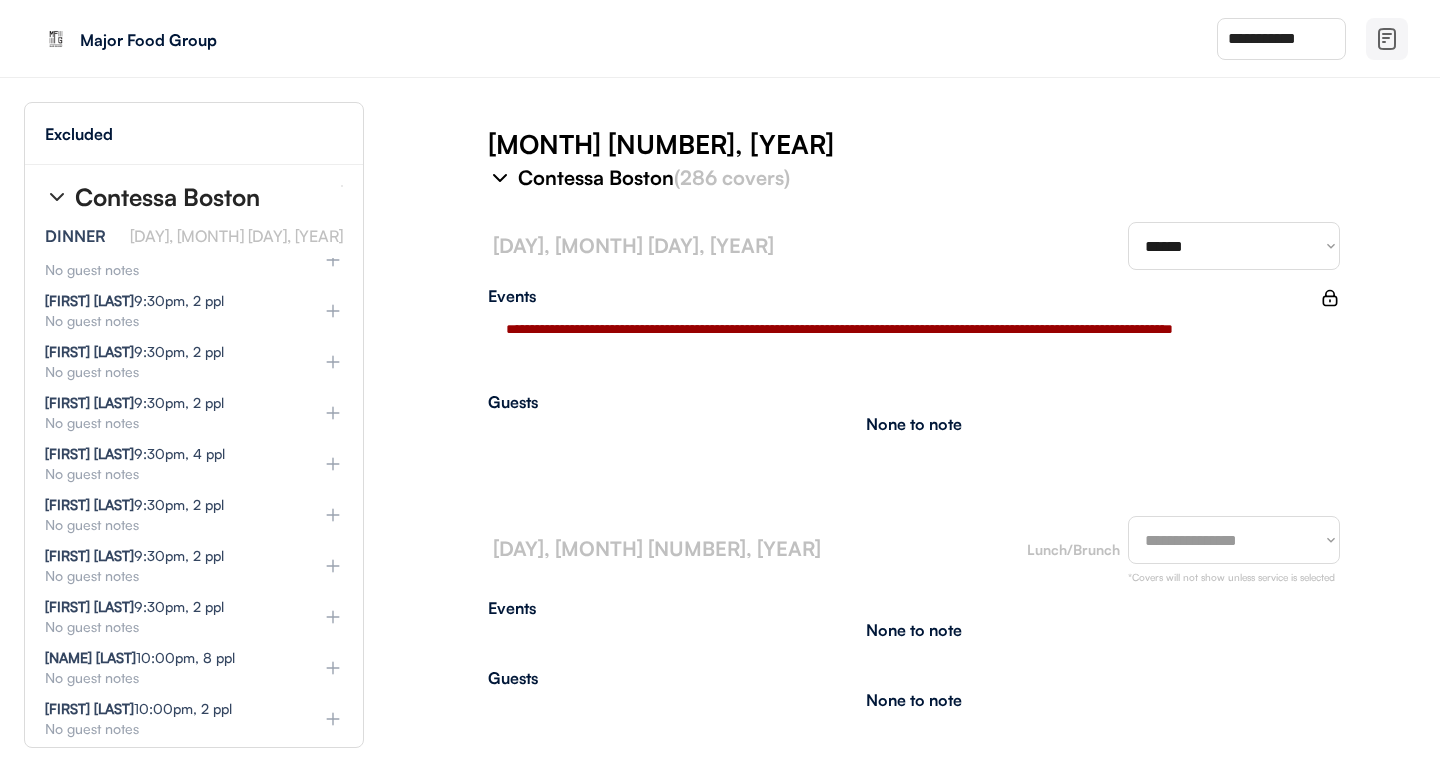 scroll, scrollTop: 69954, scrollLeft: 0, axis: vertical 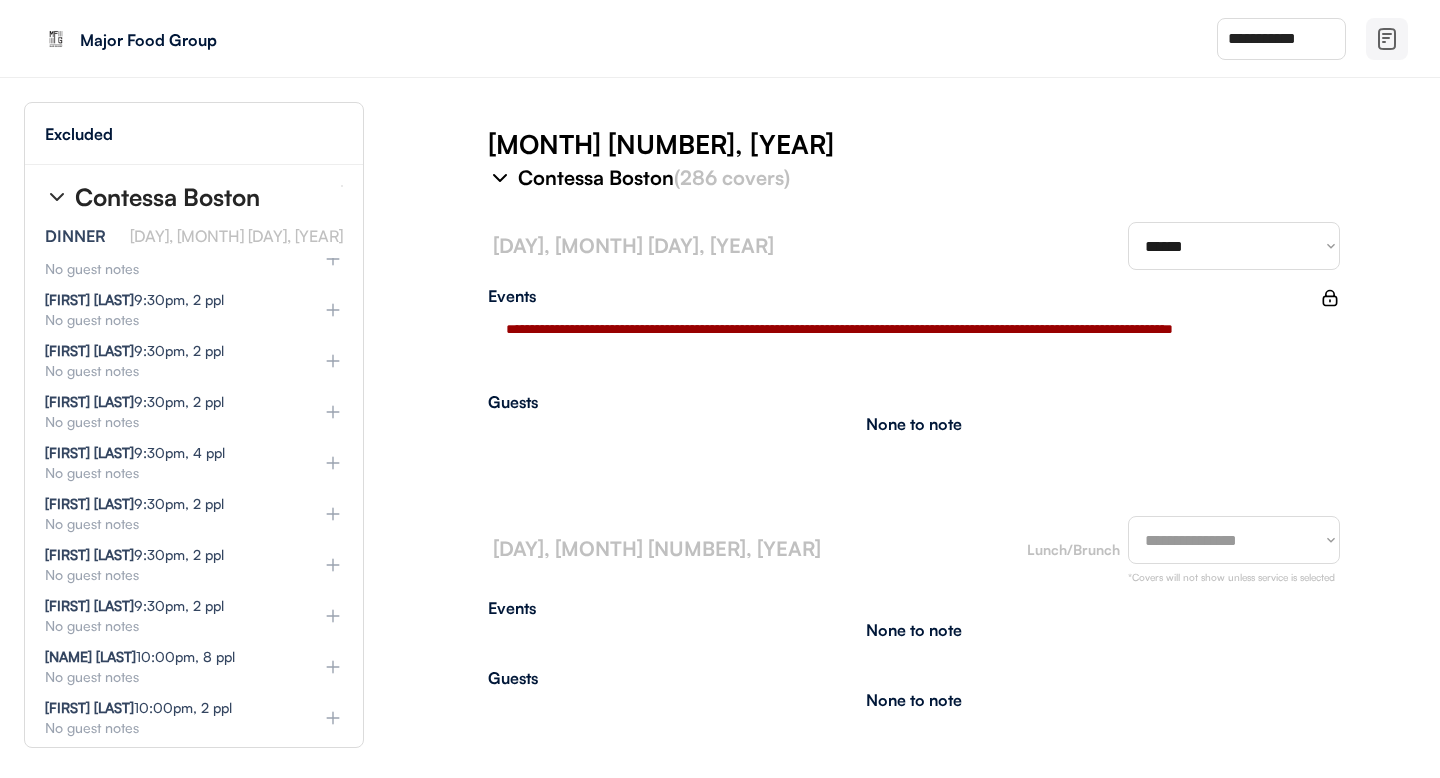 click 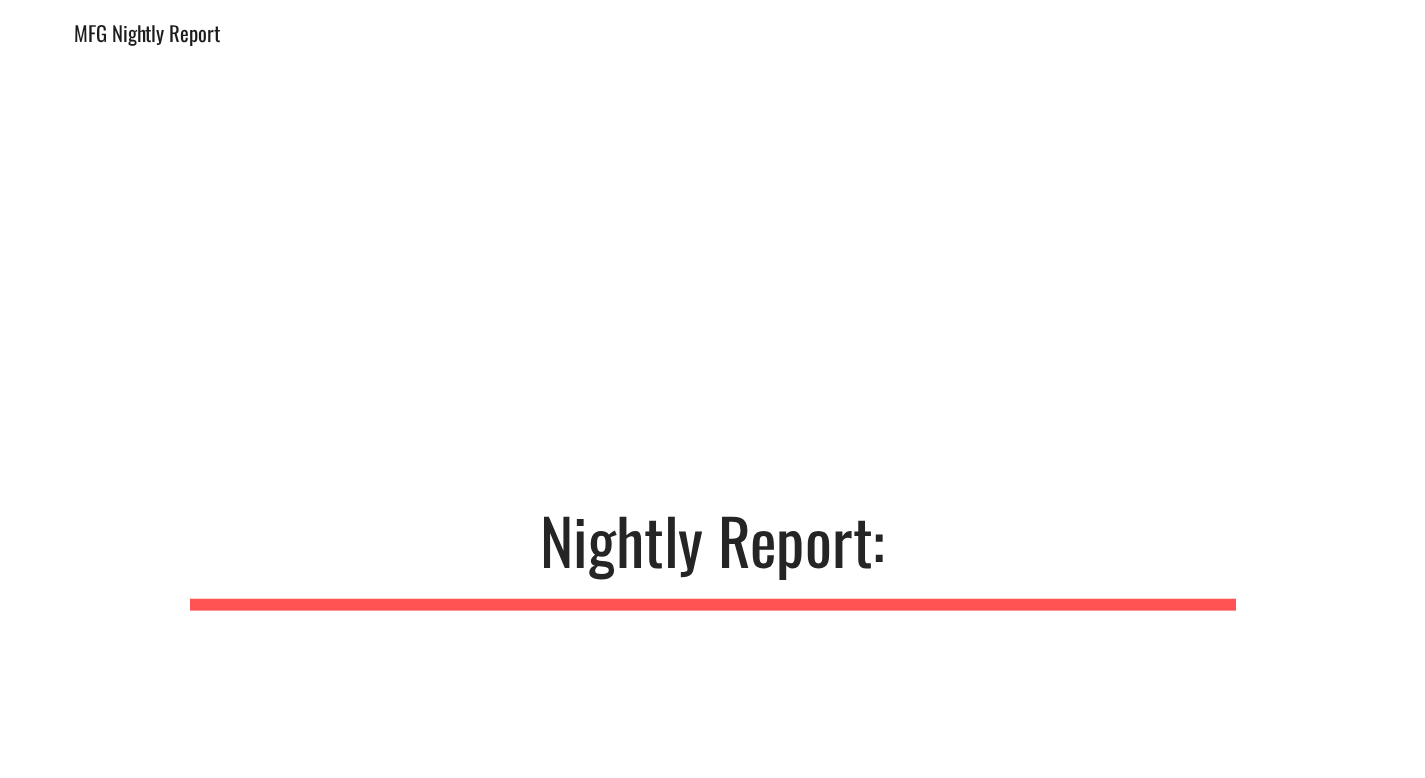 scroll, scrollTop: 0, scrollLeft: 0, axis: both 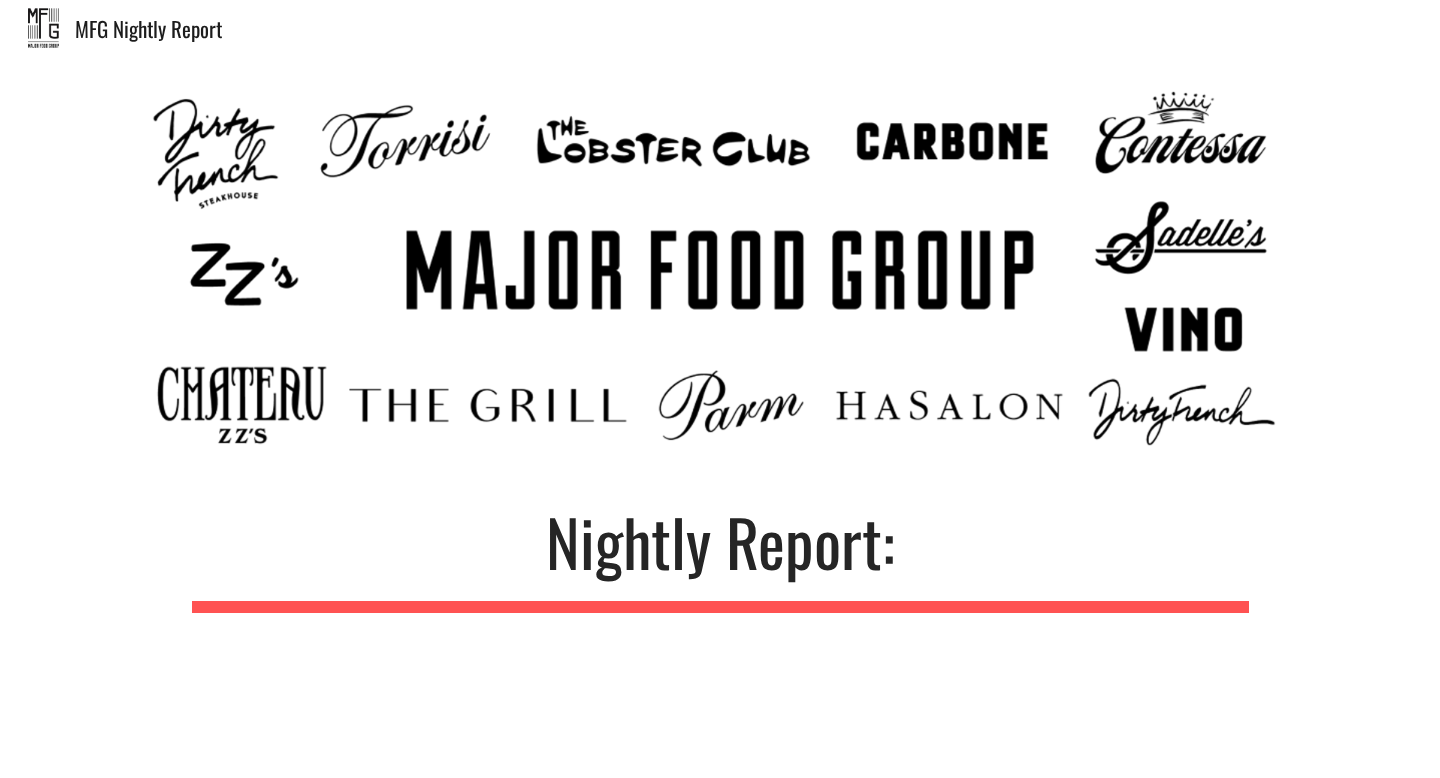 type on "**********" 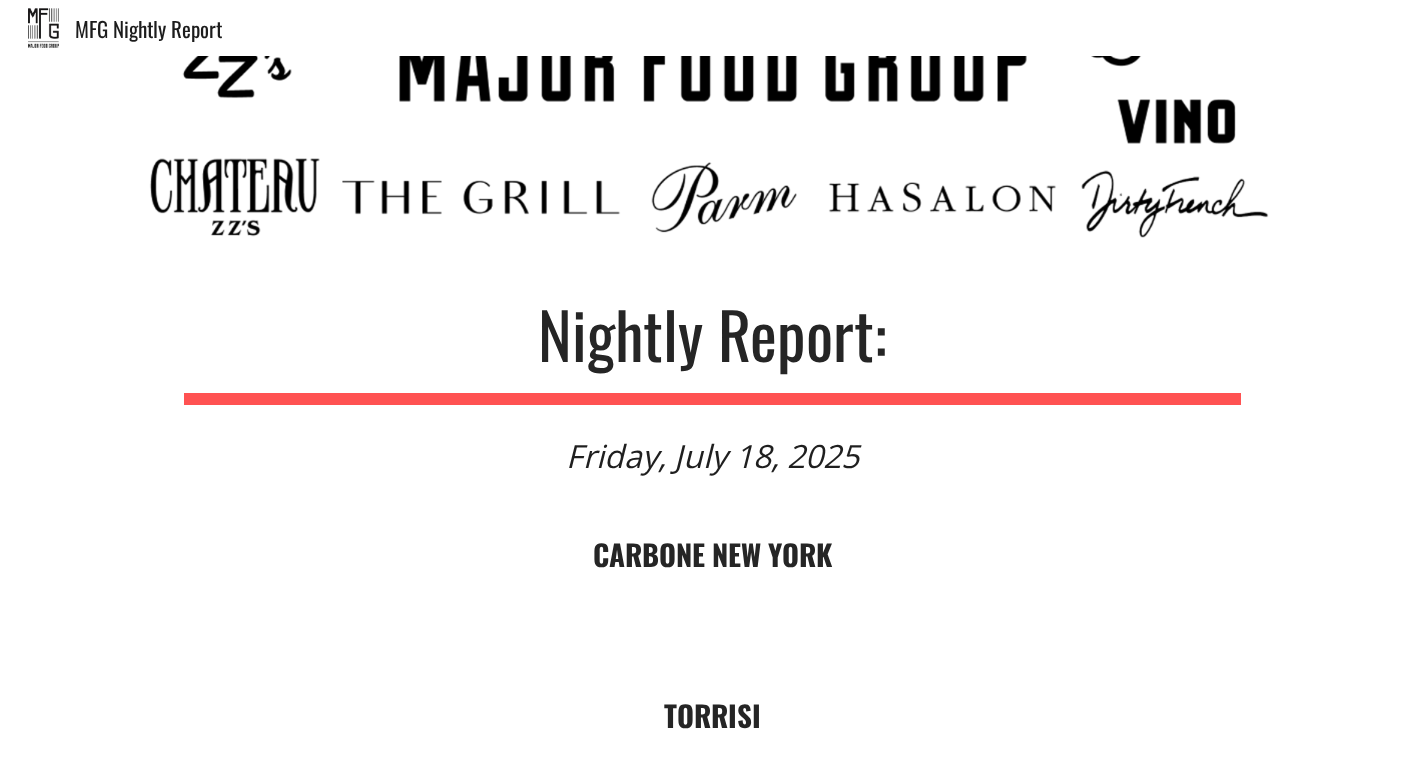 scroll, scrollTop: 387, scrollLeft: 0, axis: vertical 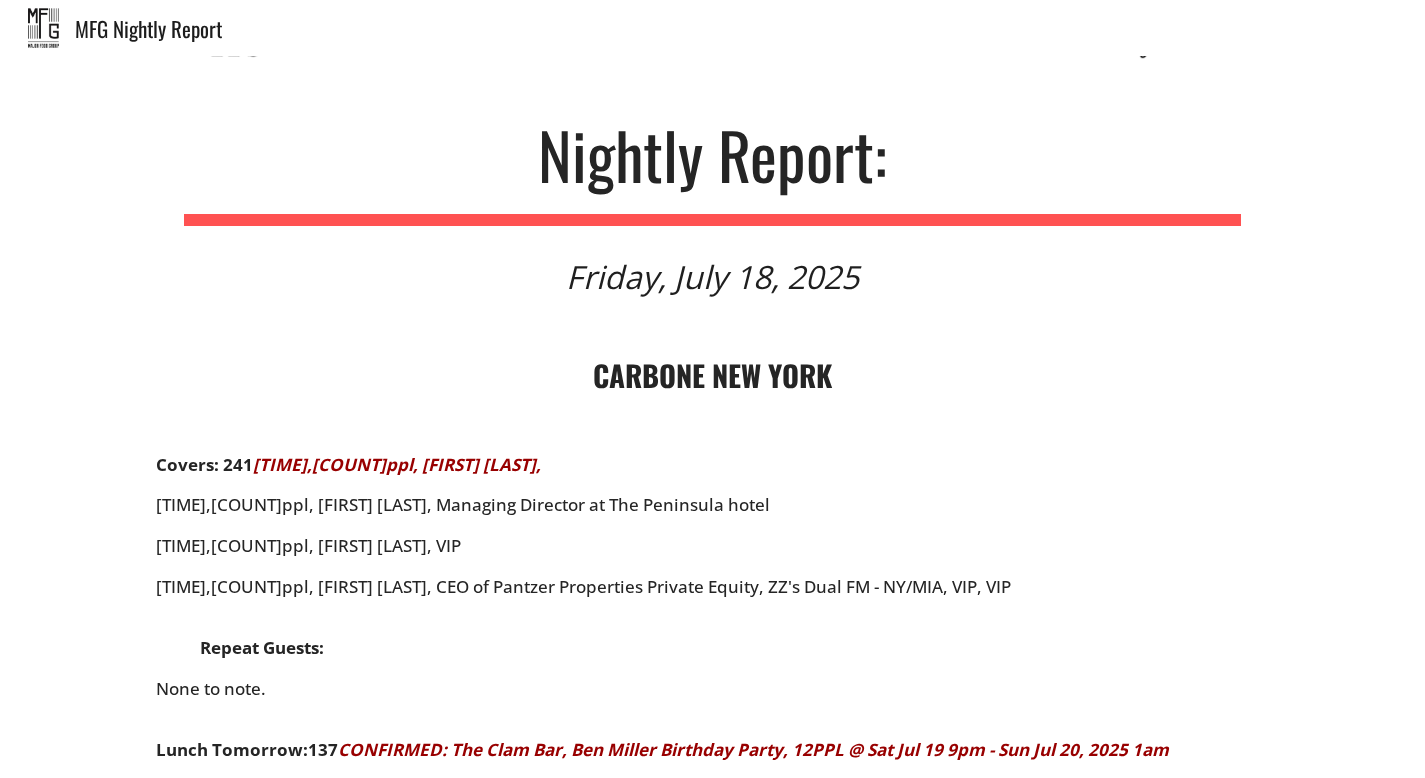 click on "CARBONE NEW YORK Covers: 241
CONFIRMED: The Clam Bar, Brennan’s 40th Birthday, 14ppl @ Fri Jul 18, 2025 7pm - 11pm
Overbooked by a 2top in the first turn. Pls adjust books if someone cancels!
Alert VIP Team if there are any cancellations
[TIME],[COUNT]ppl, [FIRST] [LAST], Managing Director at The Peninsula hotel [TIME],[COUNT]ppl, [FIRST] [LAST], VIP [TIME],[COUNT]ppl, [FIRST] [LAST], CEO of Pantzer Properties Private Equity, ZZ's Dual FM - NY/MIA, VIP, VIP             Repeat Guests:            None to note. Lunch Tomorrow:  137
CONFIRMED: The Clam Bar, Ben Miller Birthday Party, 12PPL @ Sat Jul 19 9pm - Sun Jul 20, 2025 1am
CONFIRMED: Carbone, Large Party Reservation, The Brown Family Going Away Party/ [FIRST] [LAST], 10ppl @ Sat Jul 19, 2025 8:30pm - 11:30py
CONFIRMED: Carbone NY, LPR, Engagement Dinner, 10ppl @ Sat Jul 19, 2025 5pm - 8pm
None to note.             Repeat Guests:            [TIME],[COUNT]ppl, [FIRST] [LAST], 6th visit            [TIME],[COUNT]ppl, [FIRST] [LAST], 9th visit" at bounding box center (713, 690) 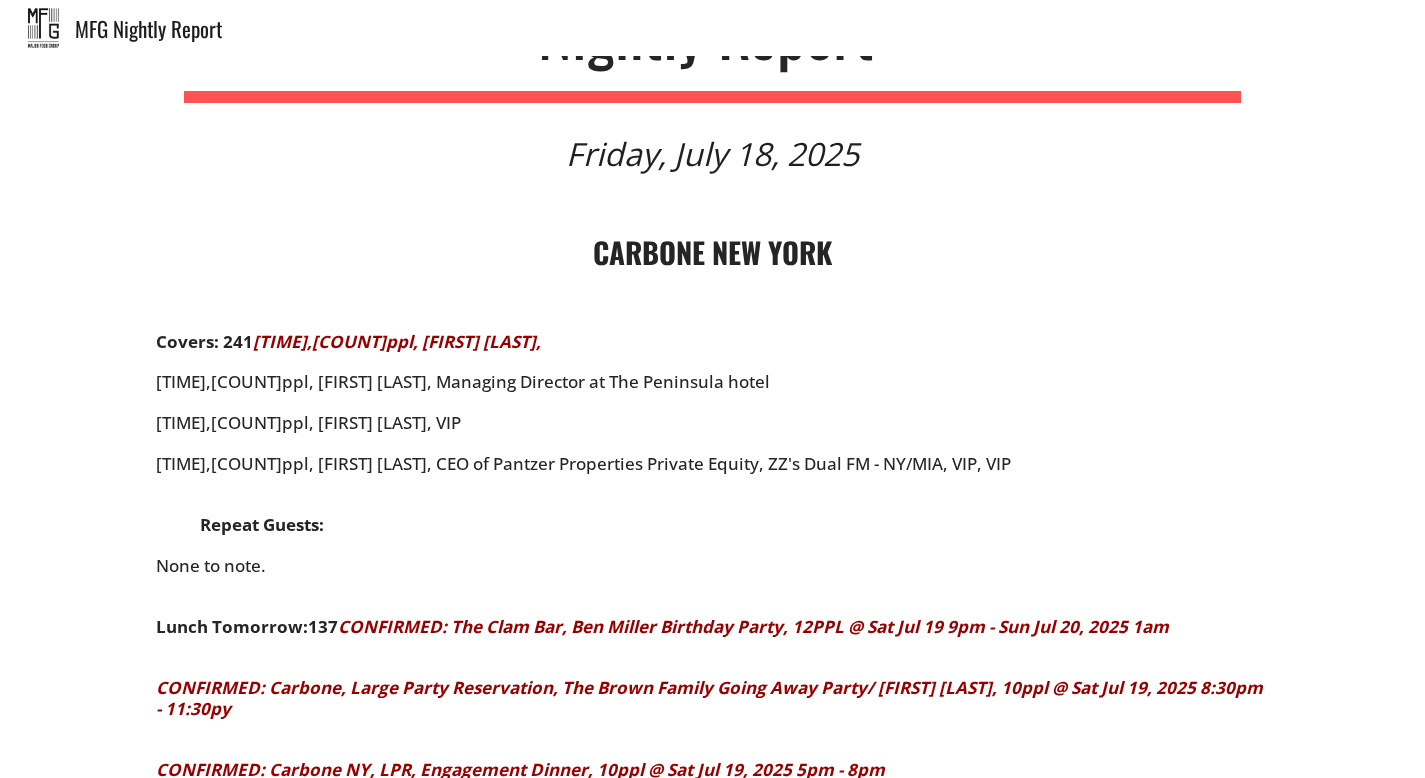 scroll, scrollTop: 512, scrollLeft: 0, axis: vertical 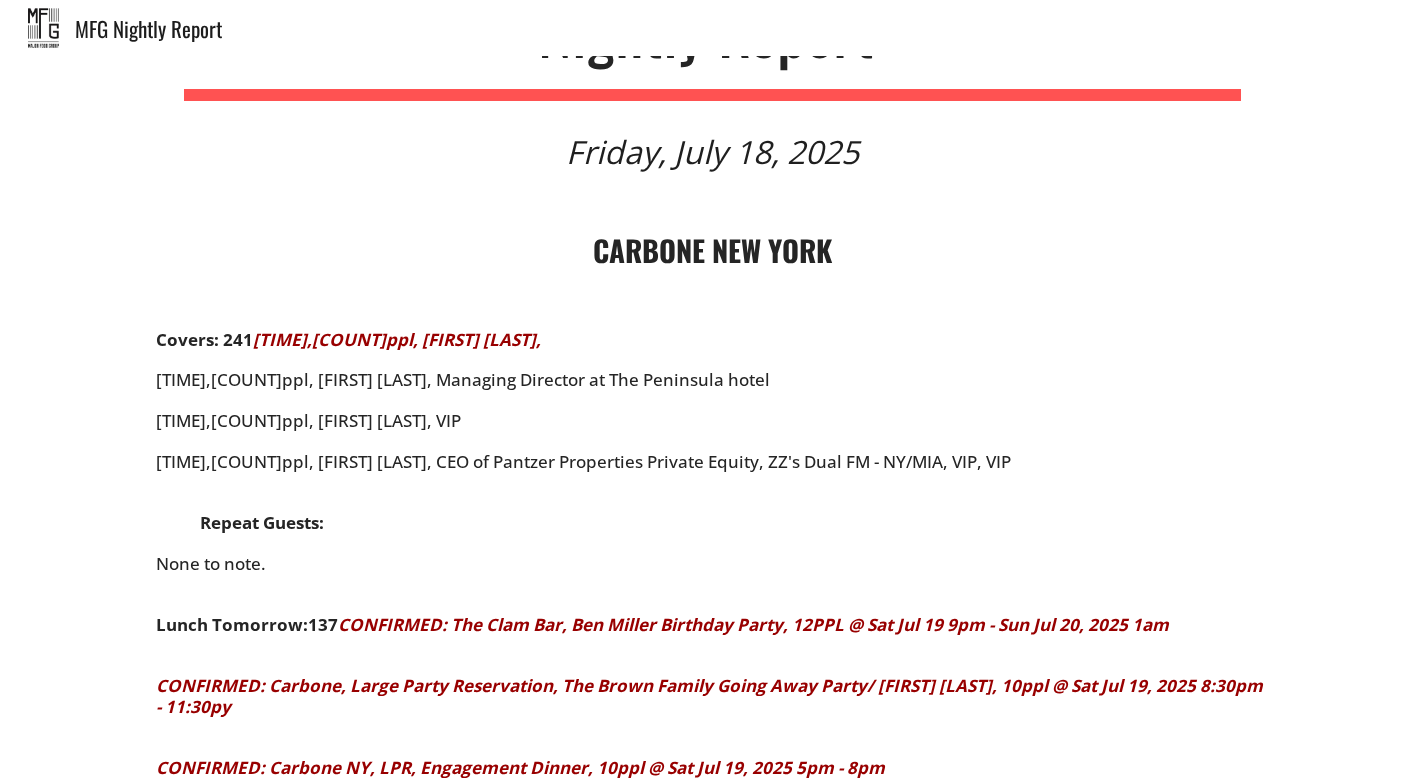 click on "CARBONE NEW YORK Covers: 241
CONFIRMED: The Clam Bar, Brennan’s 40th Birthday, 14ppl @ Fri Jul 18, 2025 7pm - 11pm
Overbooked by a 2top in the first turn. Pls adjust books if someone cancels!
Alert VIP Team if there are any cancellations
[TIME],[COUNT]ppl, [FIRST] [LAST], Managing Director at The Peninsula hotel [TIME],[COUNT]ppl, [FIRST] [LAST], VIP [TIME],[COUNT]ppl, [FIRST] [LAST], CEO of Pantzer Properties Private Equity, ZZ's Dual FM - NY/MIA, VIP, VIP             Repeat Guests:            None to note. Lunch Tomorrow:  137
CONFIRMED: The Clam Bar, Ben Miller Birthday Party, 12PPL @ Sat Jul 19 9pm - Sun Jul 20, 2025 1am
CONFIRMED: Carbone, Large Party Reservation, The Brown Family Going Away Party/ [FIRST] [LAST], 10ppl @ Sat Jul 19, 2025 8:30pm - 11:30py
CONFIRMED: Carbone NY, LPR, Engagement Dinner, 10ppl @ Sat Jul 19, 2025 5pm - 8pm
None to note.             Repeat Guests:            [TIME],[COUNT]ppl, [FIRST] [LAST], 6th visit            [TIME],[COUNT]ppl, [FIRST] [LAST], 9th visit" at bounding box center [713, 565] 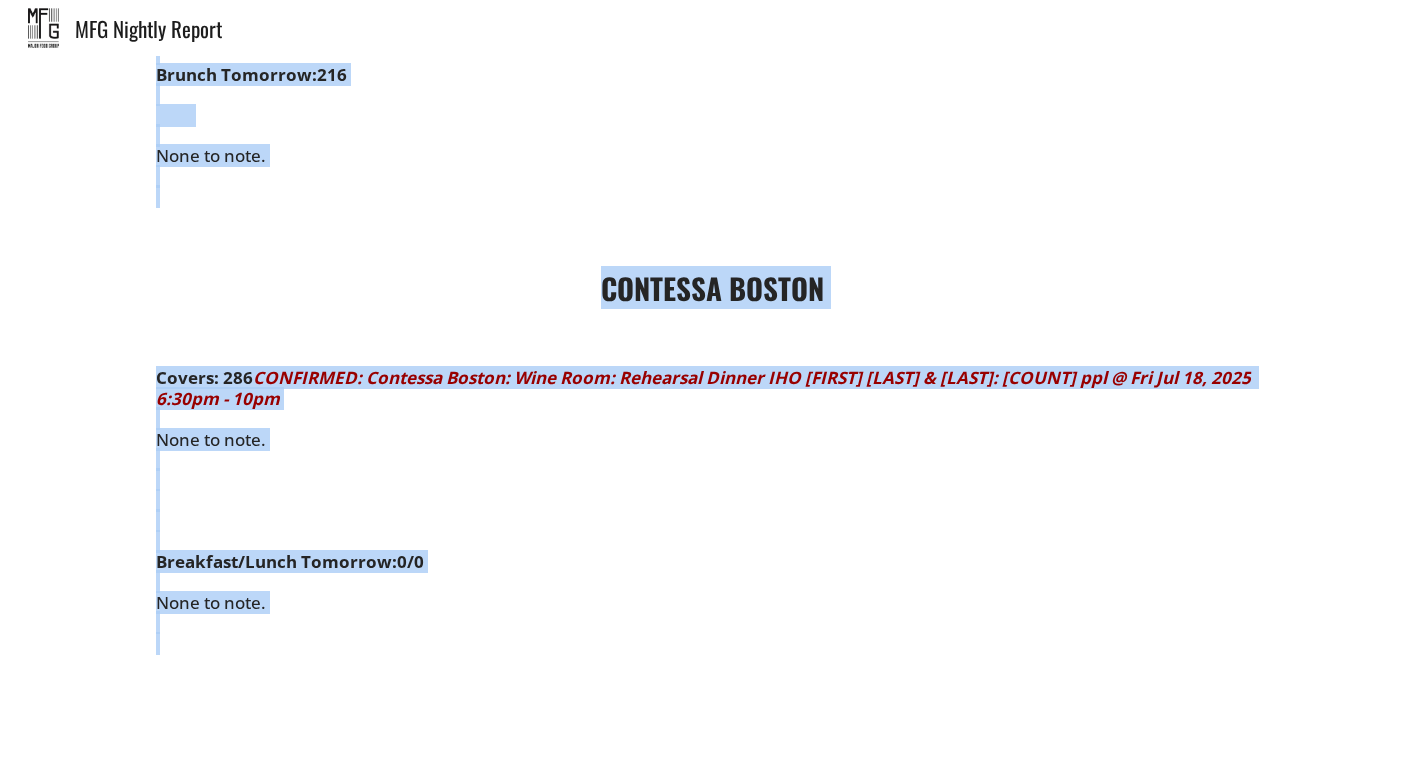 scroll, scrollTop: 10158, scrollLeft: 0, axis: vertical 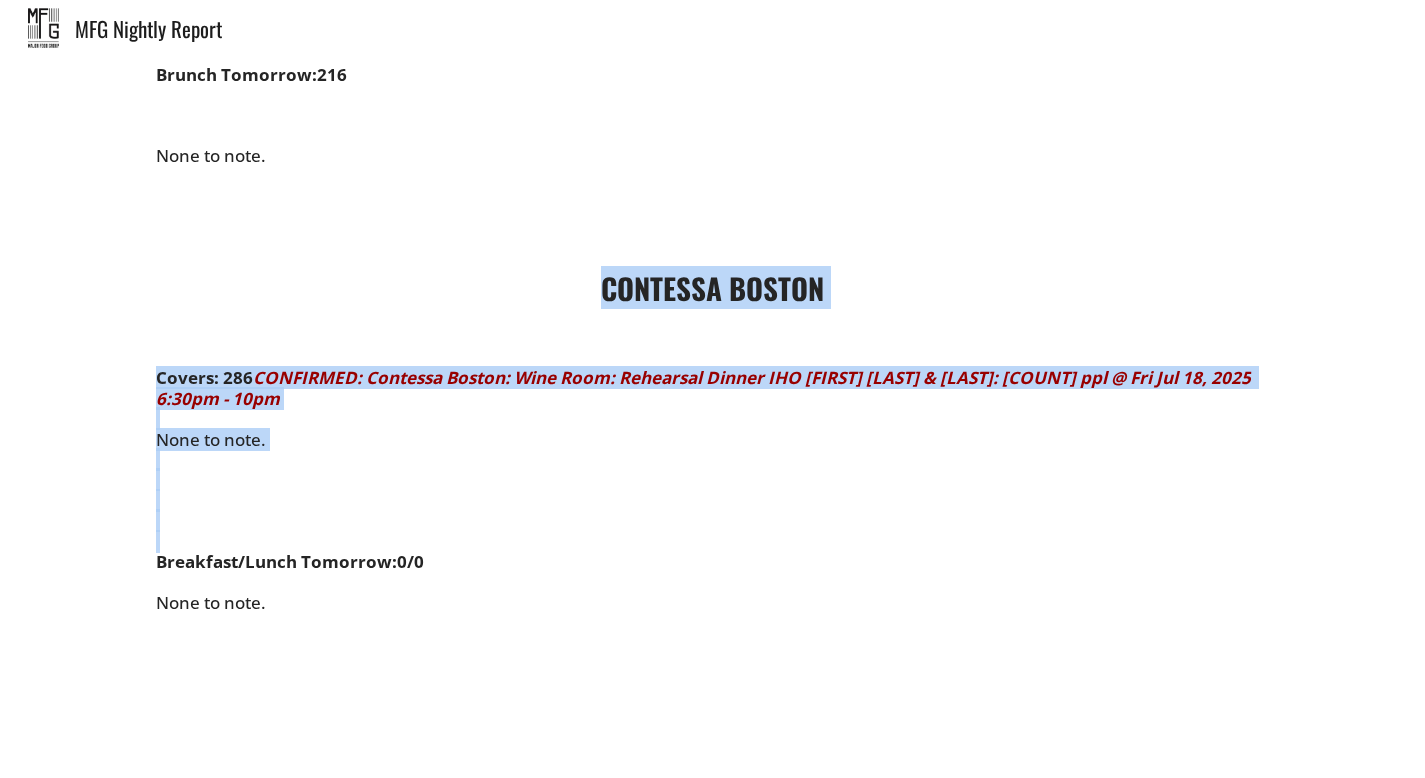 drag, startPoint x: 219, startPoint y: 598, endPoint x: 125, endPoint y: 246, distance: 364.33502 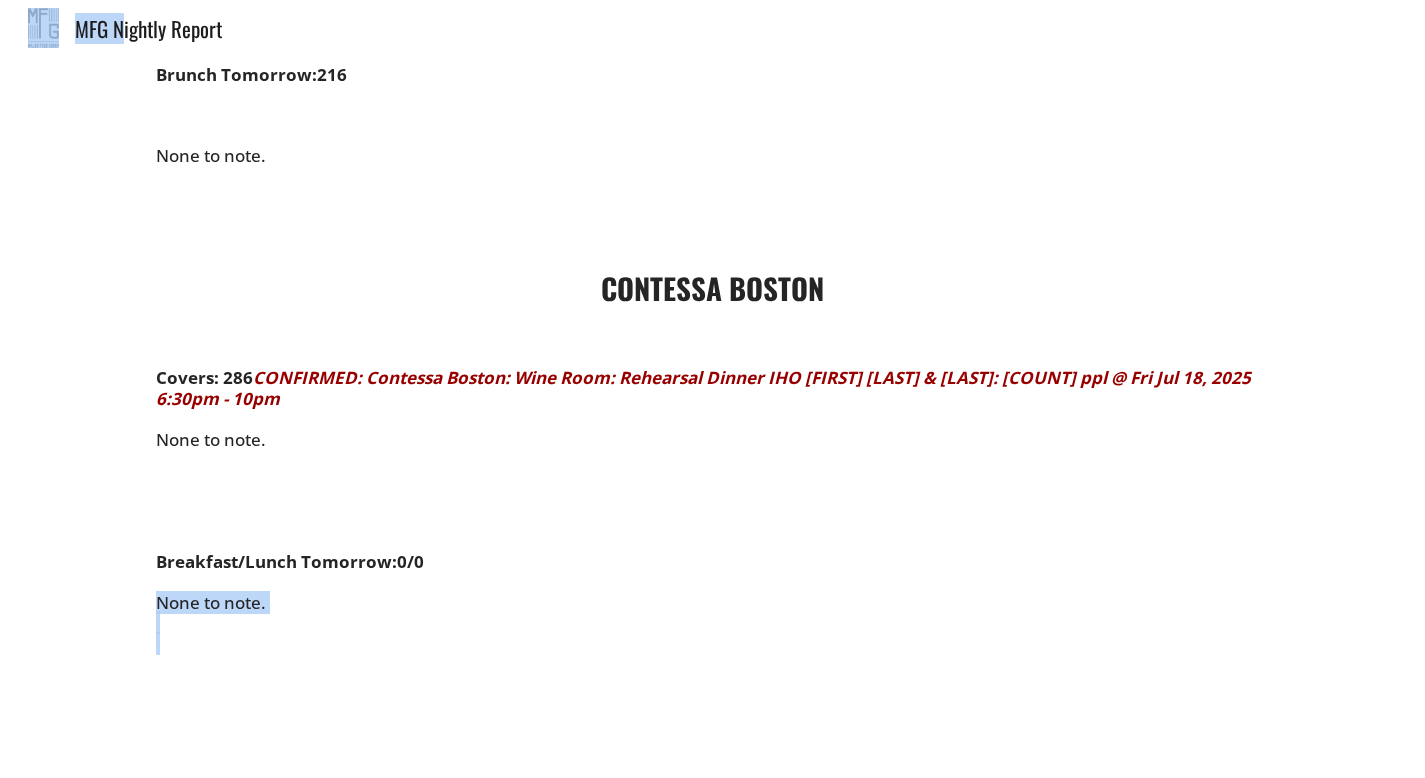 drag, startPoint x: 283, startPoint y: 601, endPoint x: 124, endPoint y: 40, distance: 583.0969 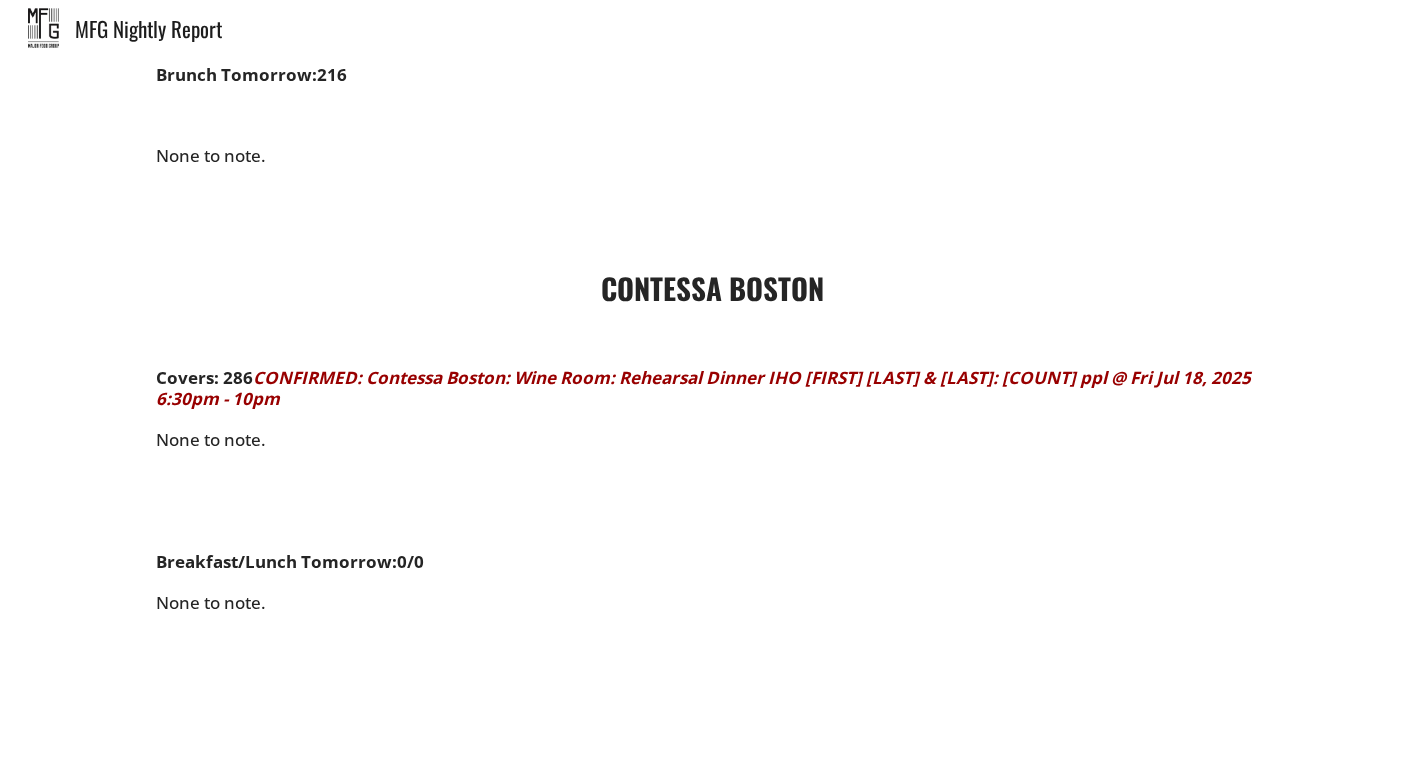 click on "Covers: 286
CONFIRMED: Contessa Boston: Wine Room: Rehearsal Dinner IHO [FIRST] [LAST] & [LAST]: [COUNT] ppl @ Fri Jul 18, 2025 6:30pm - 10pm
None to note." at bounding box center (713, 460) 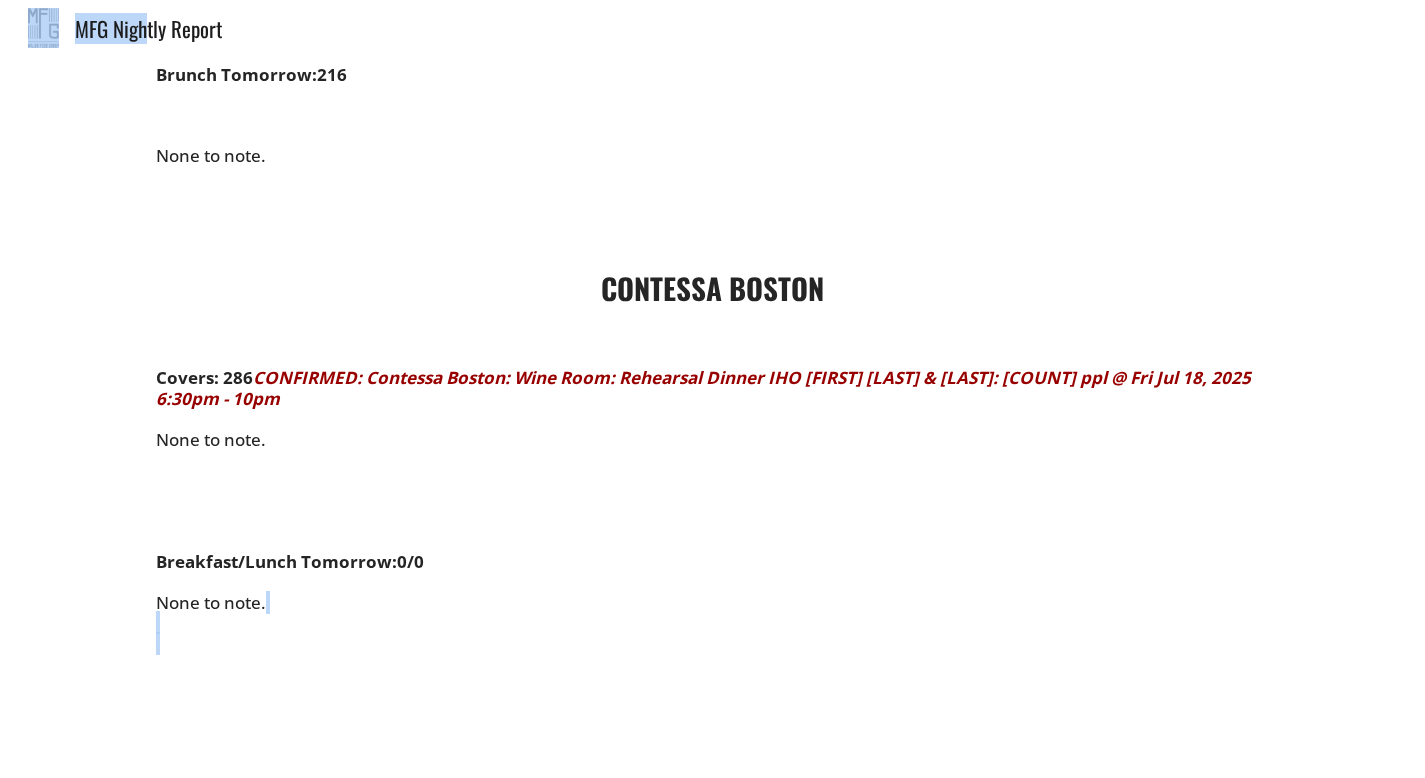 drag, startPoint x: 298, startPoint y: 617, endPoint x: 149, endPoint y: 42, distance: 593.9916 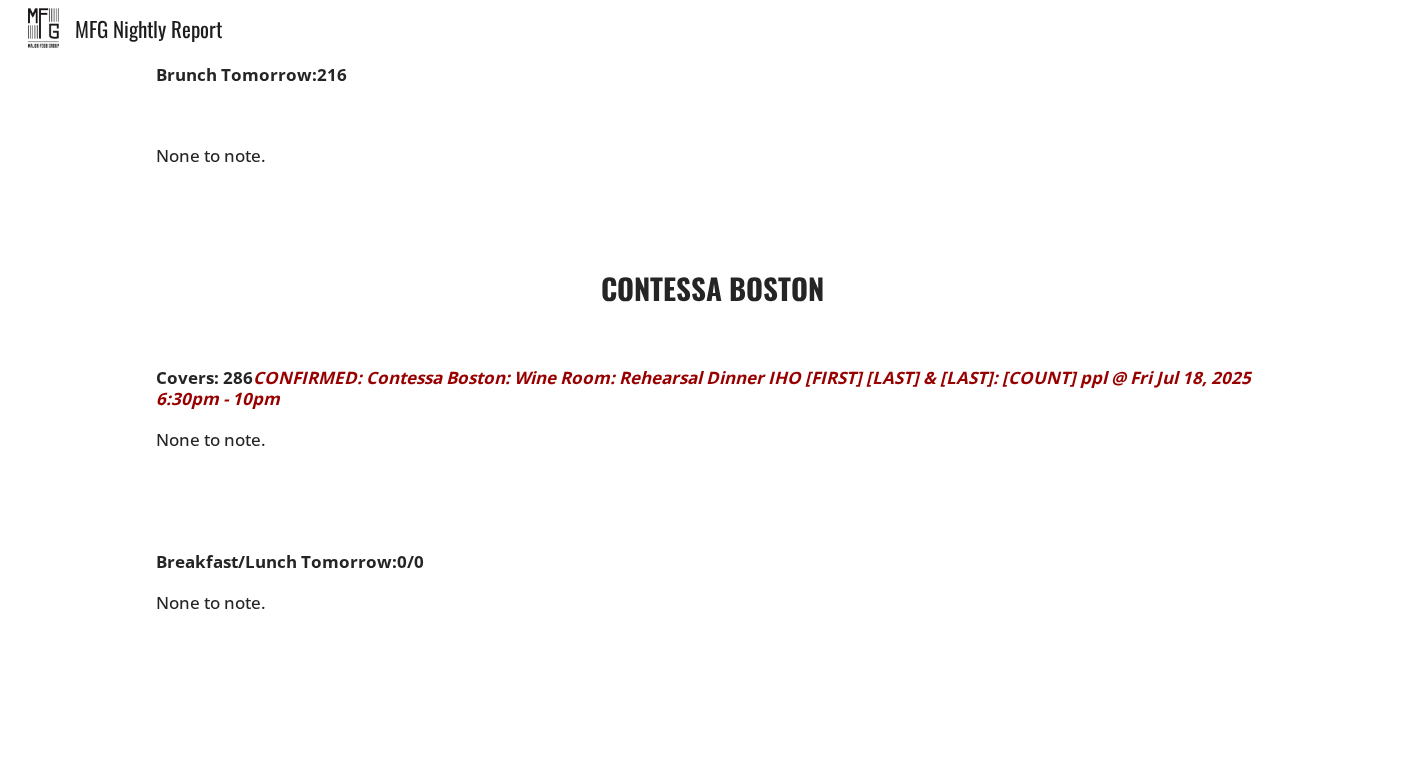 click on "Brunch Tomorrow:  216
None to note." at bounding box center [713, 136] 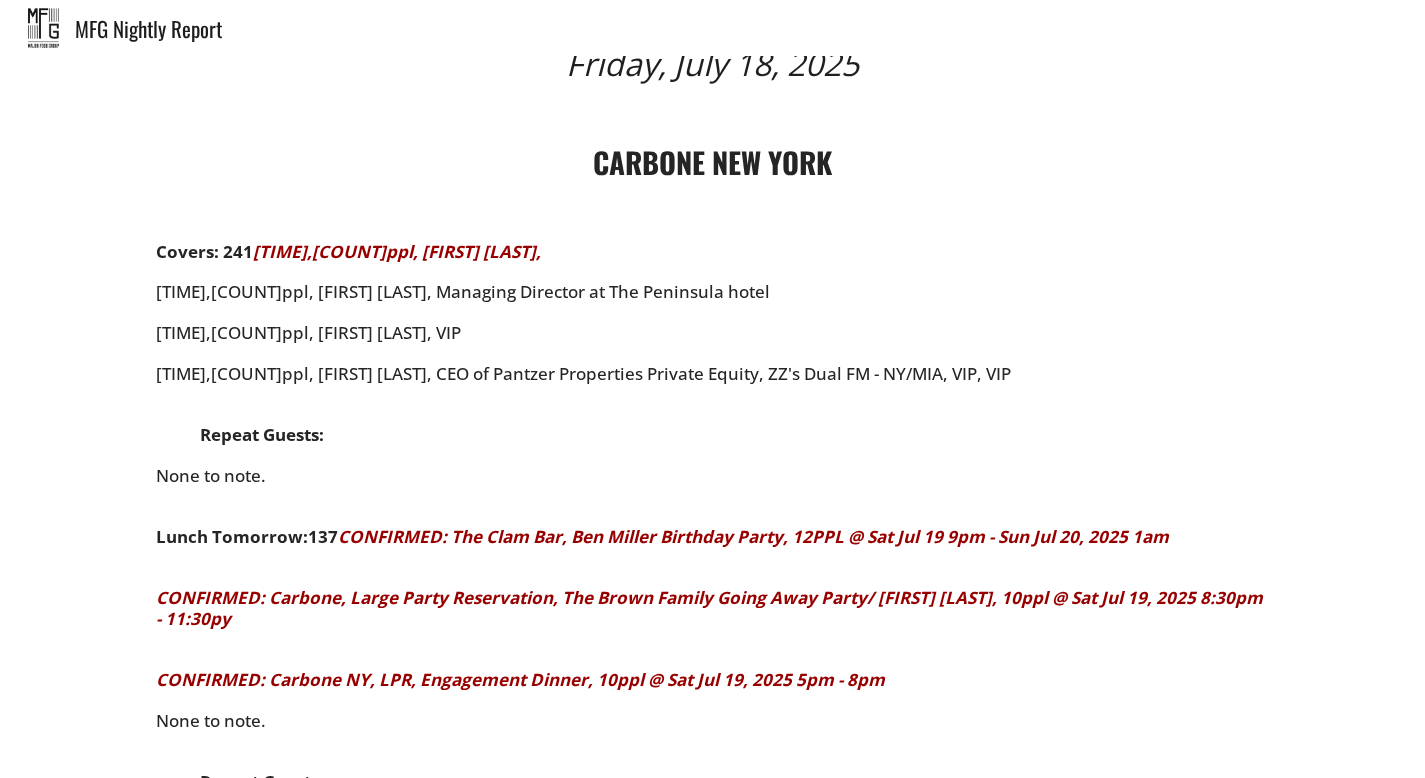 scroll, scrollTop: 494, scrollLeft: 0, axis: vertical 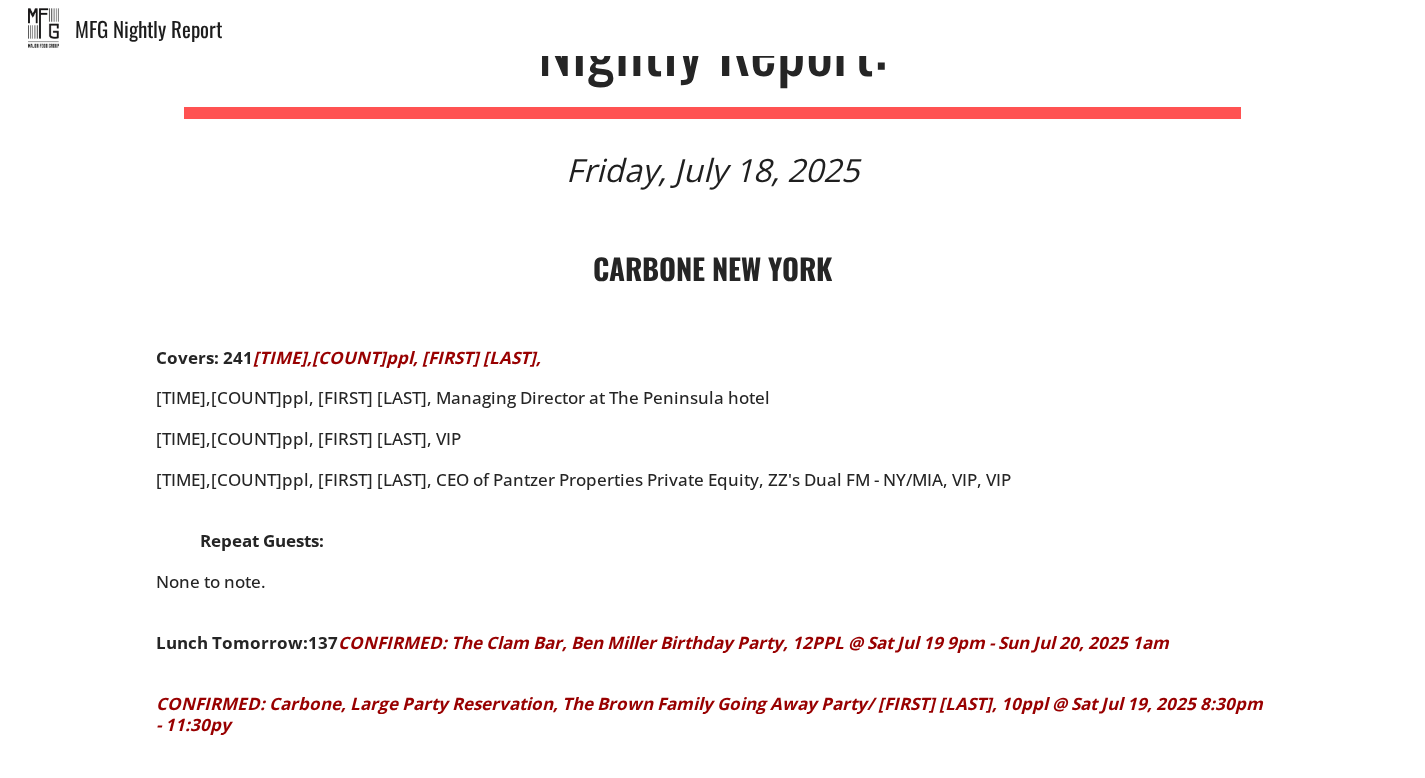 click on "CARBONE NEW YORK Covers: 241
CONFIRMED: The Clam Bar, Brennan’s 40th Birthday, 14ppl @ Fri Jul 18, 2025 7pm - 11pm
Overbooked by a 2top in the first turn. Pls adjust books if someone cancels!
Alert VIP Team if there are any cancellations
[TIME],[COUNT]ppl, [FIRST] [LAST], Managing Director at The Peninsula hotel [TIME],[COUNT]ppl, [FIRST] [LAST], VIP [TIME],[COUNT]ppl, [FIRST] [LAST], CEO of Pantzer Properties Private Equity, ZZ's Dual FM - NY/MIA, VIP, VIP             Repeat Guests:            None to note. Lunch Tomorrow:  137
CONFIRMED: The Clam Bar, Ben Miller Birthday Party, 12PPL @ Sat Jul 19 9pm - Sun Jul 20, 2025 1am
CONFIRMED: Carbone, Large Party Reservation, The Brown Family Going Away Party/ [FIRST] [LAST], 10ppl @ Sat Jul 19, 2025 8:30pm - 11:30py
CONFIRMED: Carbone NY, LPR, Engagement Dinner, 10ppl @ Sat Jul 19, 2025 5pm - 8pm
None to note.             Repeat Guests:            [TIME],[COUNT]ppl, [FIRST] [LAST], 6th visit            [TIME],[COUNT]ppl, [FIRST] [LAST], 9th visit" at bounding box center [713, 583] 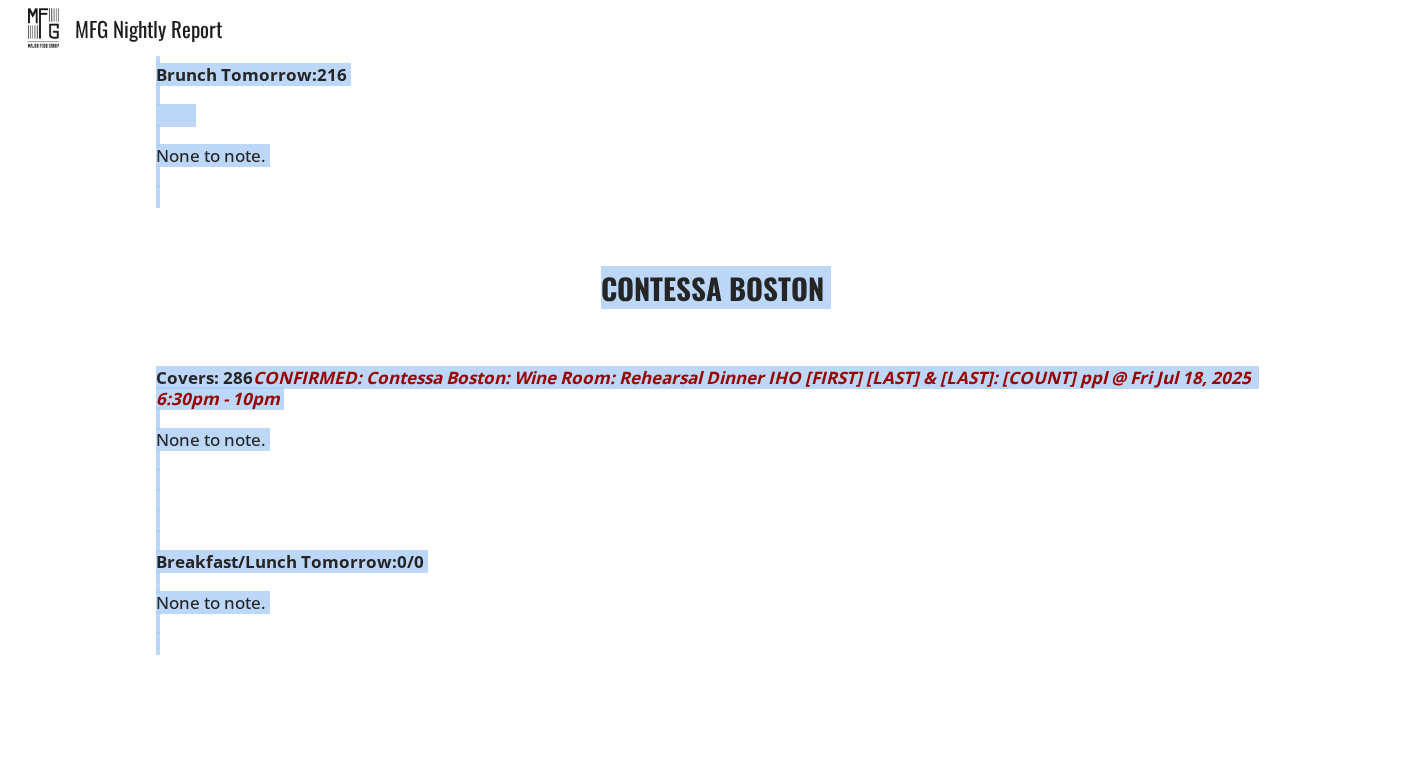 scroll, scrollTop: 10158, scrollLeft: 0, axis: vertical 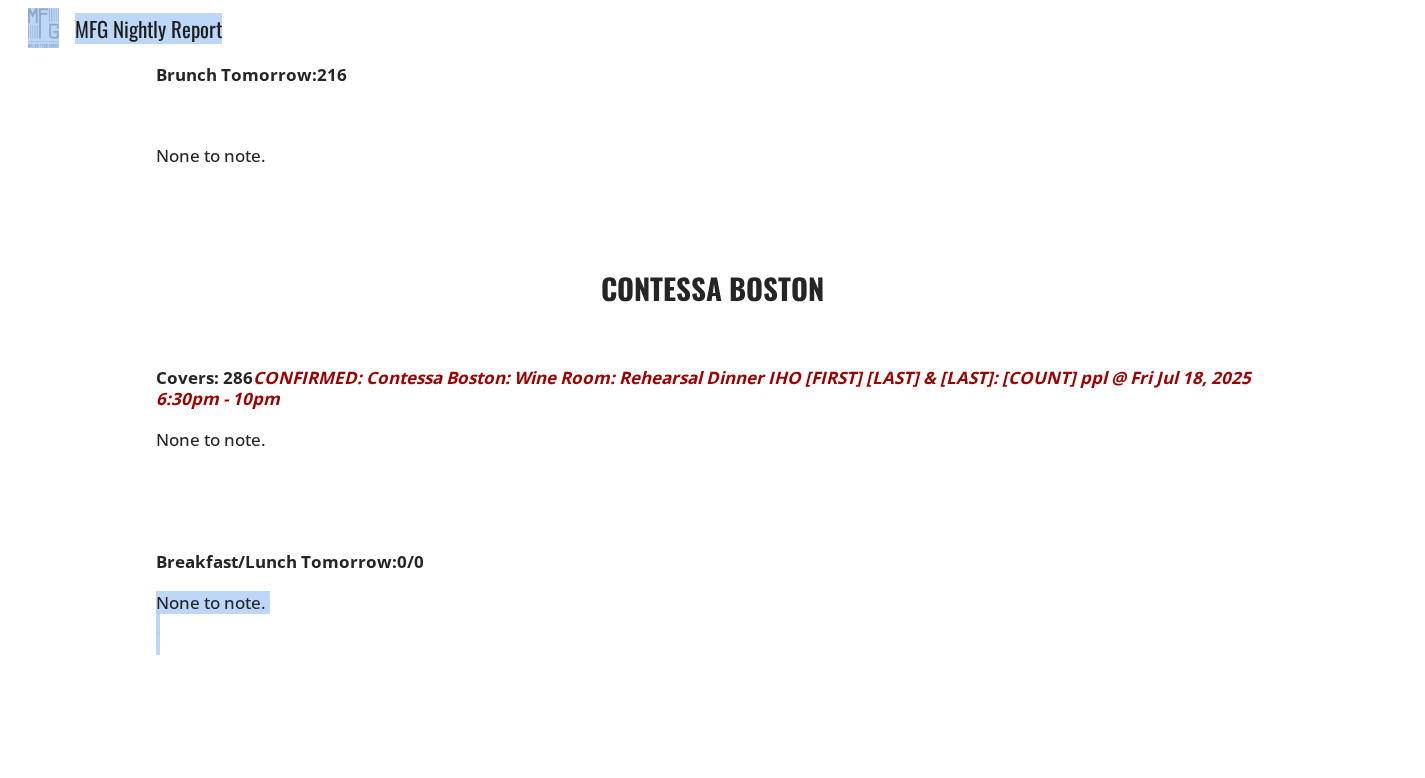 drag, startPoint x: 275, startPoint y: 610, endPoint x: 151, endPoint y: 45, distance: 578.4471 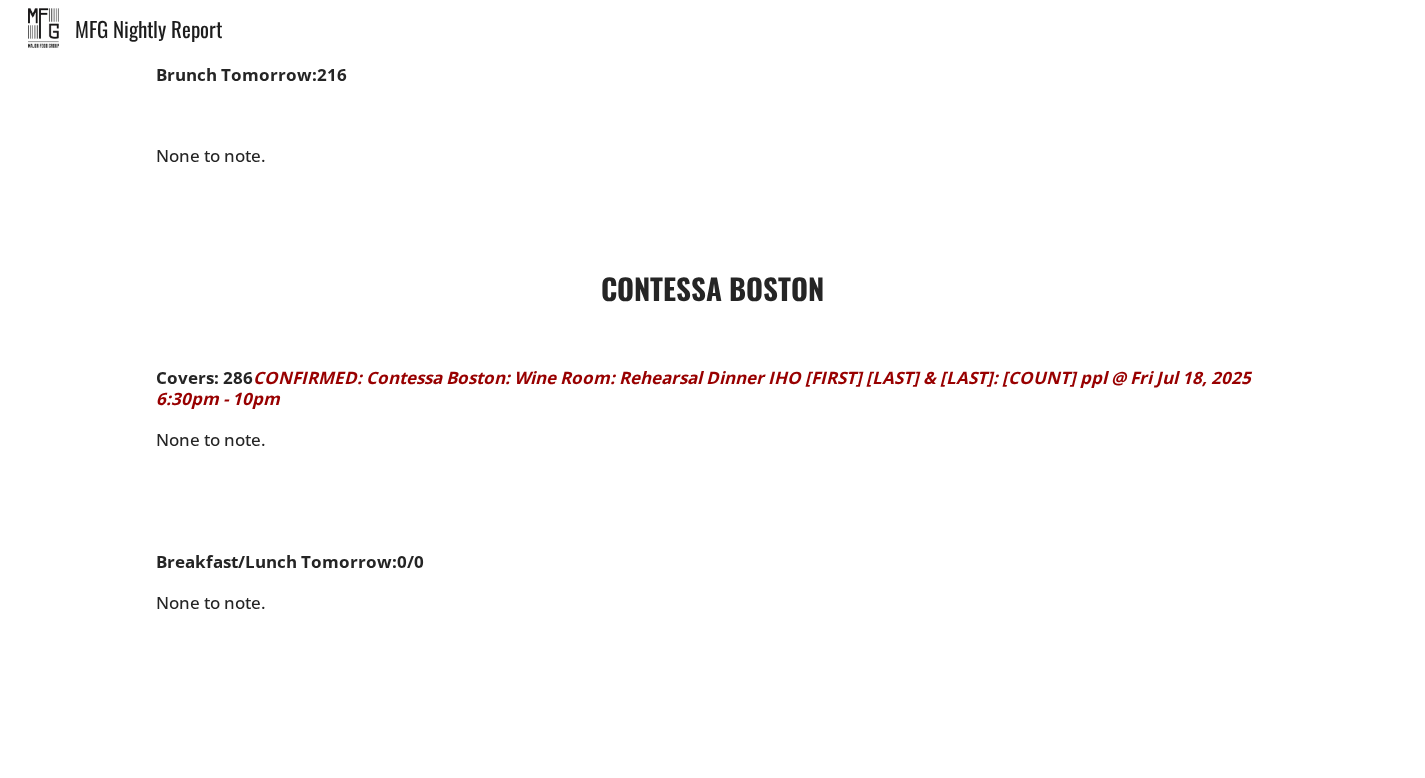 click on "CONTESSA BOSTON Covers: 286
CONFIRMED: Contessa Boston: Wine Room: Rehearsal Dinner IHO [FIRST] [LAST] & [LAST]: [COUNT] ppl @ Fri Jul 18, 2025 6:30pm - 10pm
None to note. Lunch Tomorrow:  0
None to note. Breakfast/Lunch Tomorrow:  0/0
None to note." at bounding box center [713, 460] 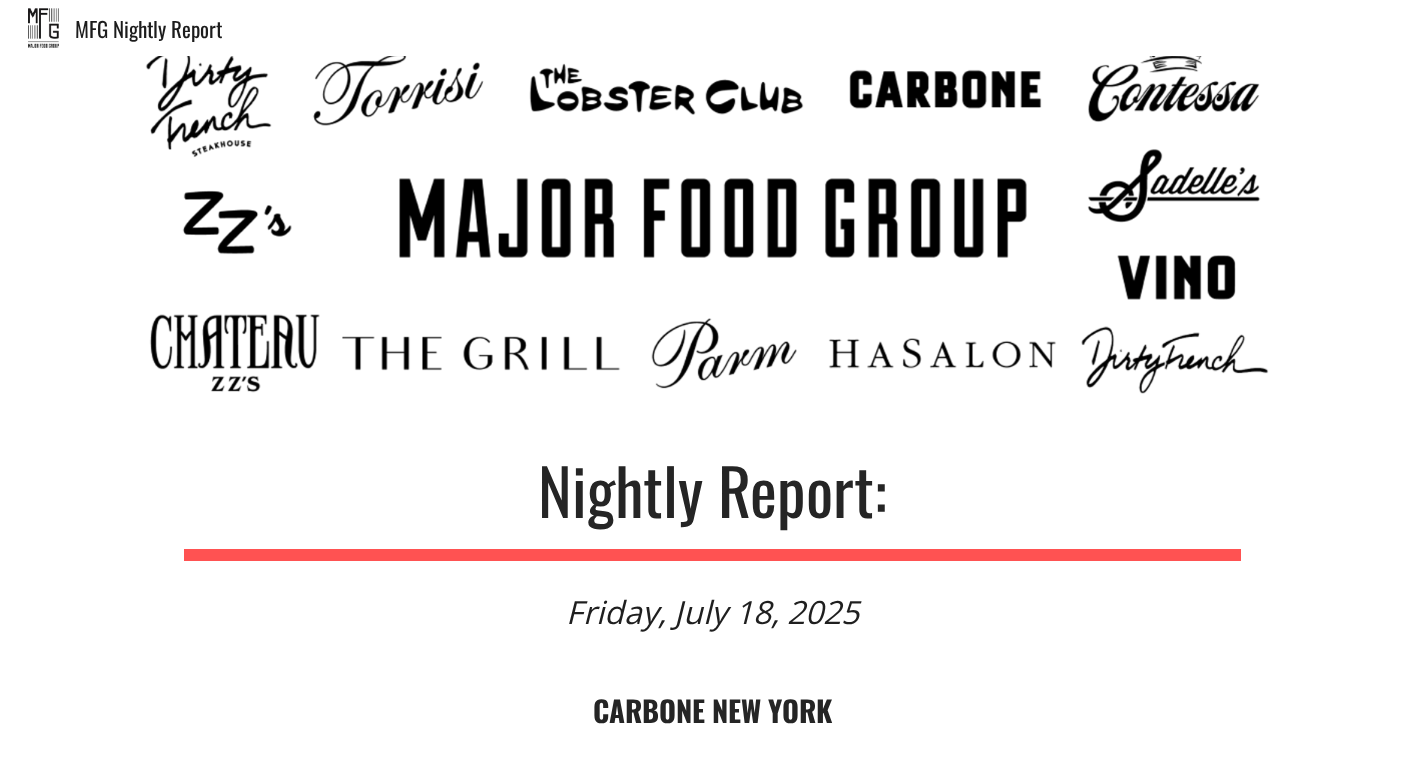 scroll, scrollTop: 0, scrollLeft: 0, axis: both 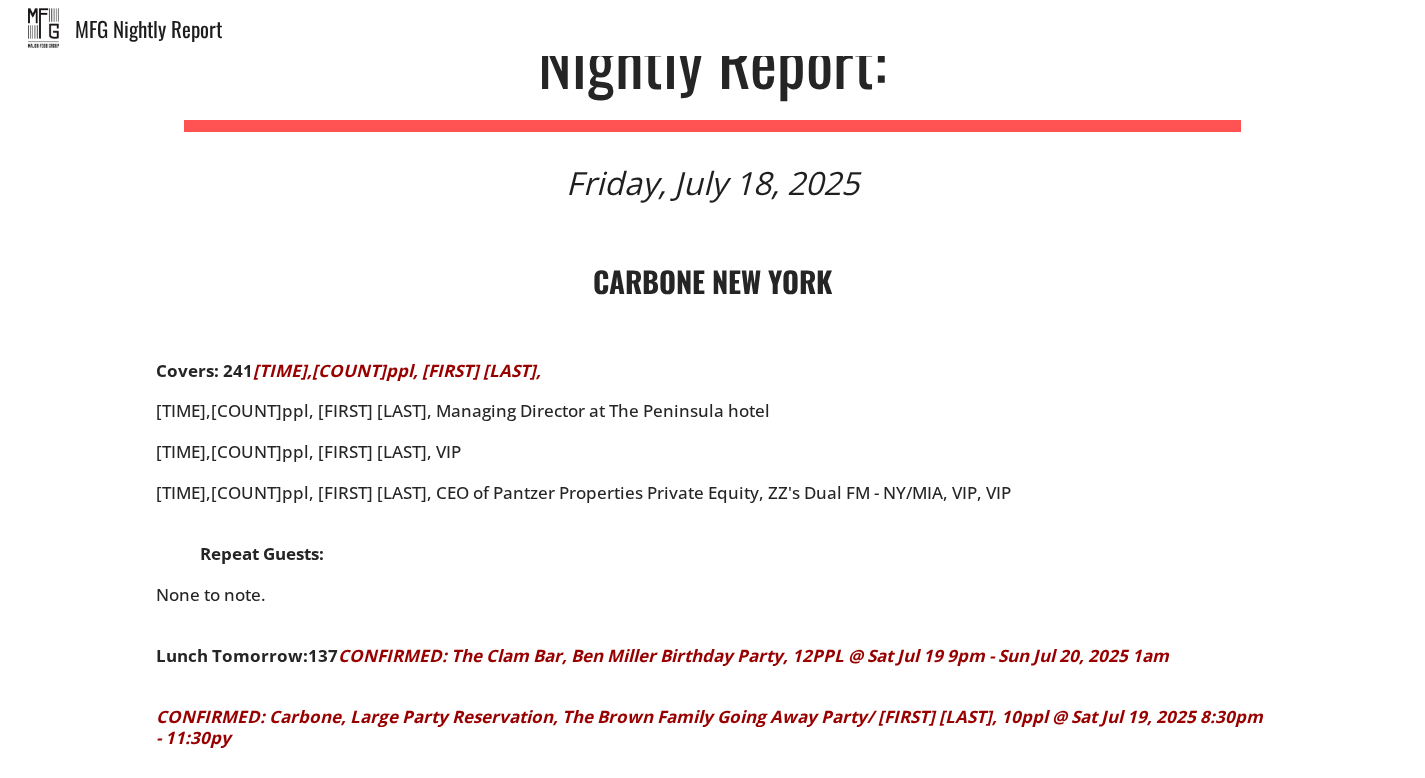 click on "CARBONE NEW YORK" at bounding box center [712, 280] 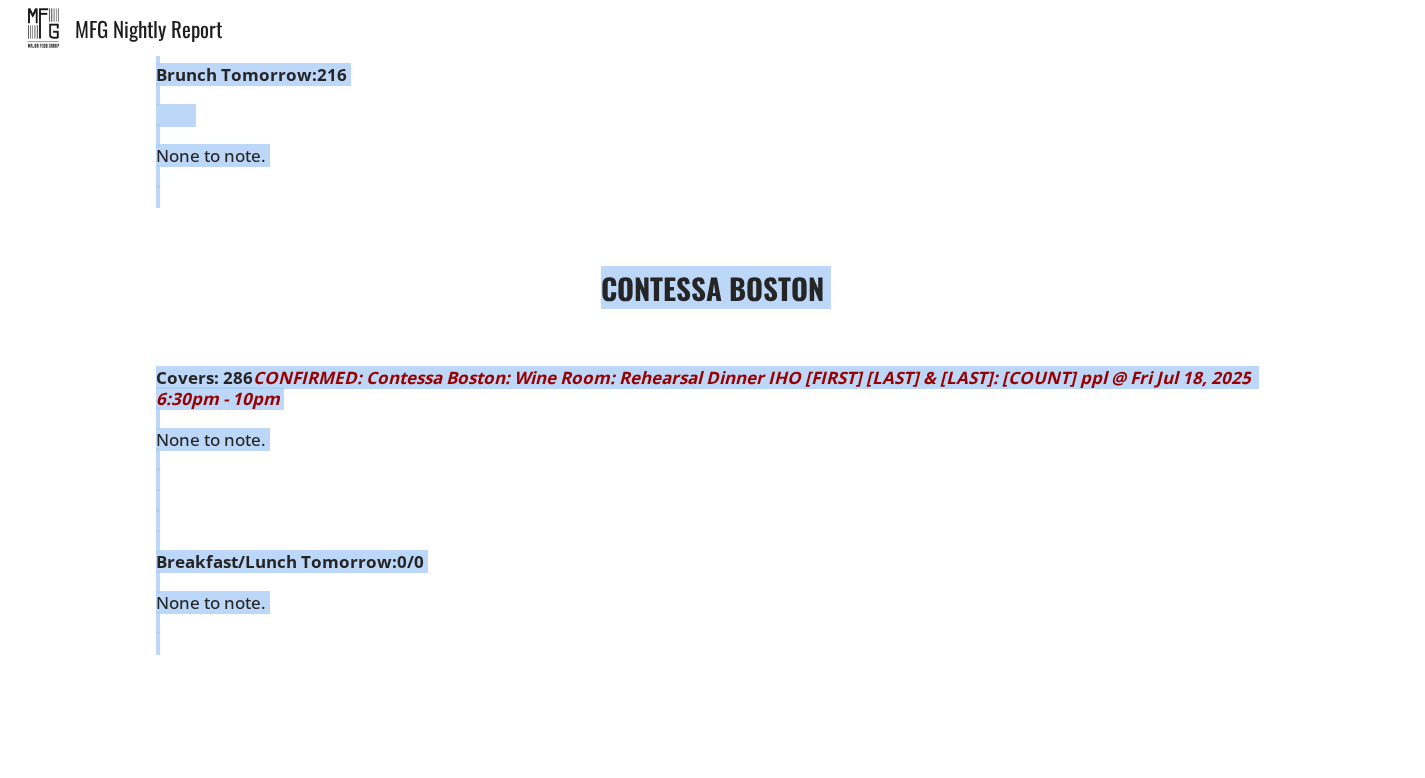 scroll, scrollTop: 10158, scrollLeft: 0, axis: vertical 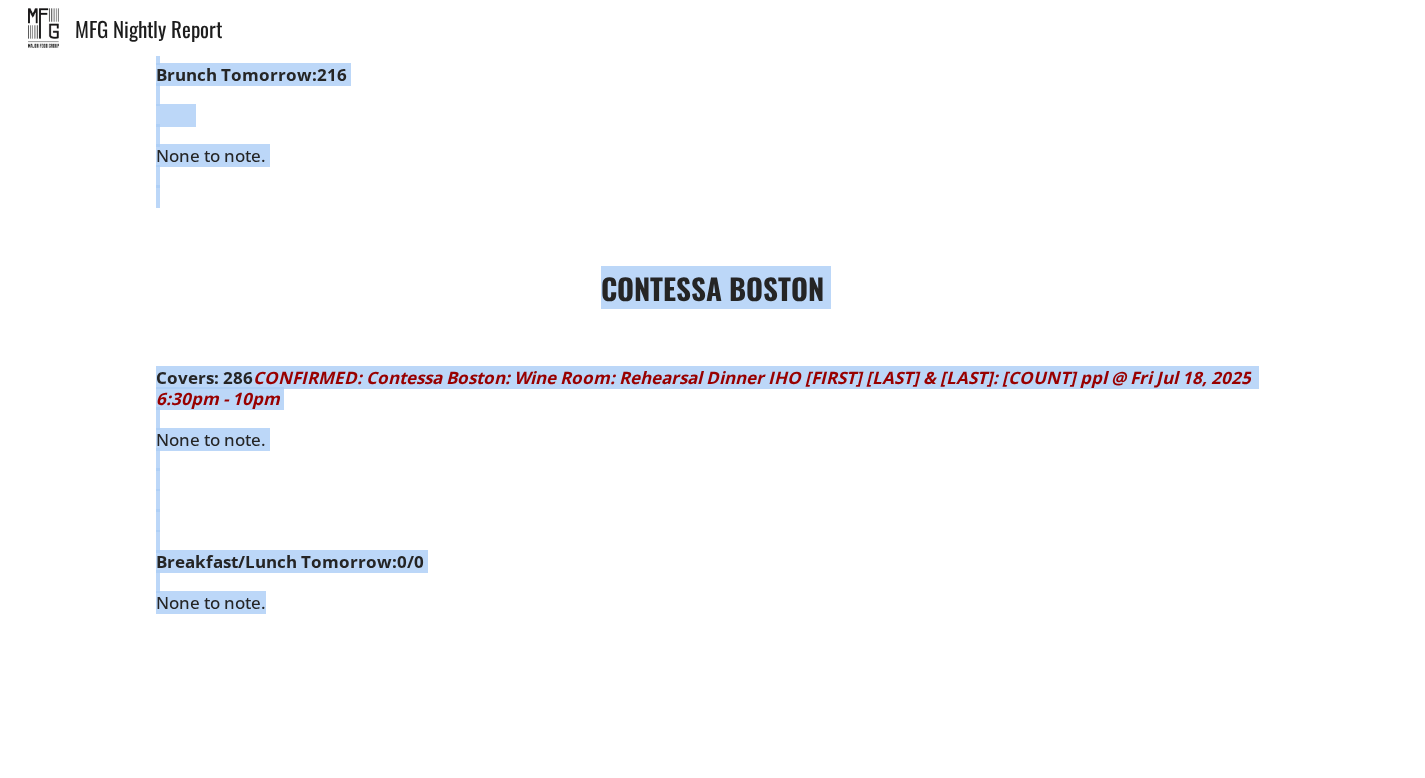 drag, startPoint x: 608, startPoint y: 291, endPoint x: 850, endPoint y: 610, distance: 400.40604 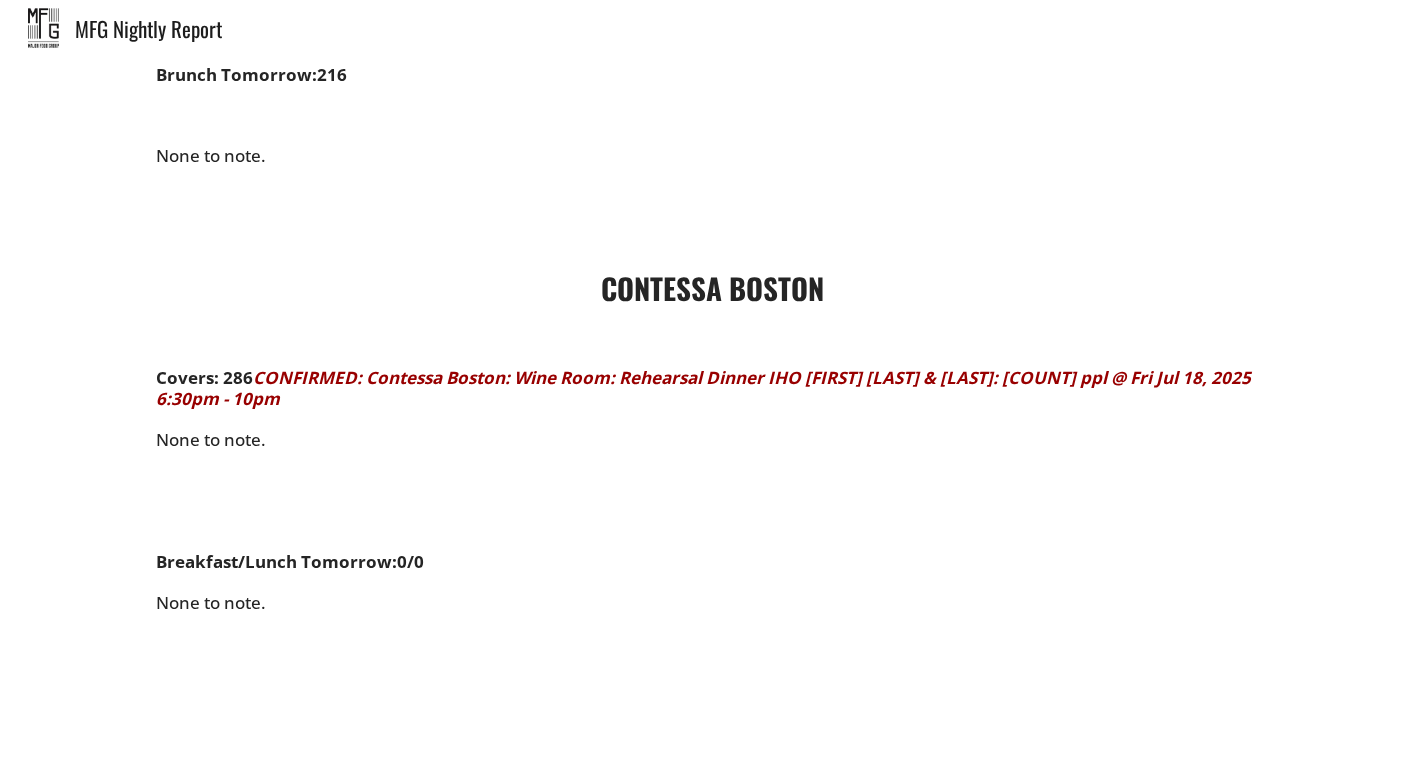 click on "Breakfast/Lunch Tomorrow:  0/0
None to note." at bounding box center (713, 603) 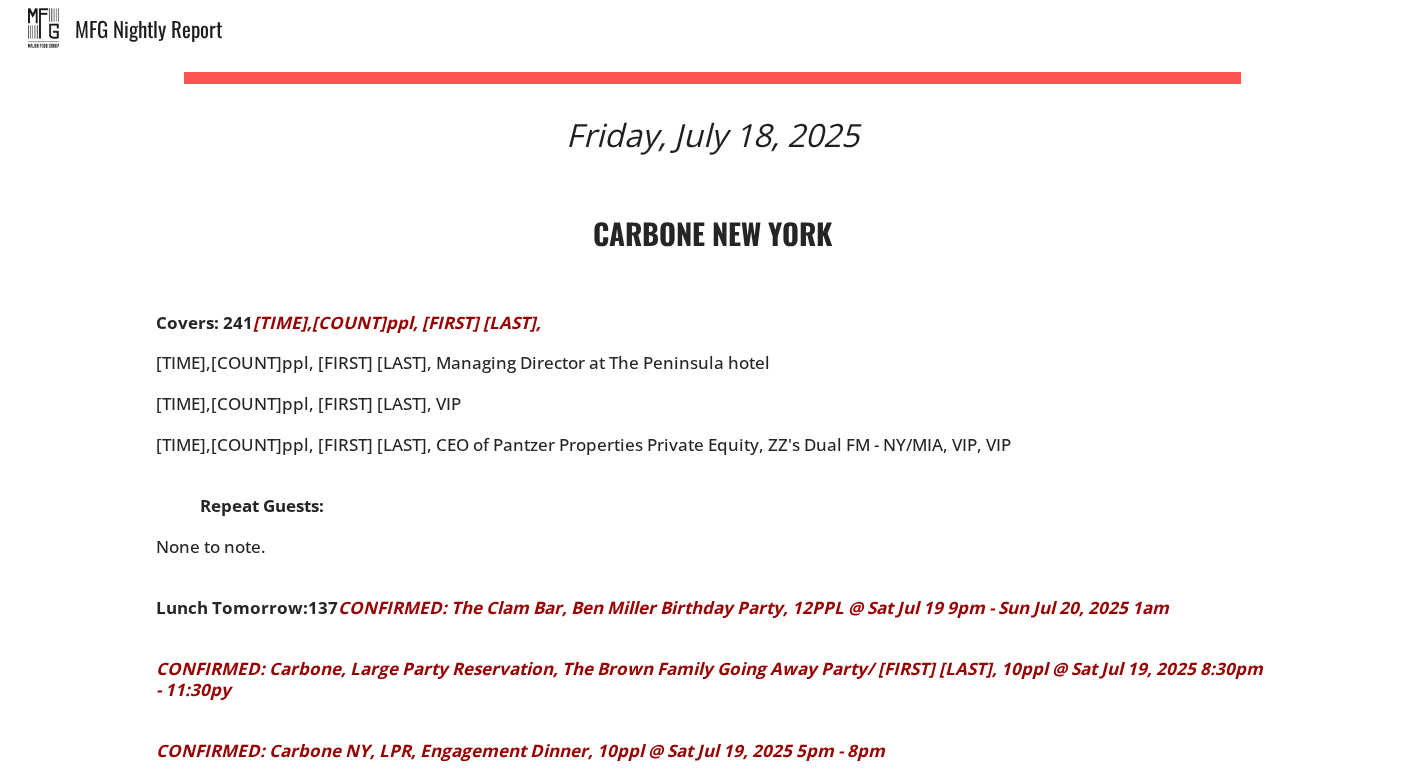 scroll, scrollTop: 0, scrollLeft: 0, axis: both 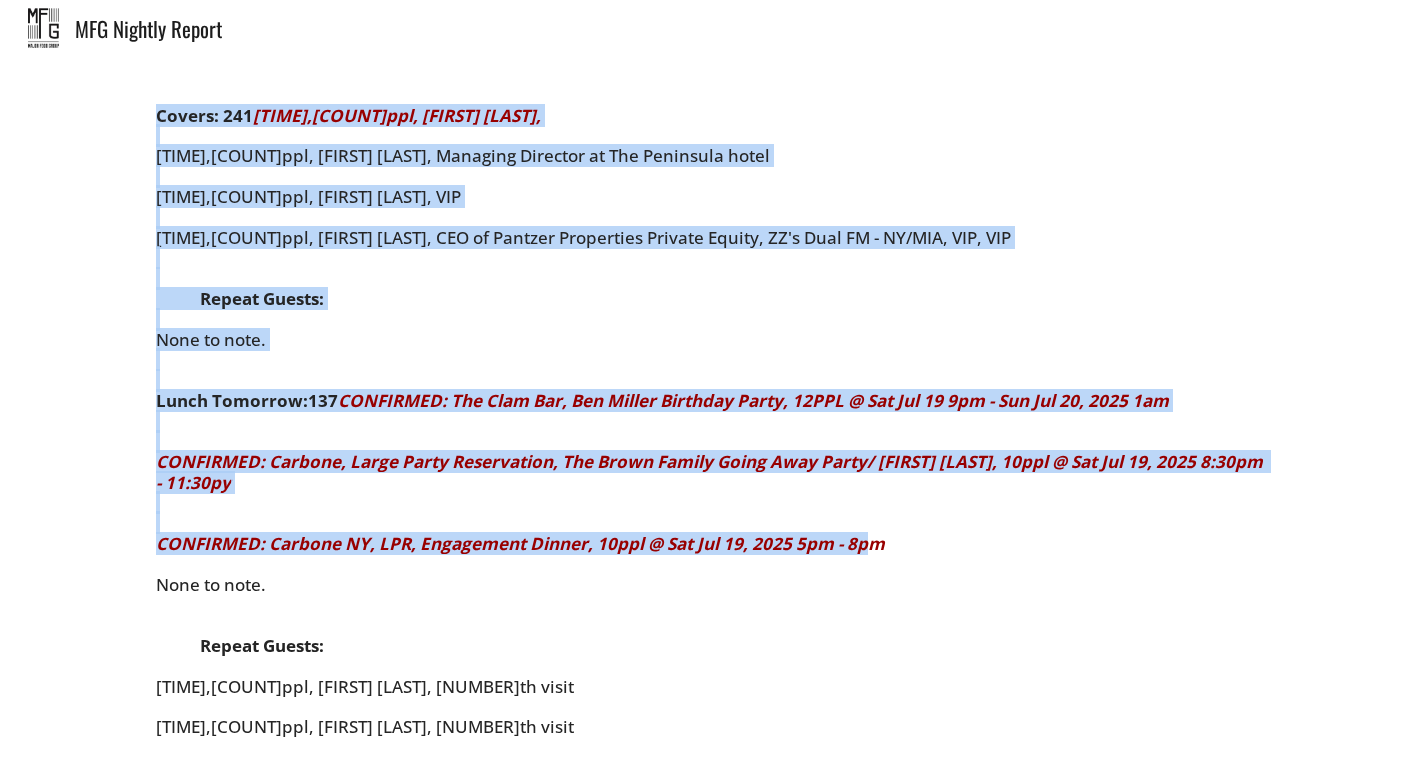 drag, startPoint x: 591, startPoint y: 357, endPoint x: 935, endPoint y: 727, distance: 505.20886 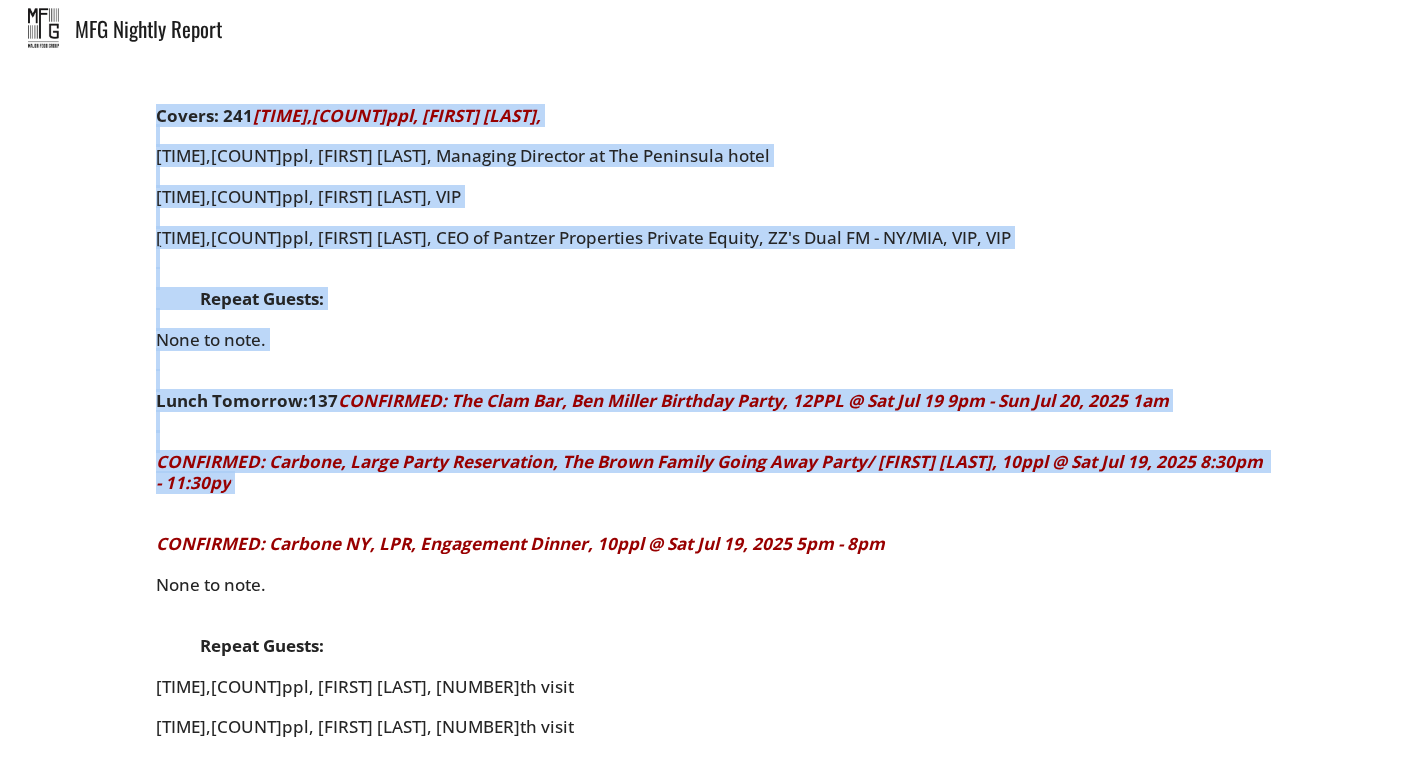 click on "Covers: 241
CONFIRMED: The Clam Bar, Brennan’s 40th Birthday, 14ppl @ Fri Jul 18, 2025 7pm - 11pm
Overbooked by a 2top in the first turn. Pls adjust books if someone cancels!
Alert VIP Team if there are any cancellations
[TIME],[COUNT]ppl, [FIRST] [LAST], Managing Director at The Peninsula hotel [TIME],[COUNT]ppl, [FIRST] [LAST], VIP [TIME],[COUNT]ppl, [FIRST] [LAST], CEO of Pantzer Properties Private Equity, ZZ's Dual FM - NY/MIA, VIP, VIP             Repeat Guests:            None to note." at bounding box center [713, 248] 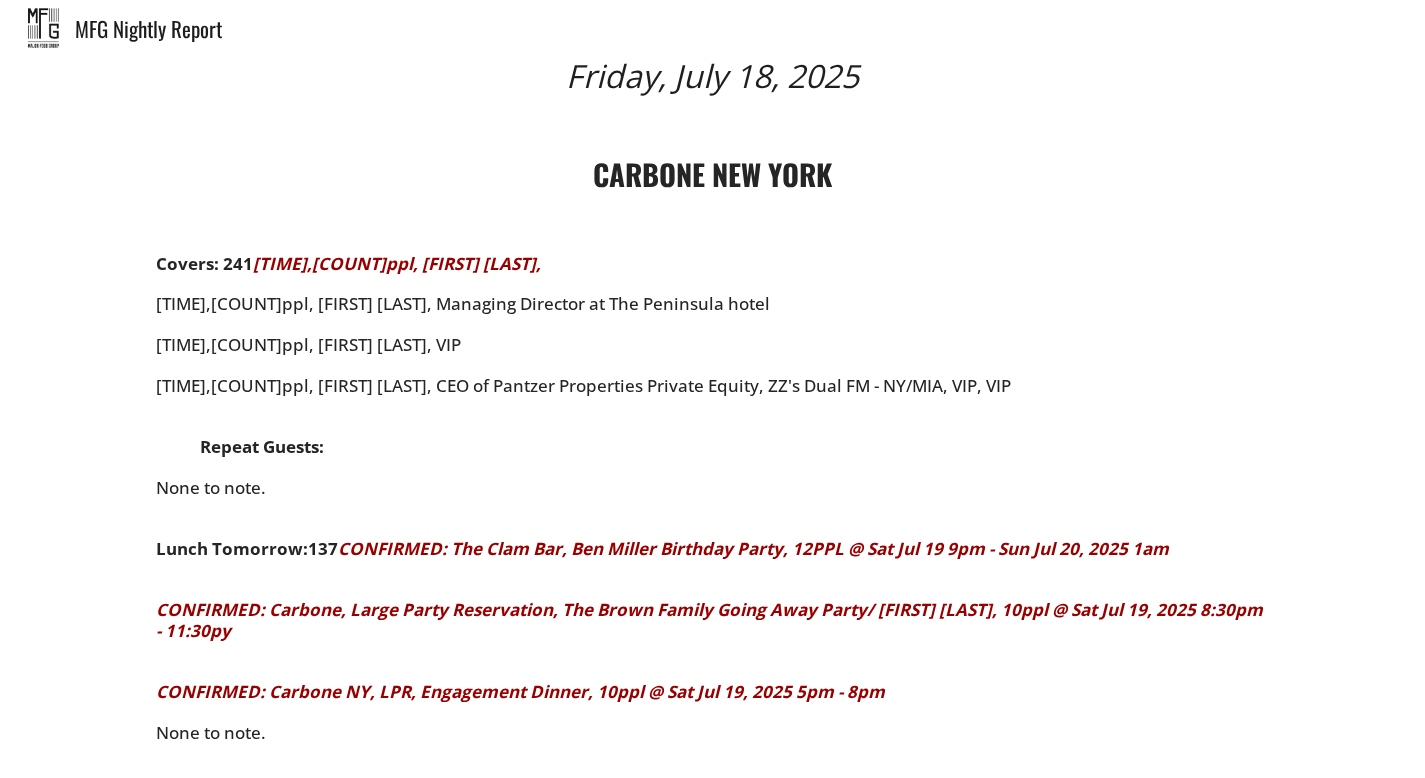 scroll, scrollTop: 544, scrollLeft: 0, axis: vertical 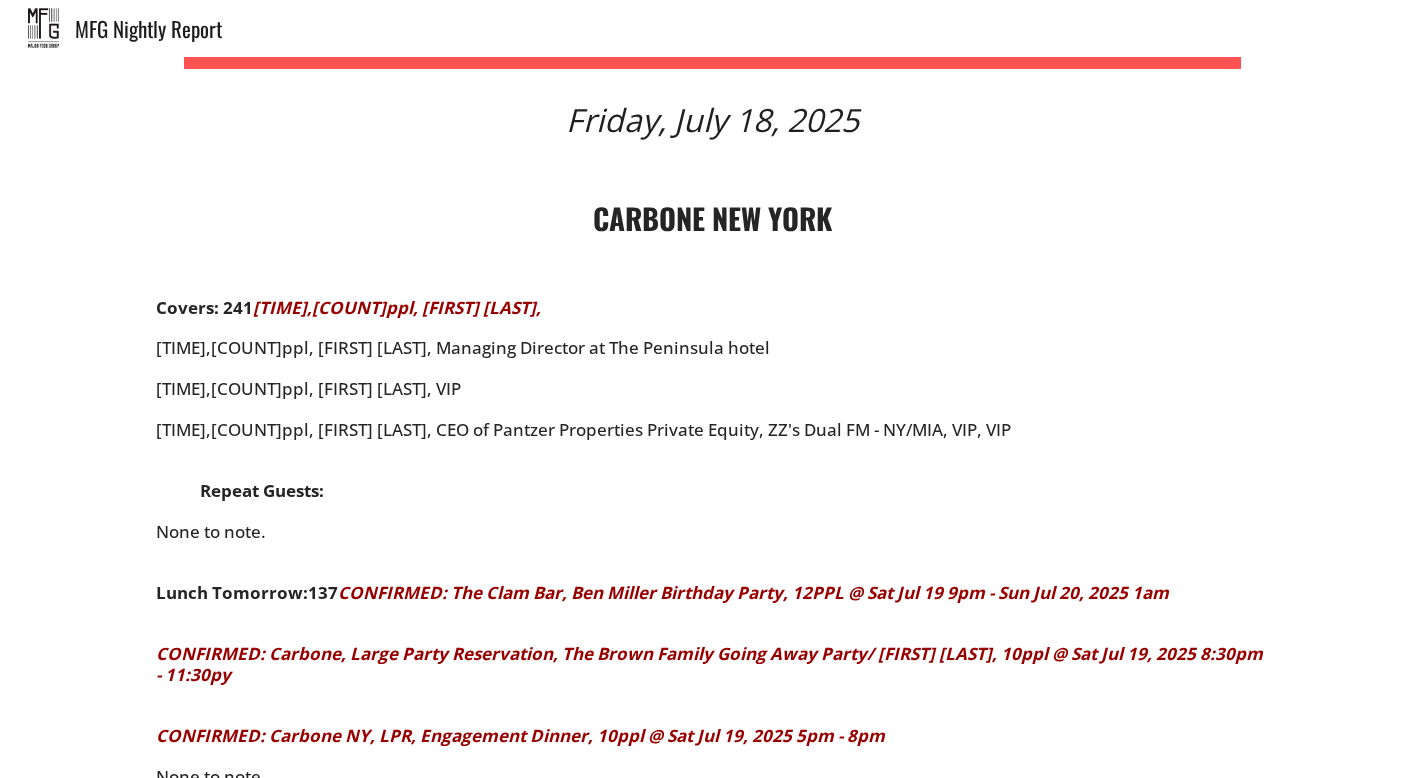 click on "CARBONE NEW YORK" at bounding box center [712, 217] 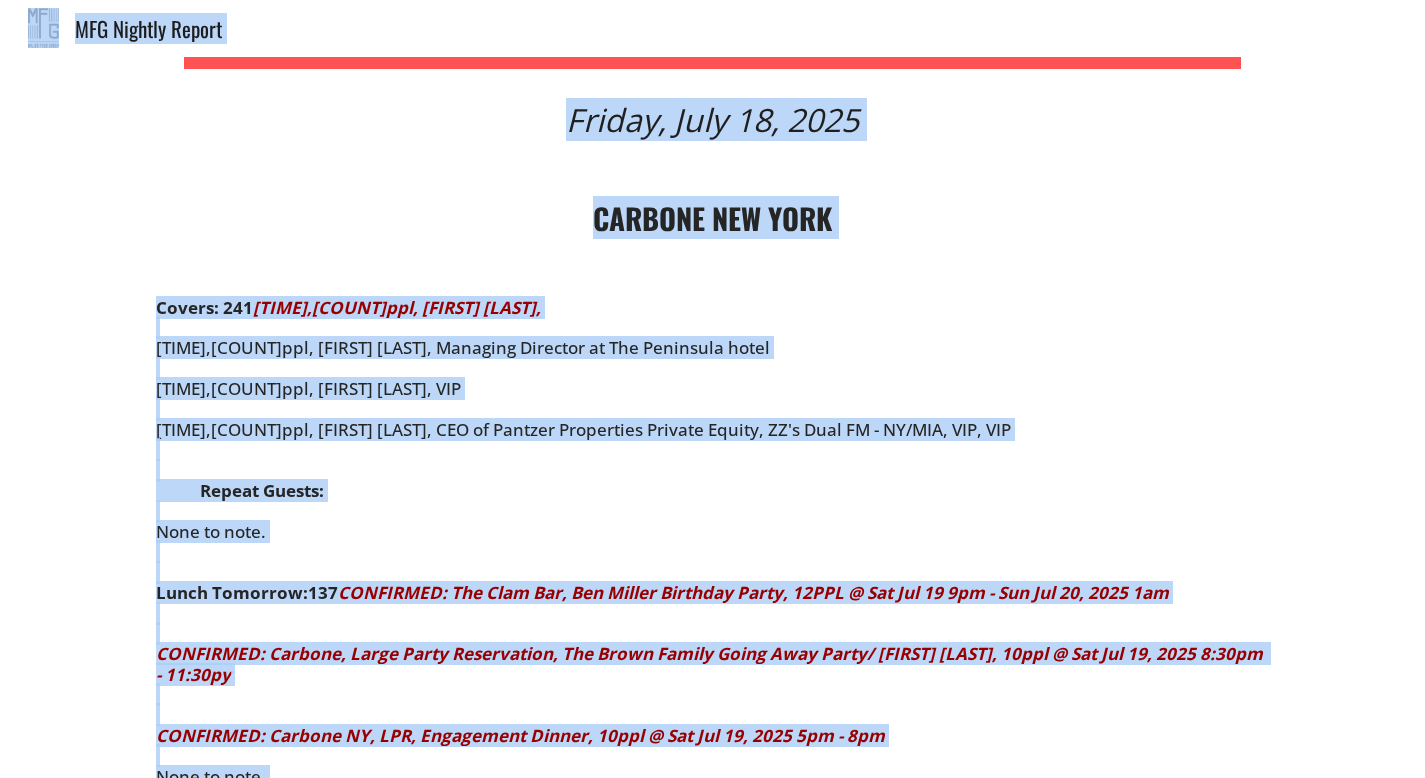 click on "CARBONE NEW YORK" at bounding box center [713, 217] 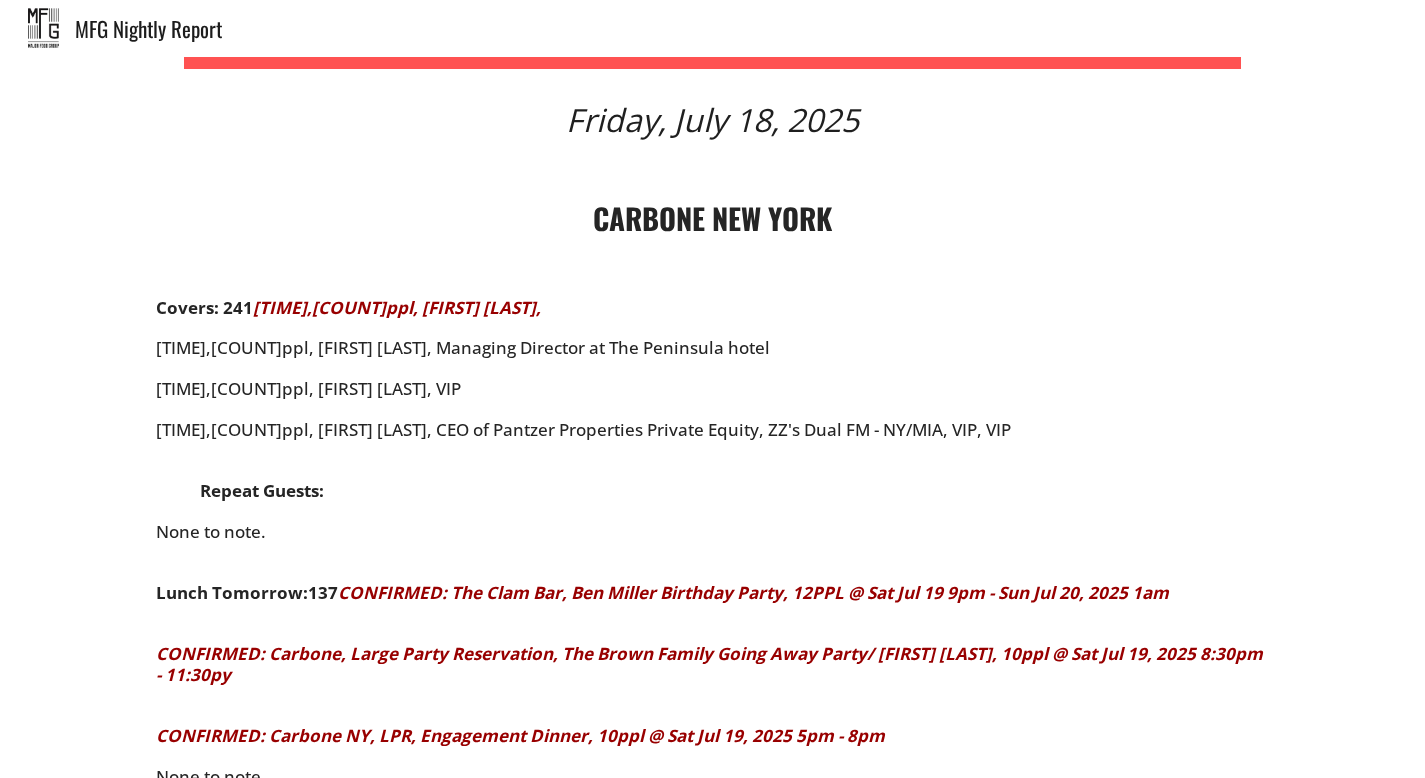 click on "CARBONE NEW YORK" at bounding box center (712, 217) 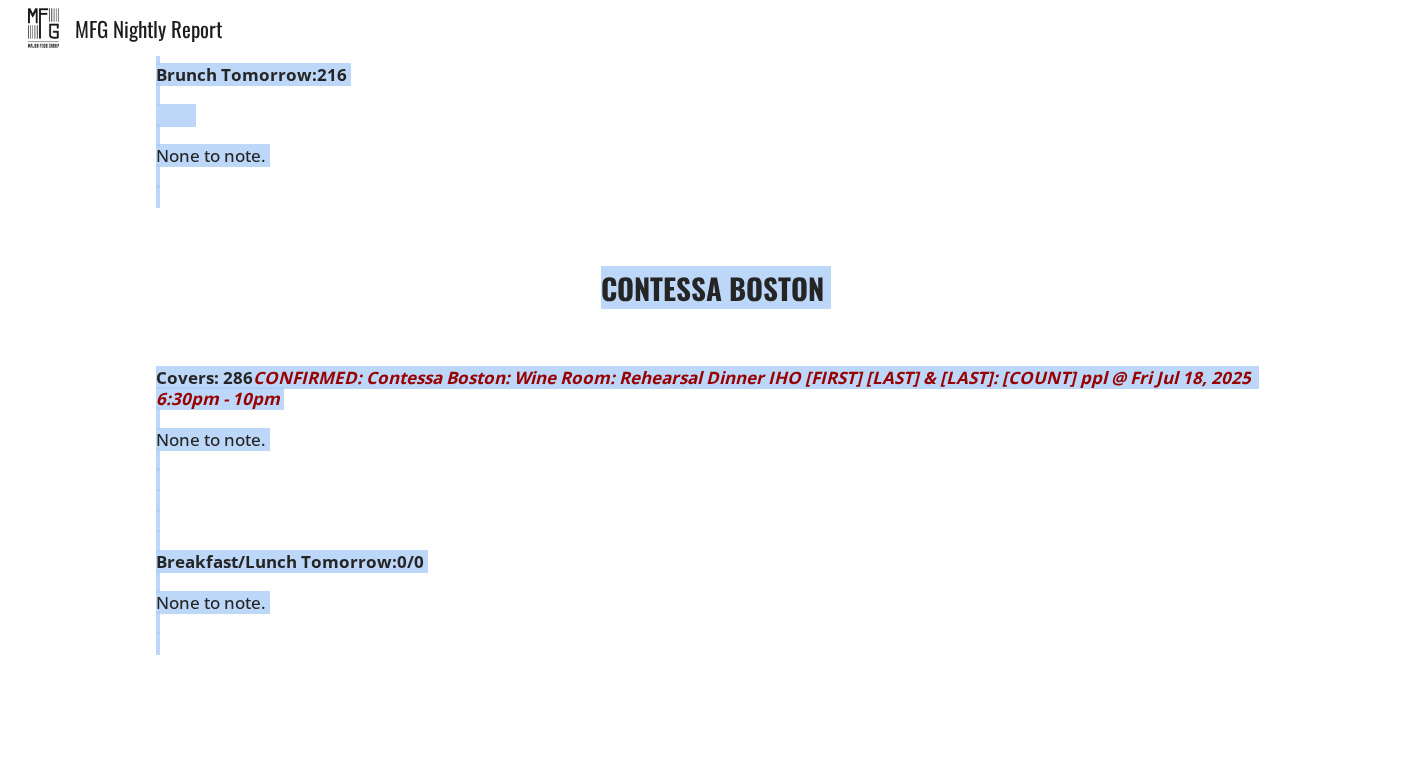 scroll, scrollTop: 10158, scrollLeft: 0, axis: vertical 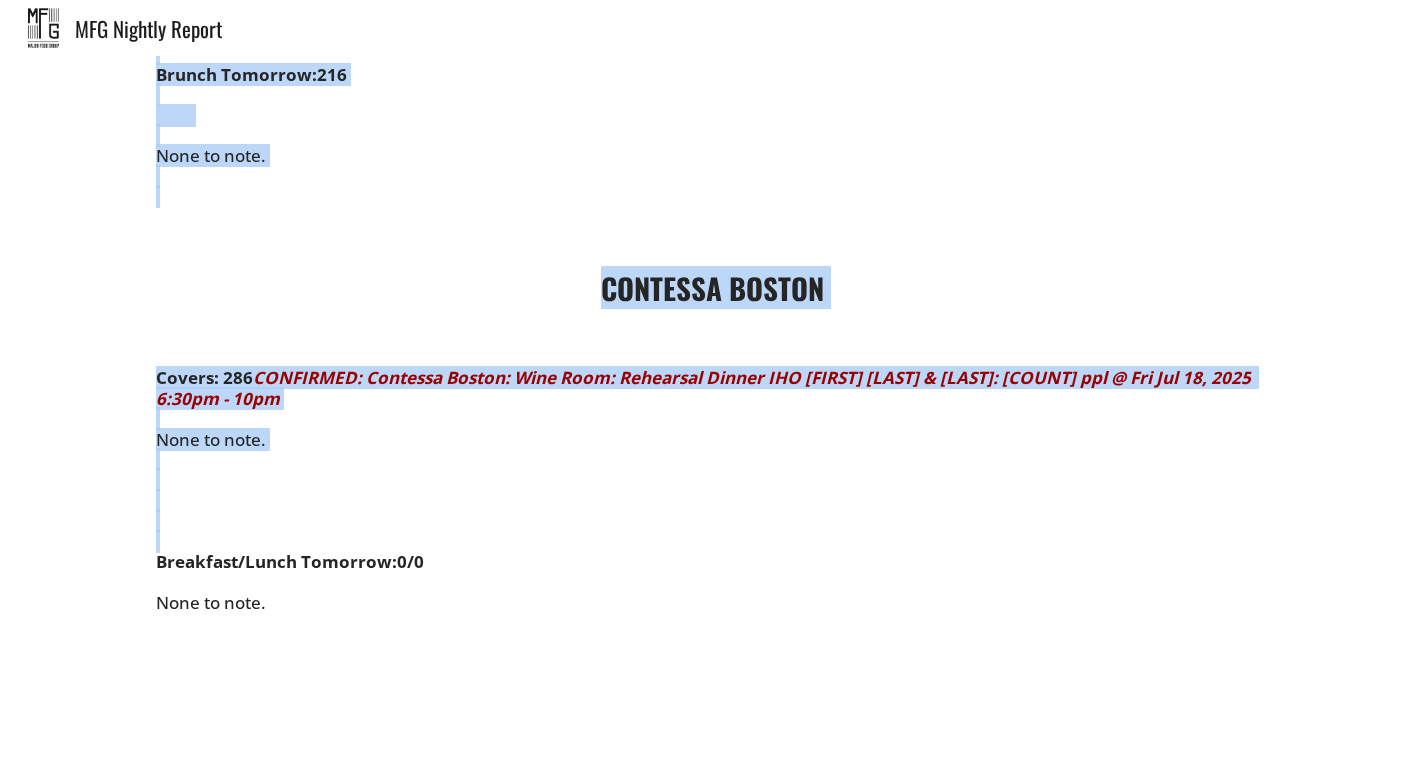 drag, startPoint x: 595, startPoint y: 219, endPoint x: 264, endPoint y: 604, distance: 507.72632 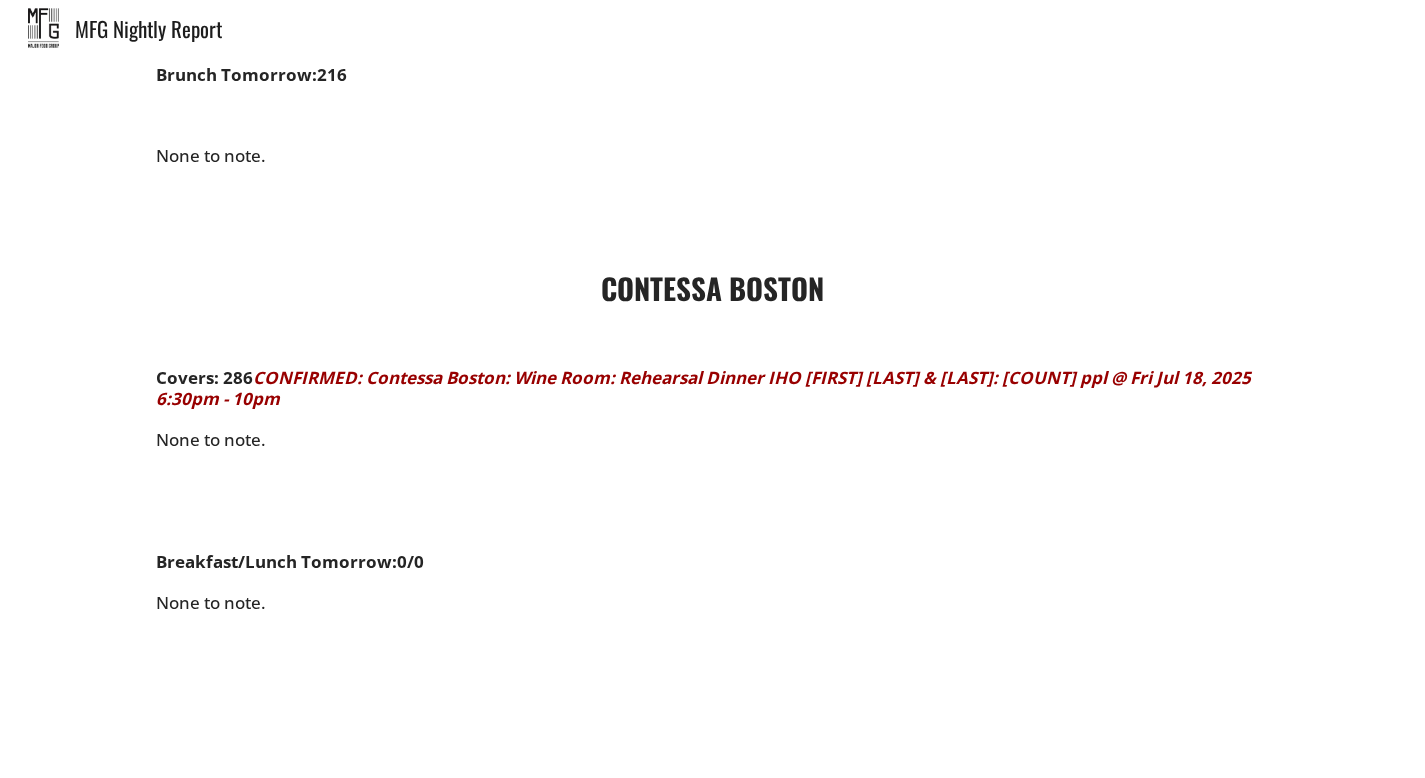scroll, scrollTop: 10113, scrollLeft: 0, axis: vertical 